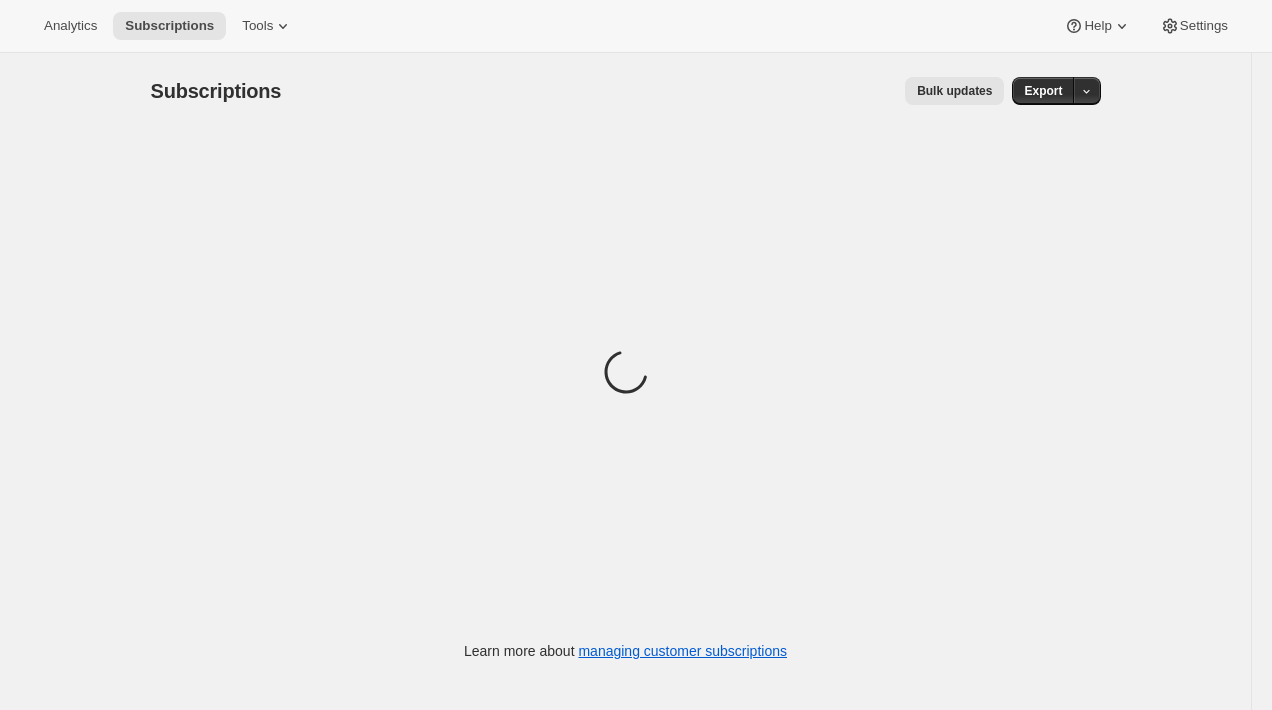 scroll, scrollTop: 0, scrollLeft: 0, axis: both 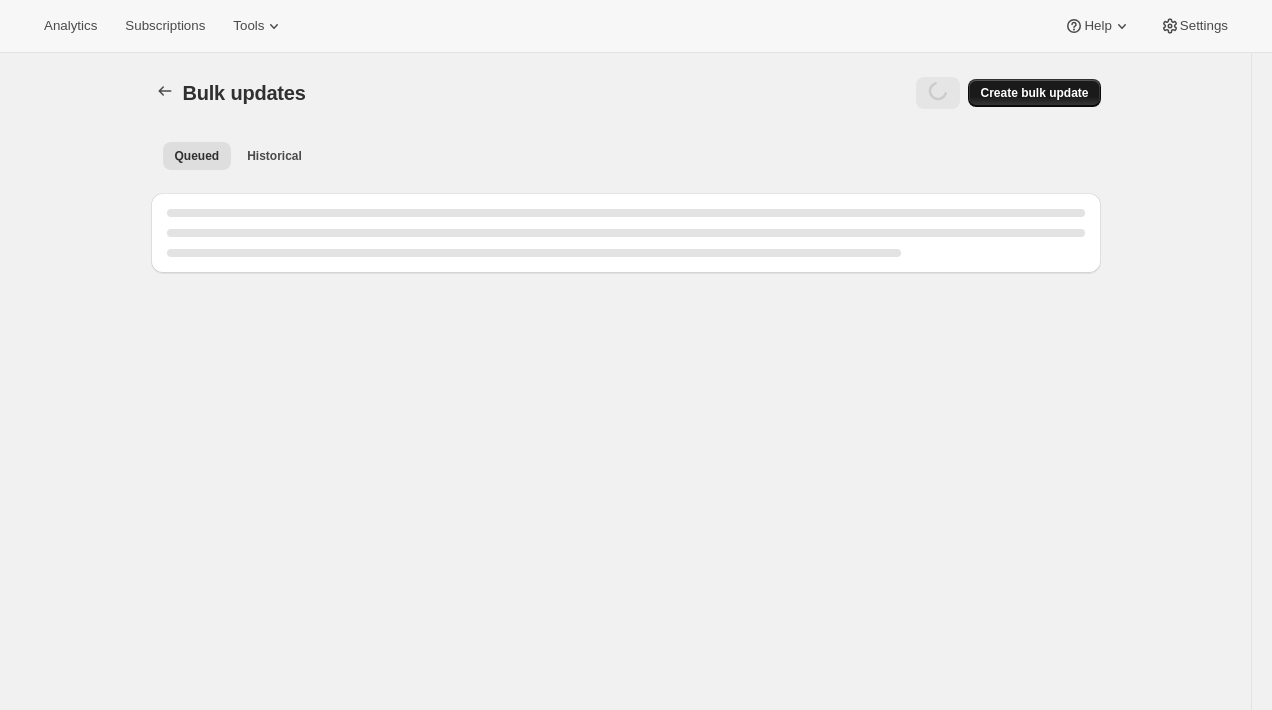 click on "Create bulk update" at bounding box center (1034, 93) 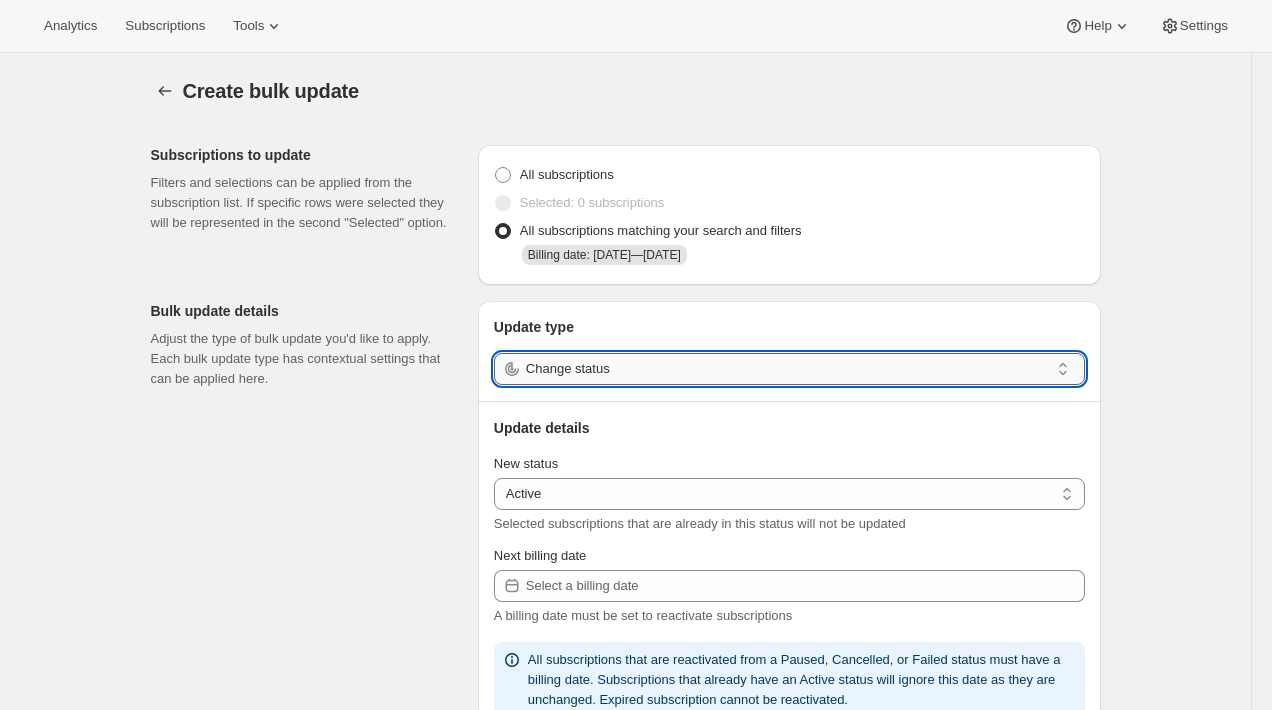 click on "Change status" at bounding box center (787, 369) 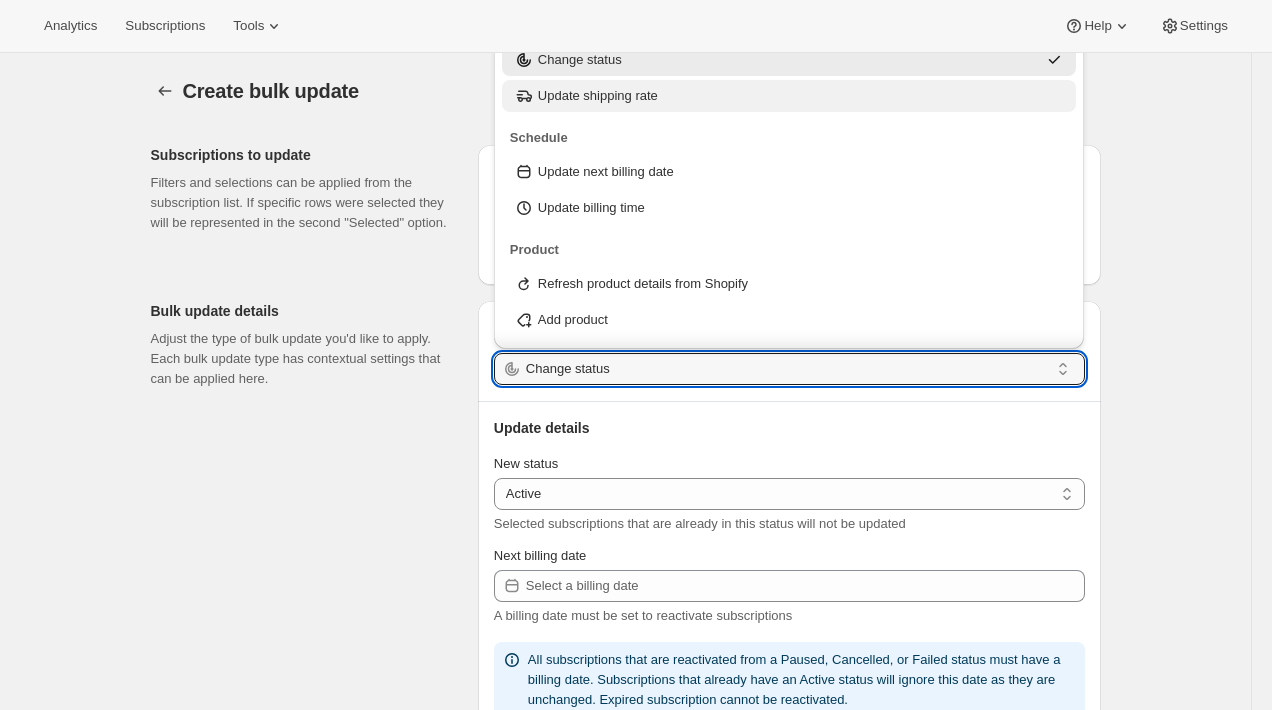 click on "Update shipping rate" at bounding box center (789, 96) 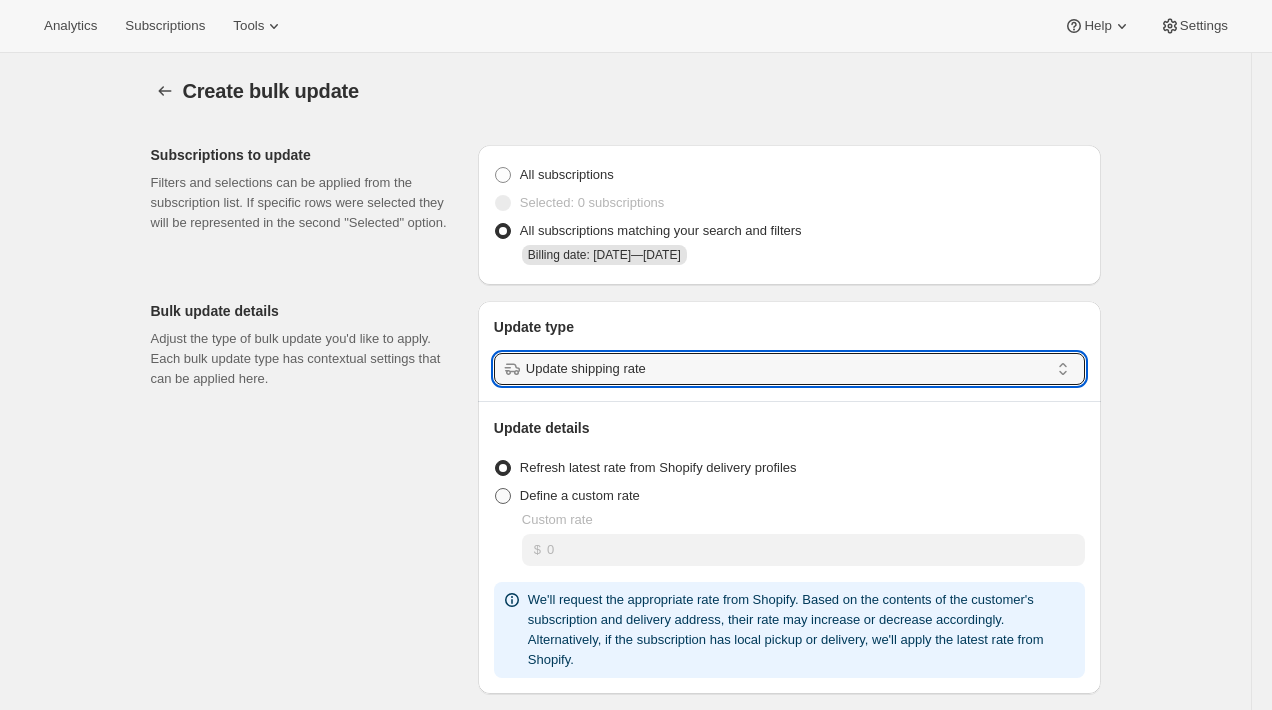 scroll, scrollTop: 16, scrollLeft: 0, axis: vertical 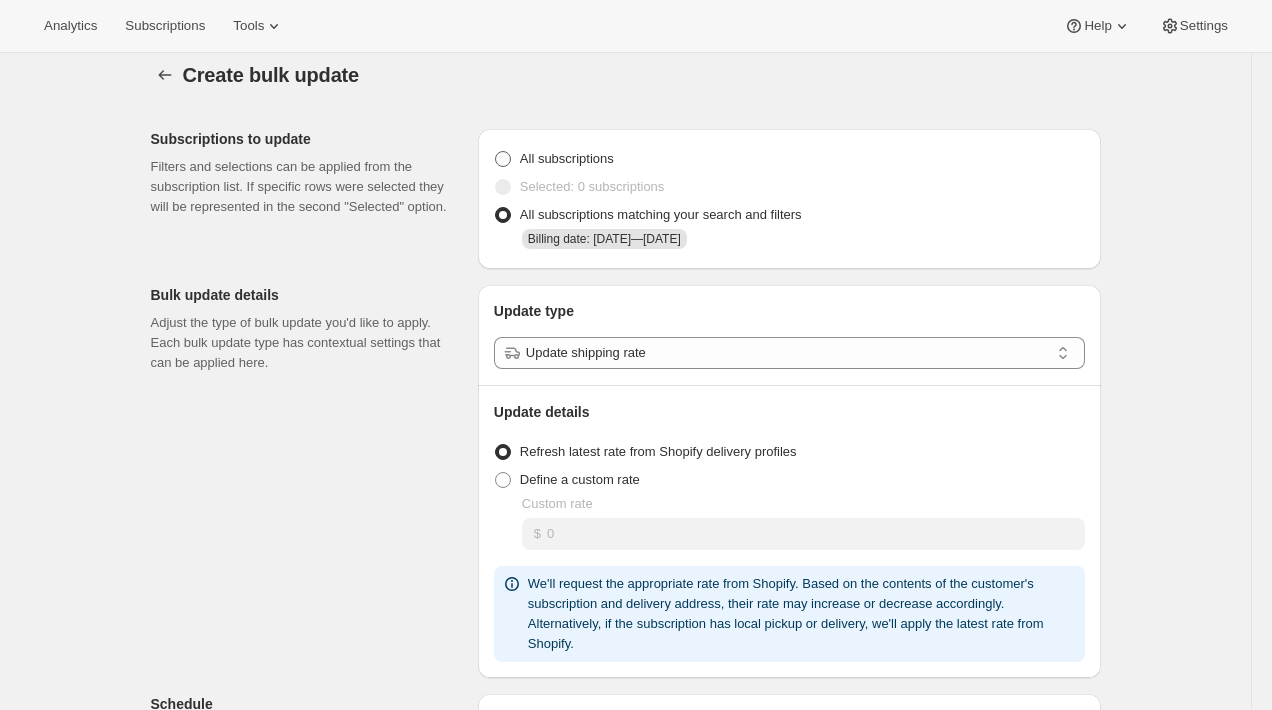 click on "All subscriptions" at bounding box center (567, 158) 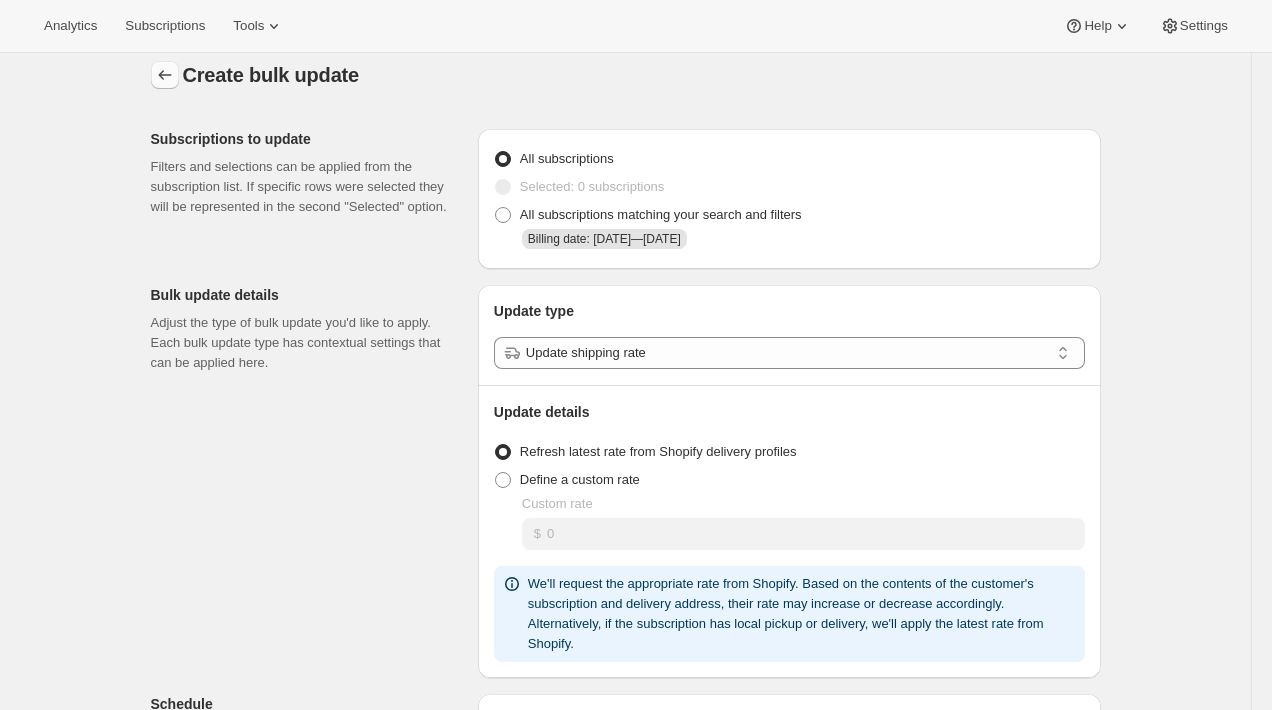 click 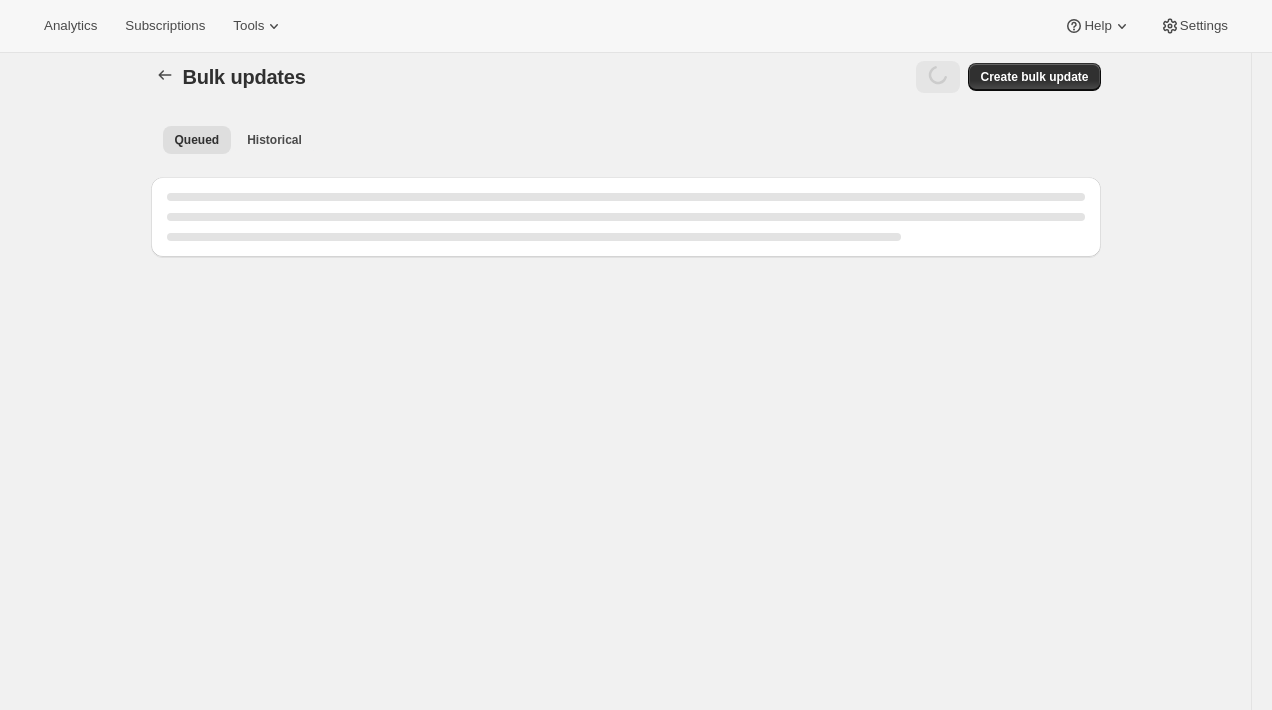 scroll, scrollTop: 0, scrollLeft: 0, axis: both 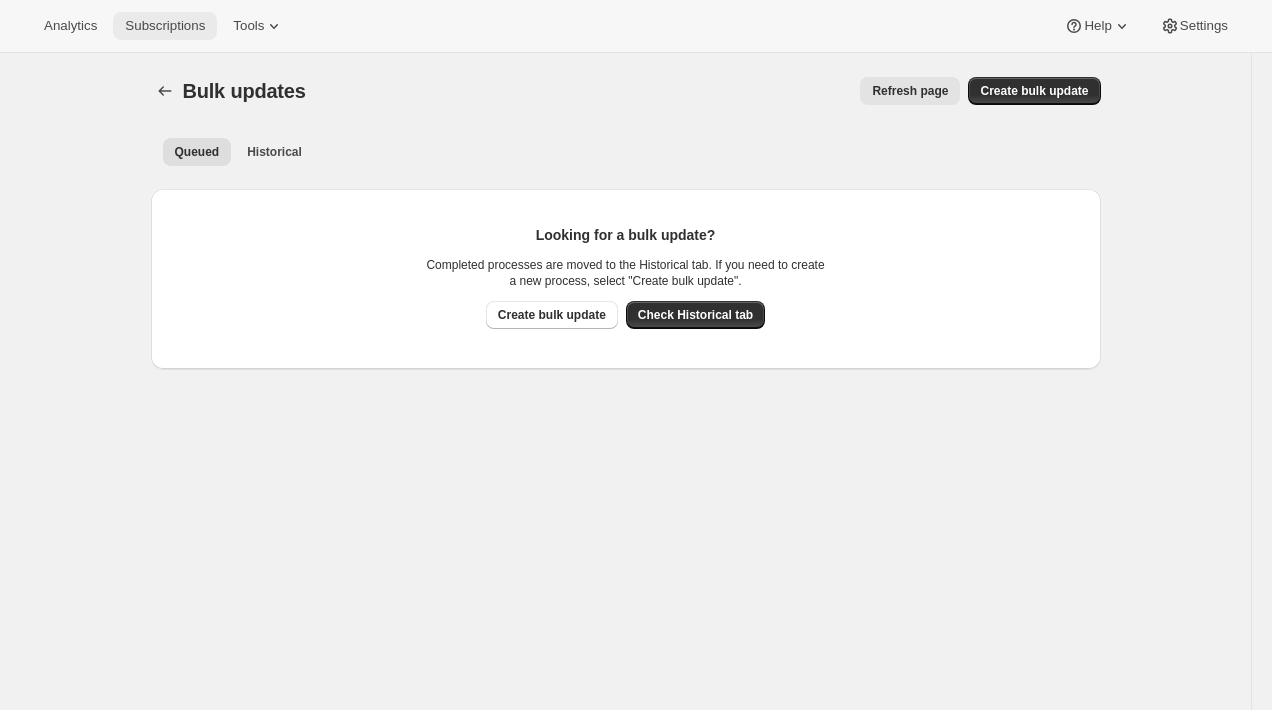 click on "Subscriptions" at bounding box center (165, 26) 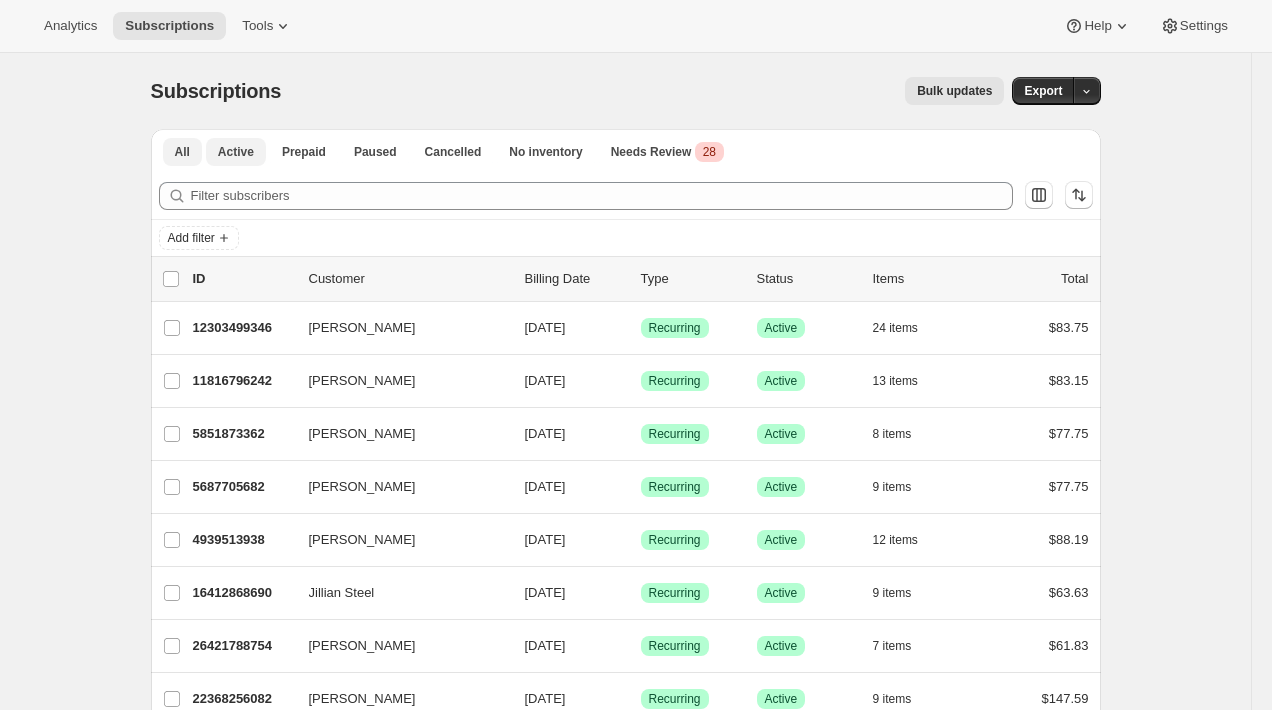 click on "Active" at bounding box center [236, 152] 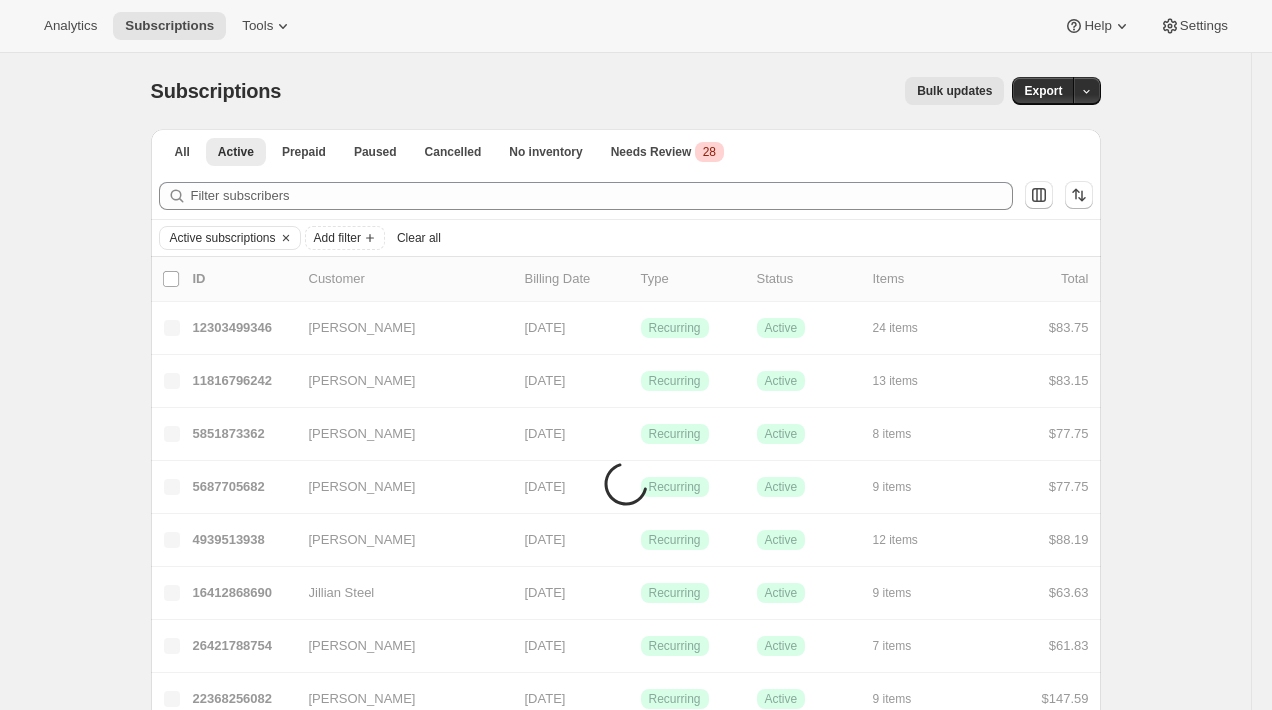 click on "Bulk updates" at bounding box center [954, 91] 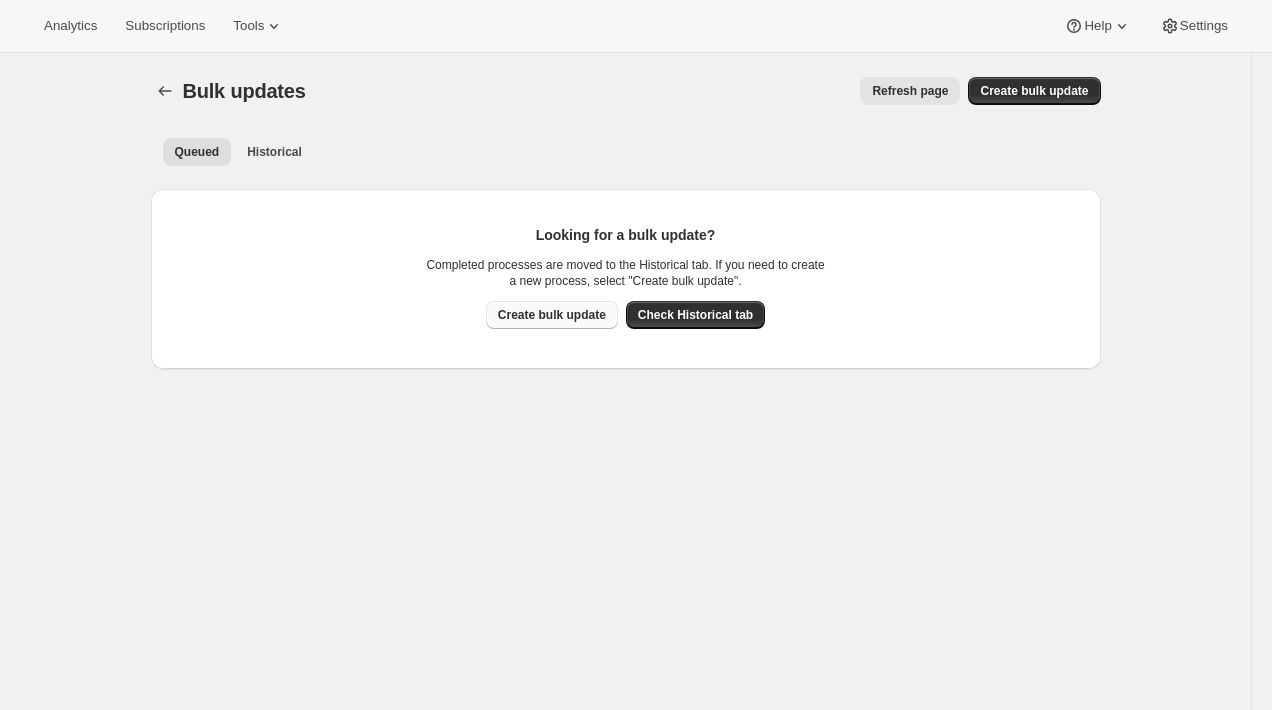 click on "Create bulk update" at bounding box center [552, 315] 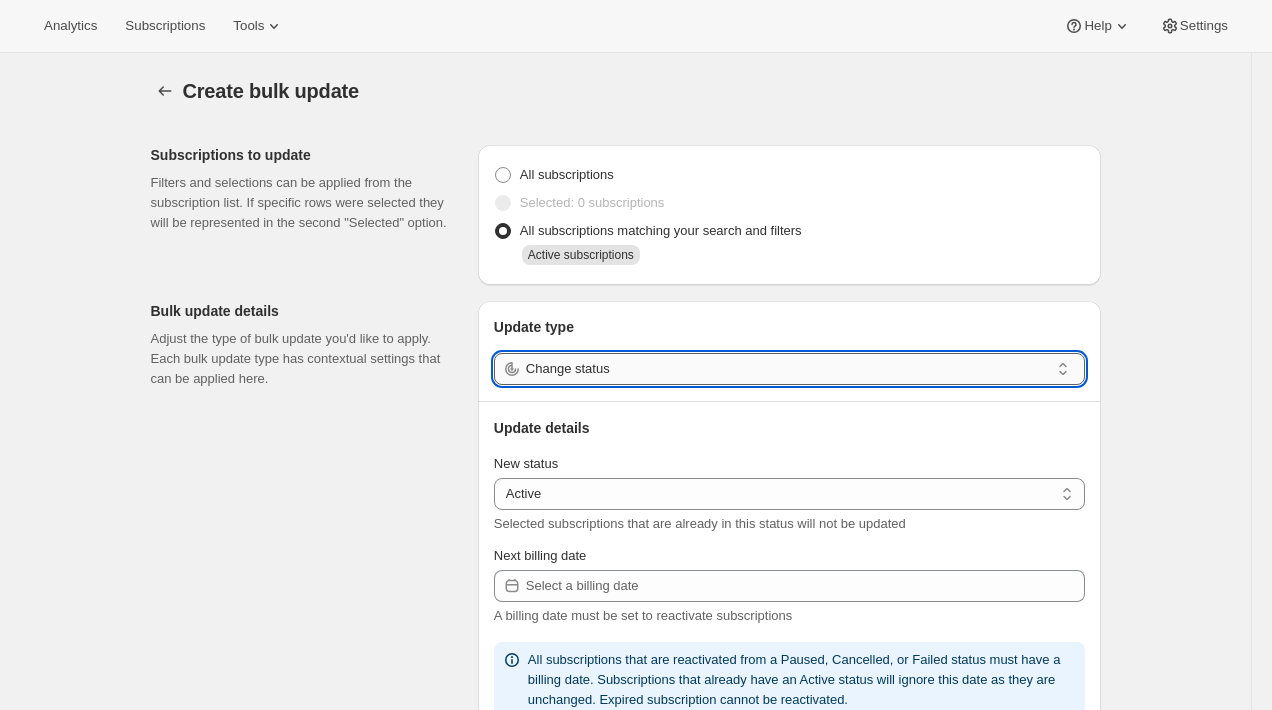 click on "Change status" at bounding box center (787, 369) 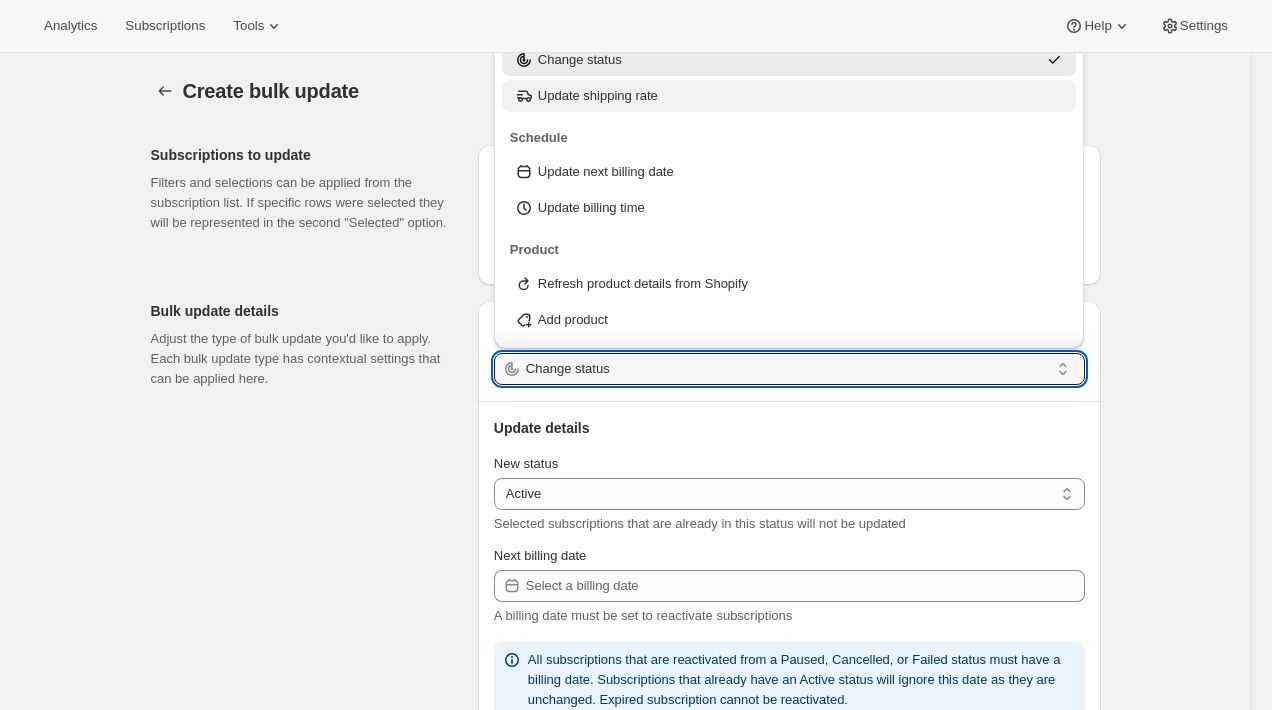 click on "Update shipping rate" at bounding box center (598, 96) 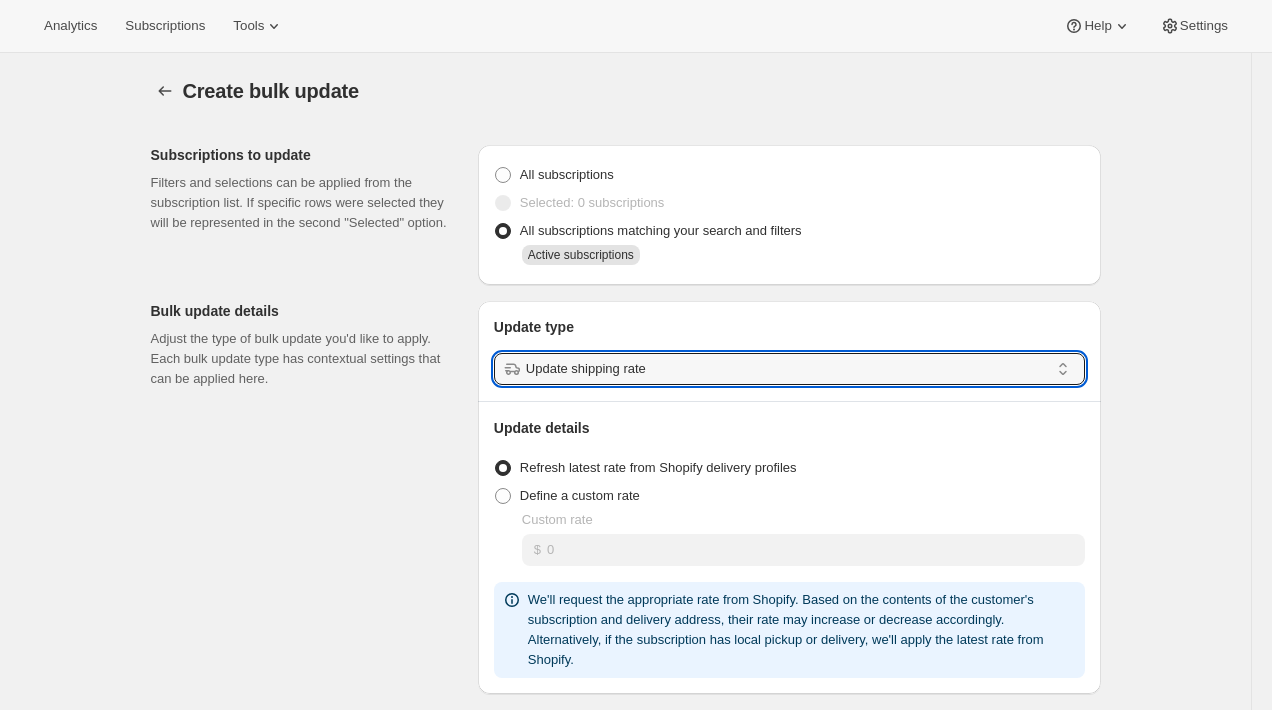 click on "Subscriptions to update Filters and selections can be applied from the subscription list. If specific rows were selected they will be represented in the second "Selected" option. All subscriptions Selected: 0 subscriptions All subscriptions matching your search and filters Active subscriptions Bulk update details Adjust the type of bulk update you'd like to apply. Each bulk update type has contextual settings that can be applied here. Update type Update shipping rate Update details Refresh latest rate from Shopify delivery profiles Define a custom rate Custom rate $ 0 We'll request the appropriate rate from Shopify. Based on the contents of the customer's subscription and delivery address, their rate may increase or decrease accordingly. Alternatively, if the subscription has local pickup or delivery, we'll apply the latest rate from Shopify. Schedule Schedule ahead or queue bulk action immediately. Run bulk update now Schedule for a date in the future Date 2025-07-11 Time 12:00 AM 01:00 AM 02:00 AM 03:00 AM" at bounding box center [618, 742] 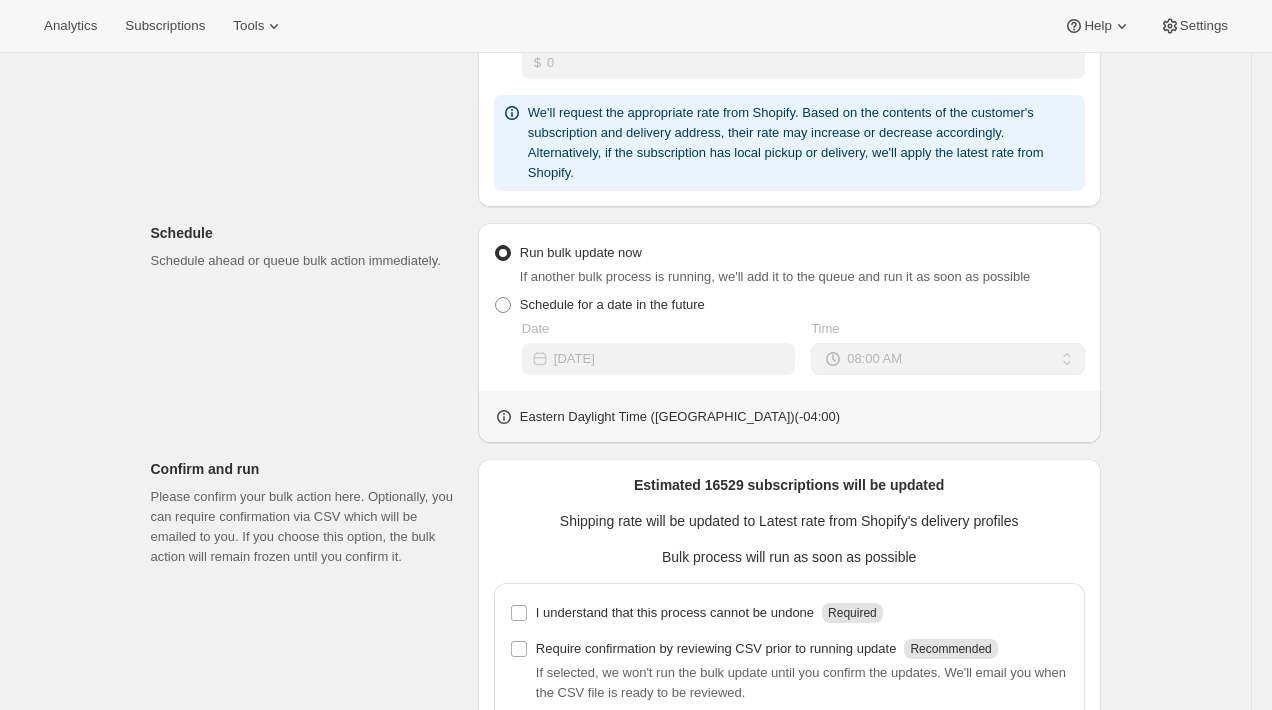 scroll, scrollTop: 527, scrollLeft: 0, axis: vertical 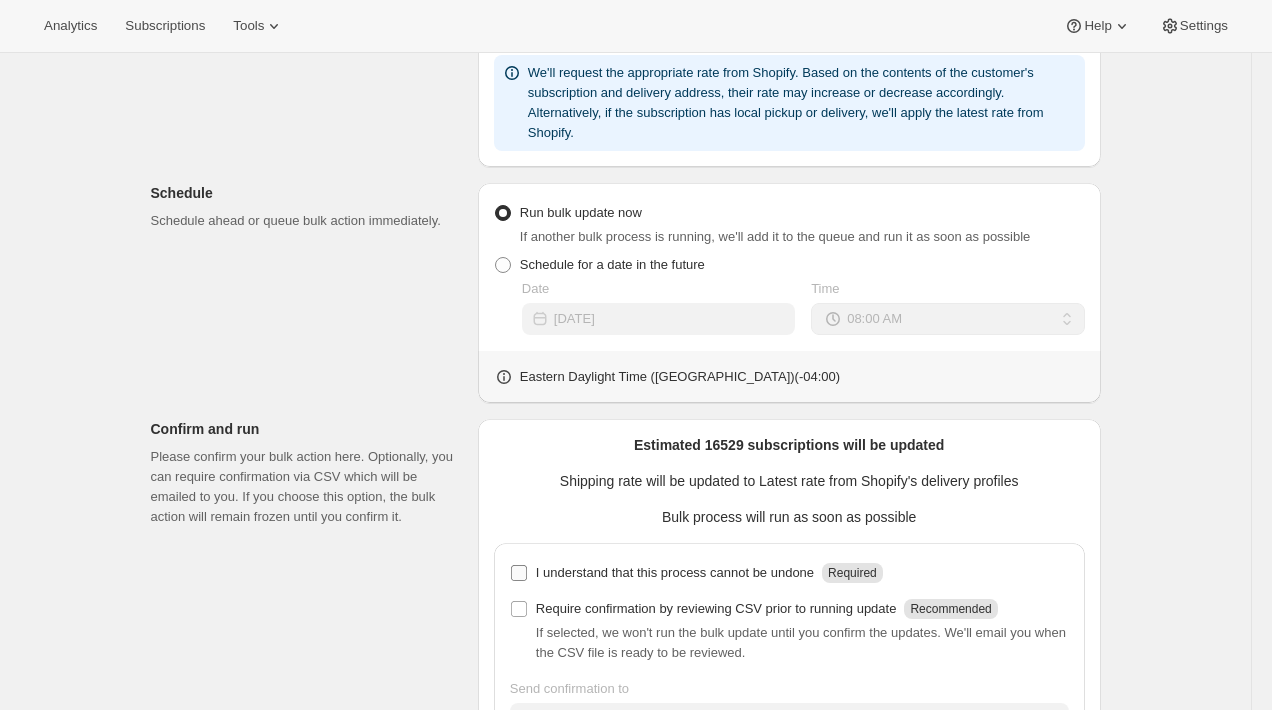 click on "I understand that this process cannot be undone" at bounding box center [675, 573] 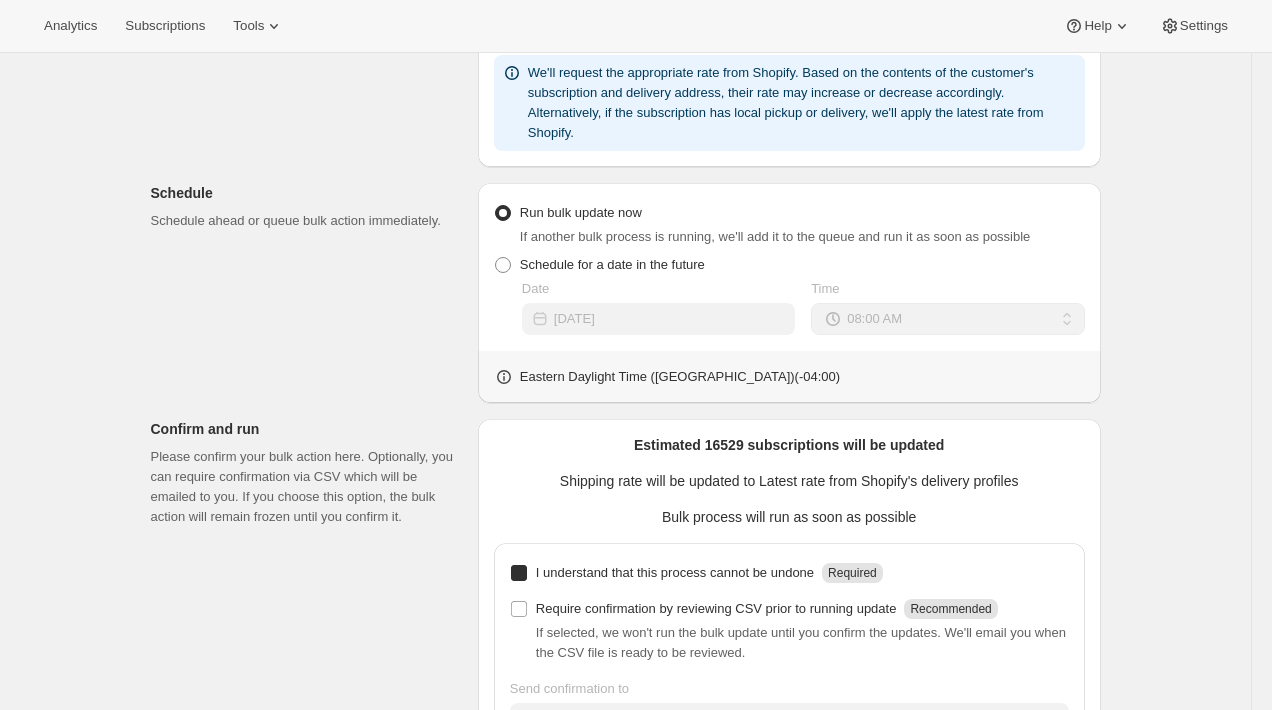 checkbox on "true" 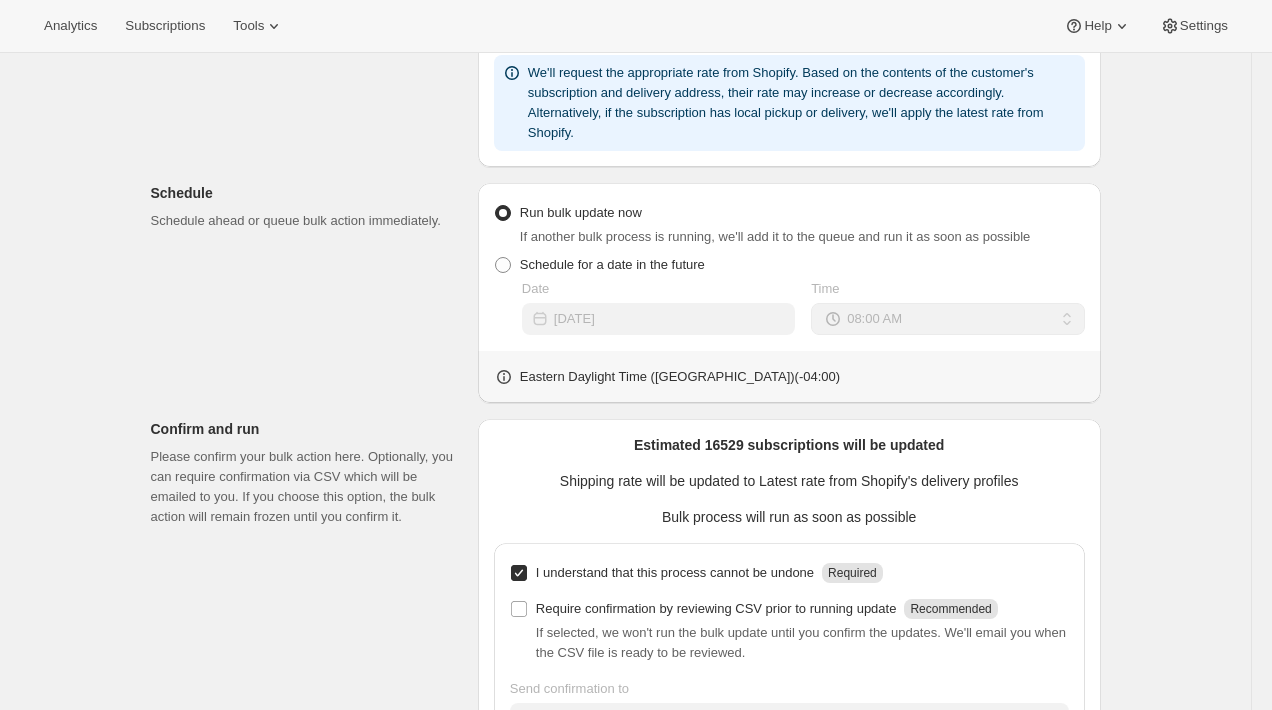 scroll, scrollTop: 677, scrollLeft: 0, axis: vertical 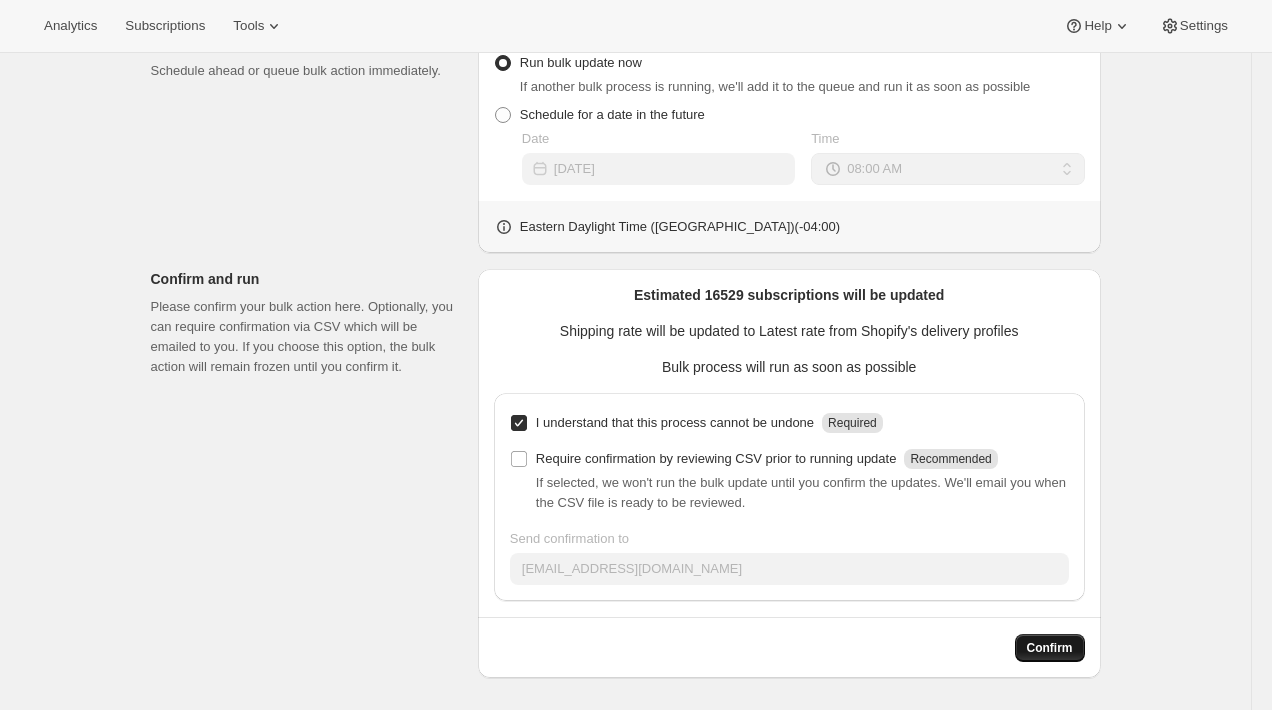 click on "Confirm" at bounding box center (1050, 648) 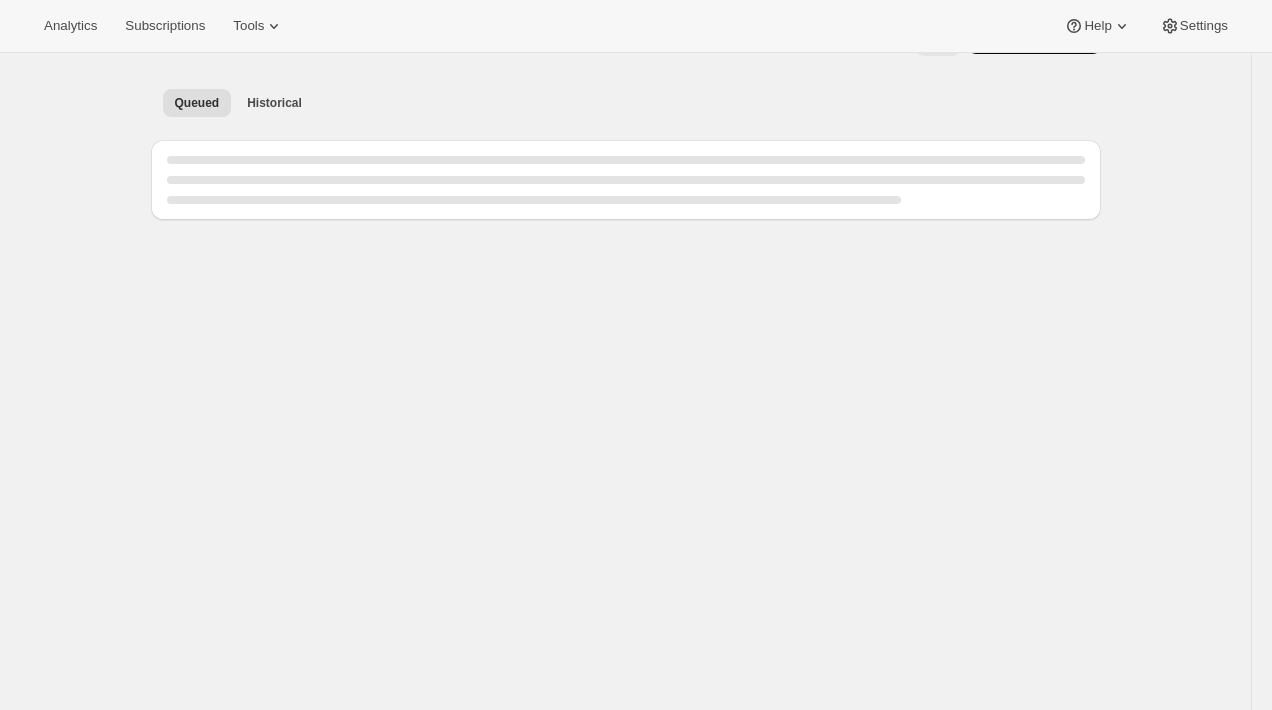 scroll, scrollTop: 0, scrollLeft: 0, axis: both 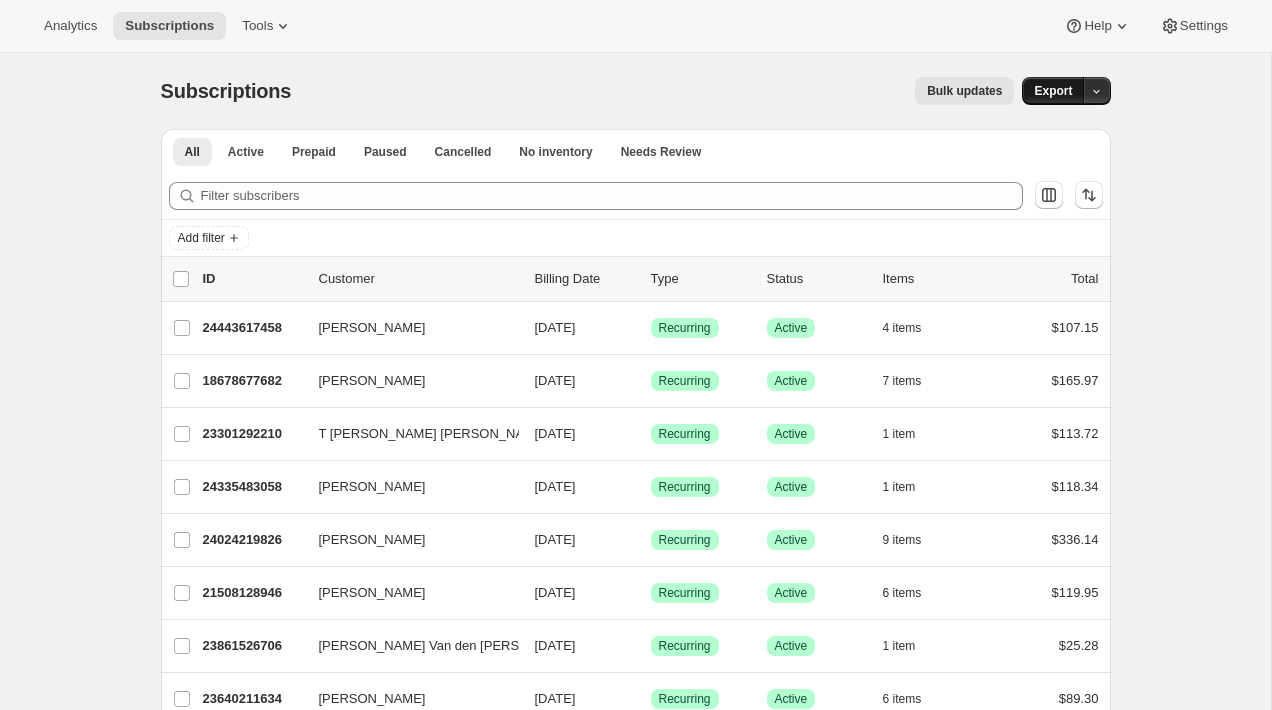 click on "Export" at bounding box center [1053, 91] 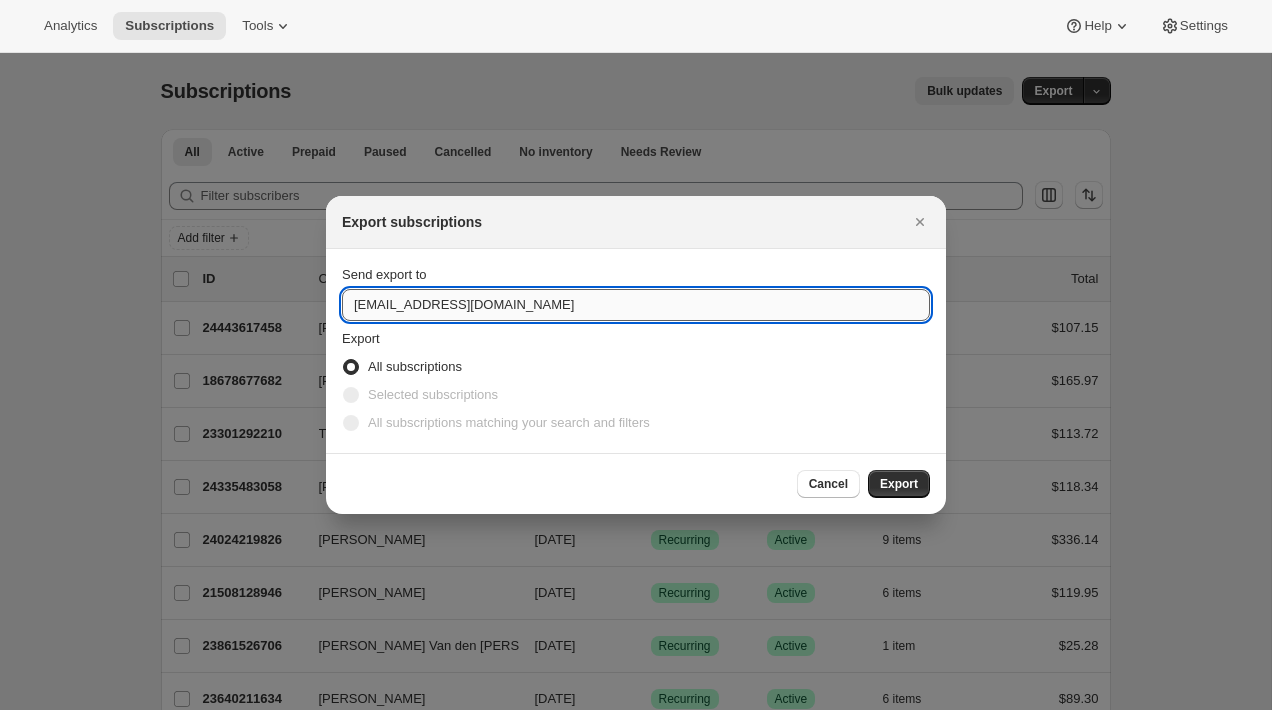 click on "feedback@getfed.co.nz" at bounding box center [636, 305] 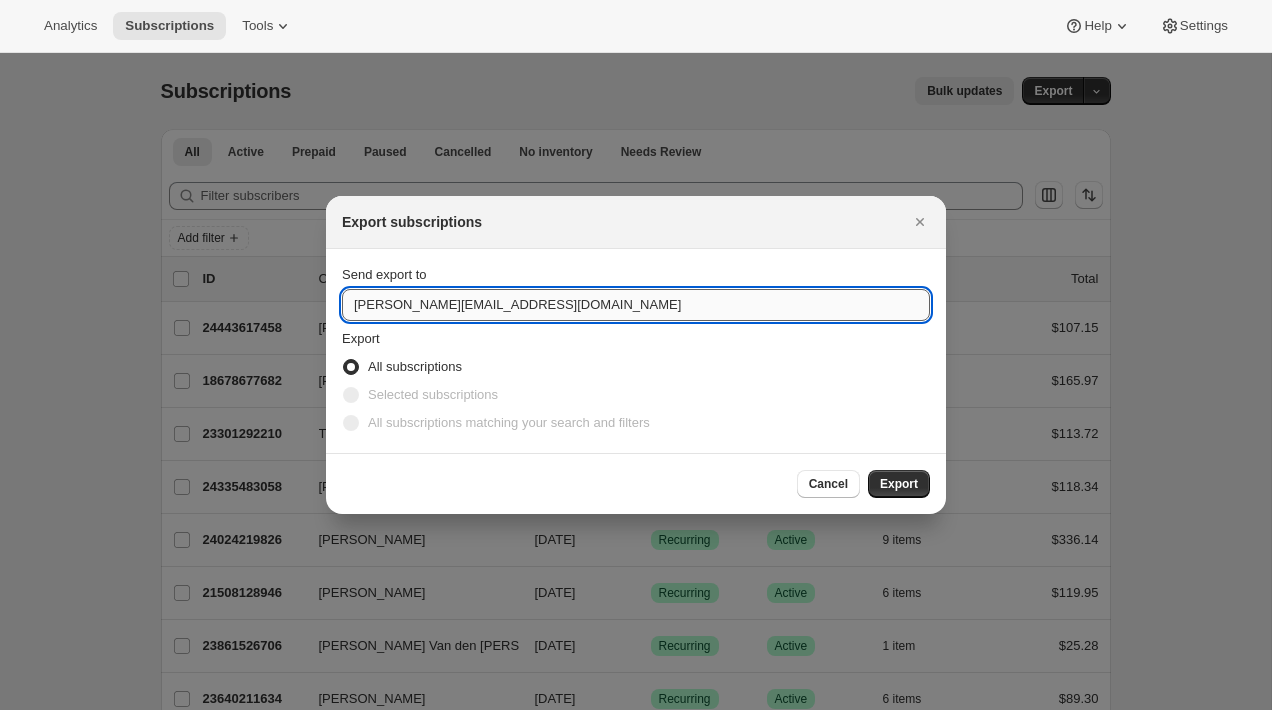 type on "brian@awtomic.com" 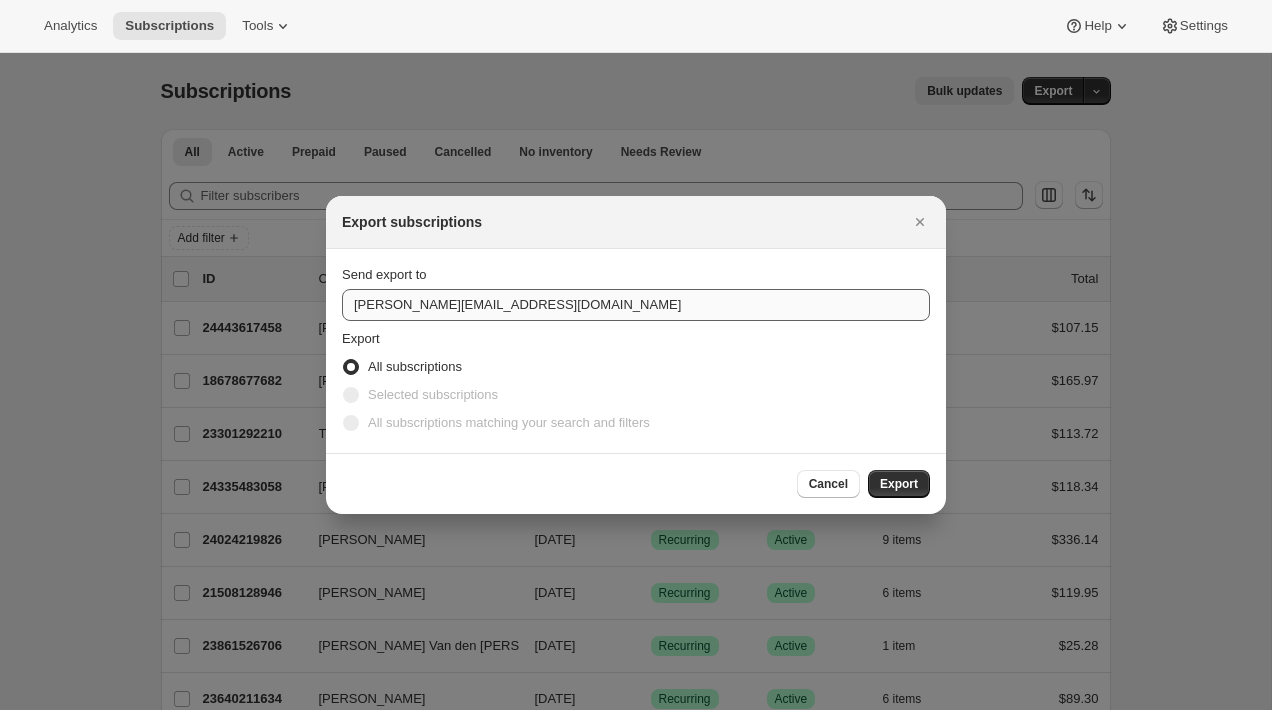 type 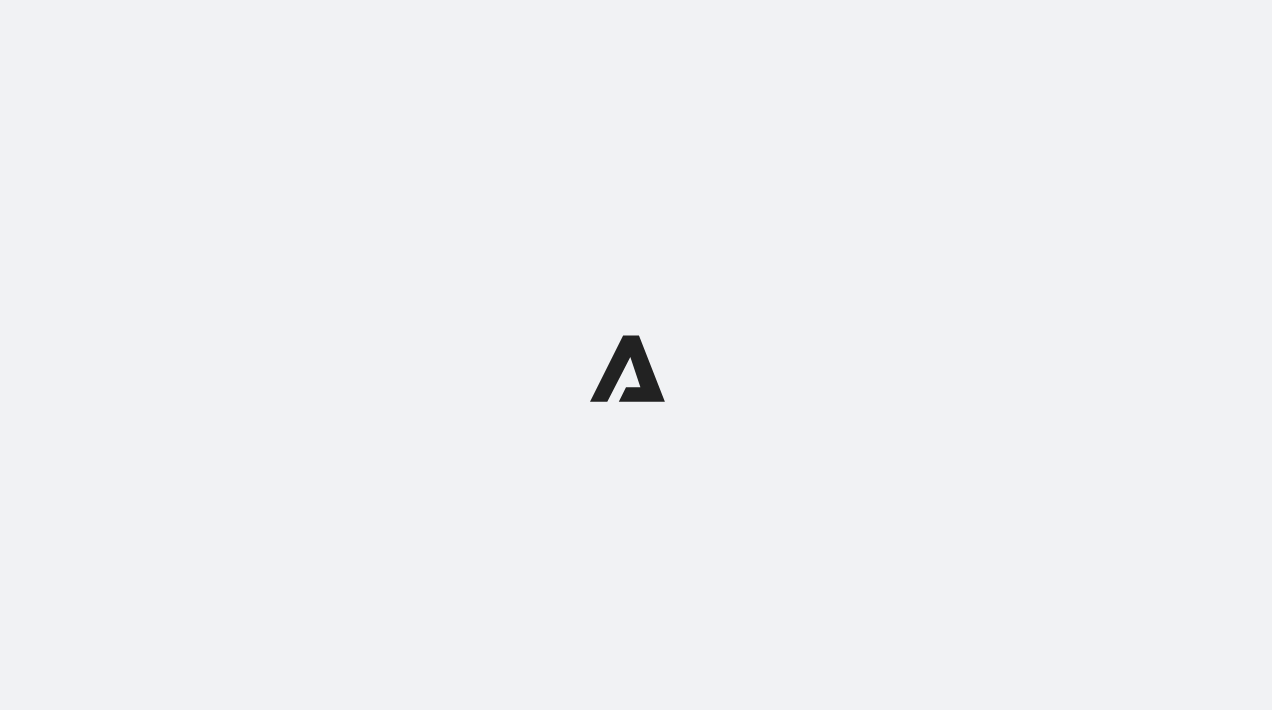 scroll, scrollTop: 0, scrollLeft: 0, axis: both 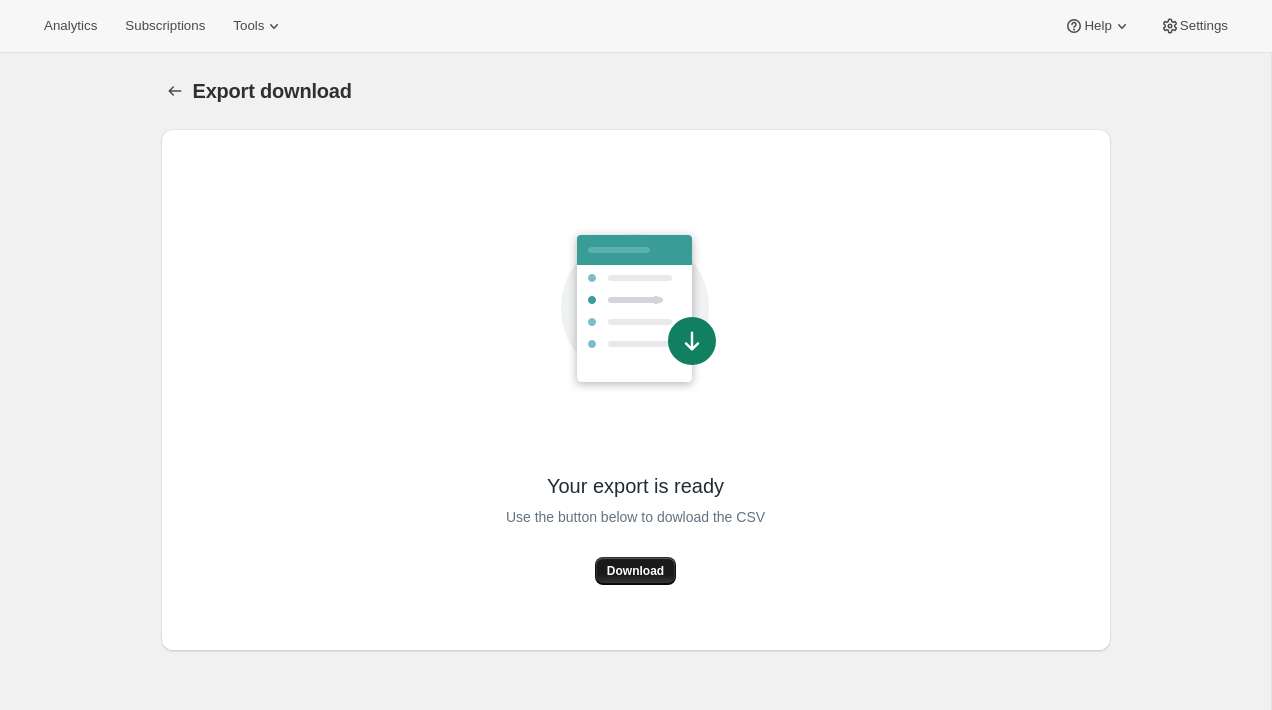 click on "Download" at bounding box center (635, 571) 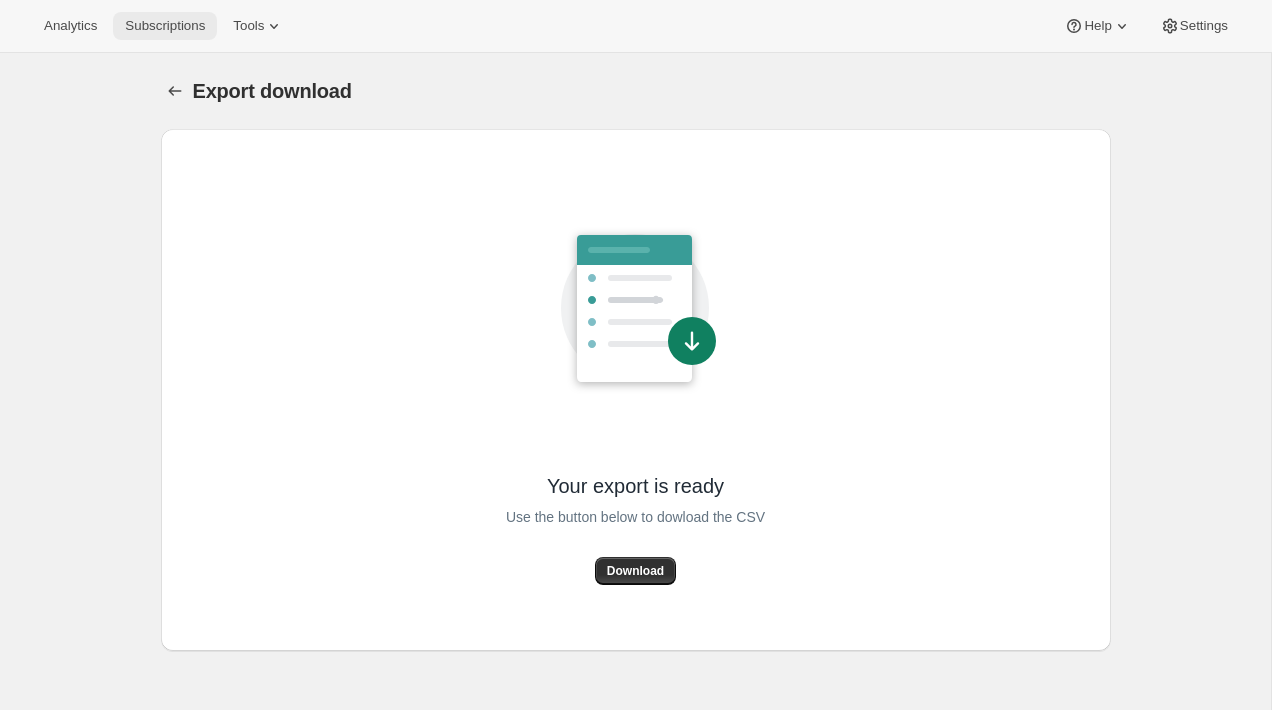 click on "Subscriptions" at bounding box center (165, 26) 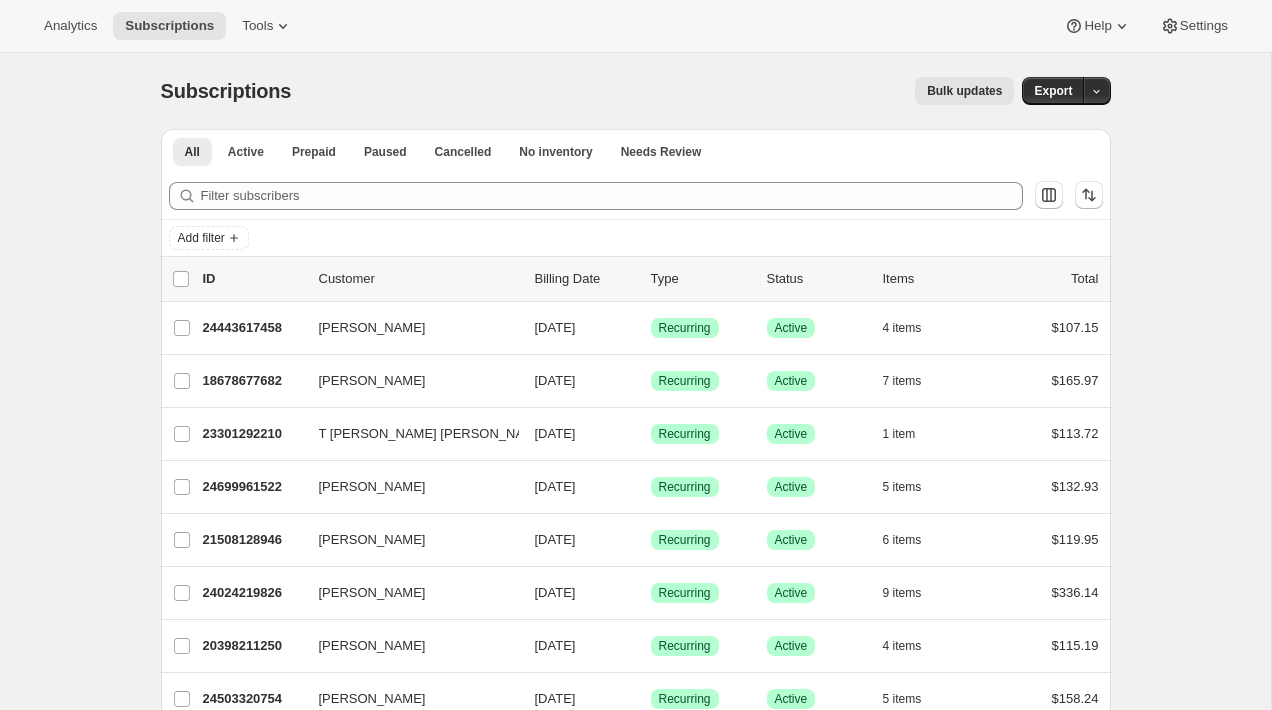 type 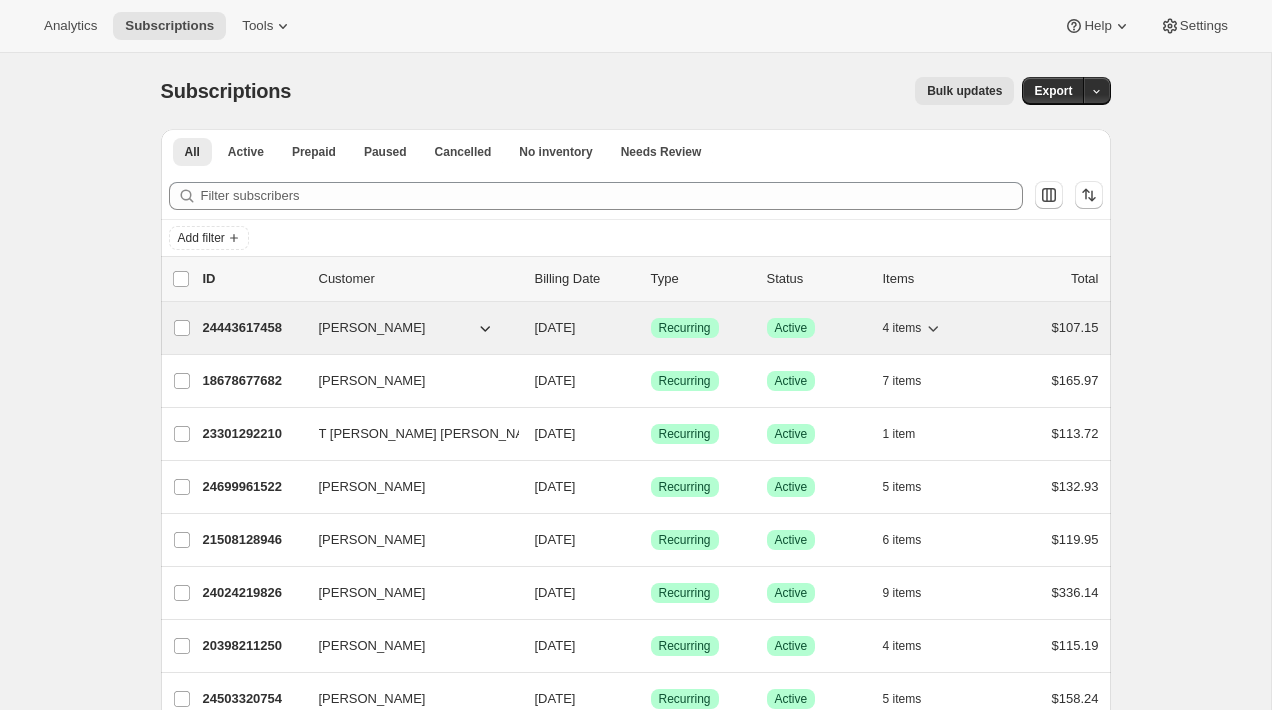 click on "24443617458" at bounding box center (253, 328) 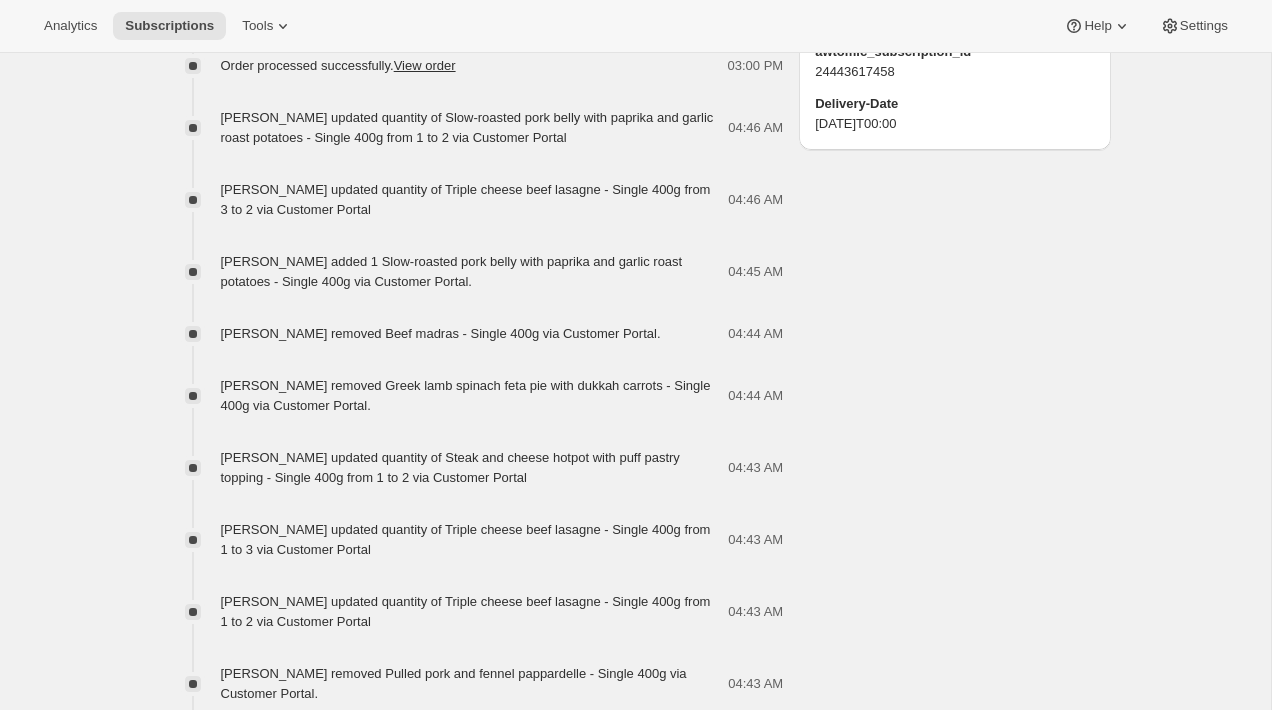 scroll, scrollTop: 1235, scrollLeft: 0, axis: vertical 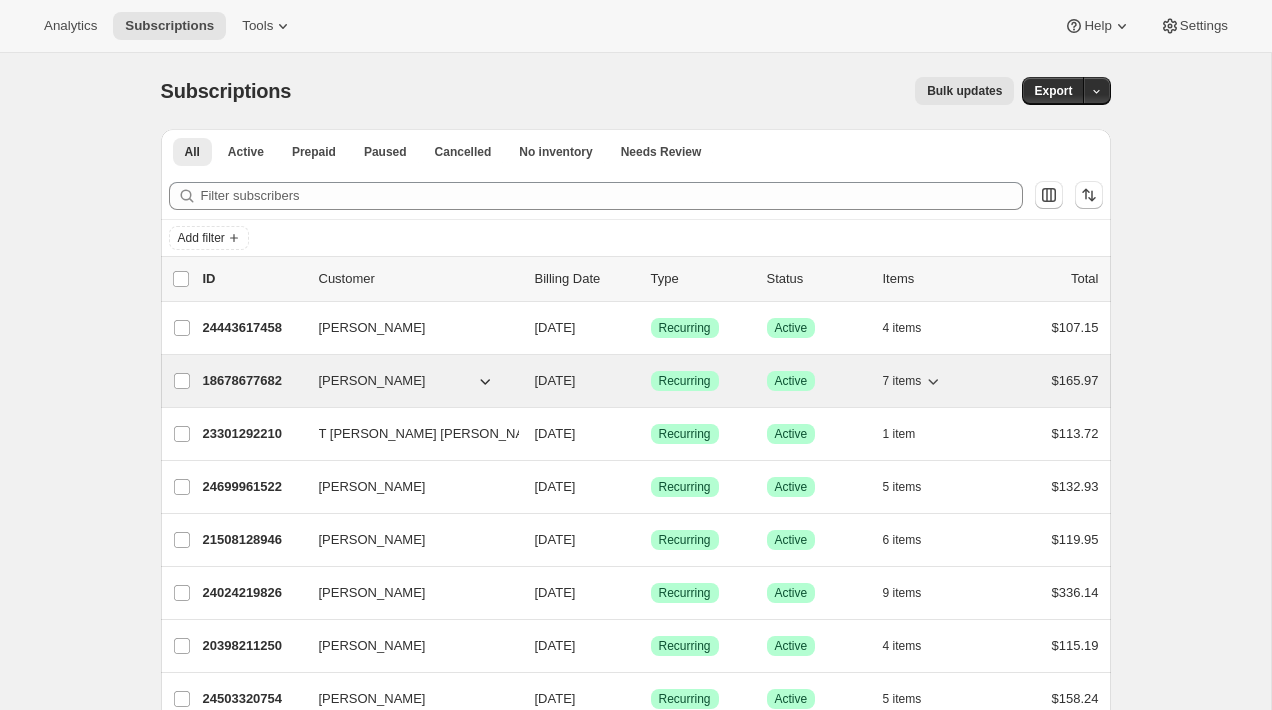 click on "18678677682" at bounding box center (253, 381) 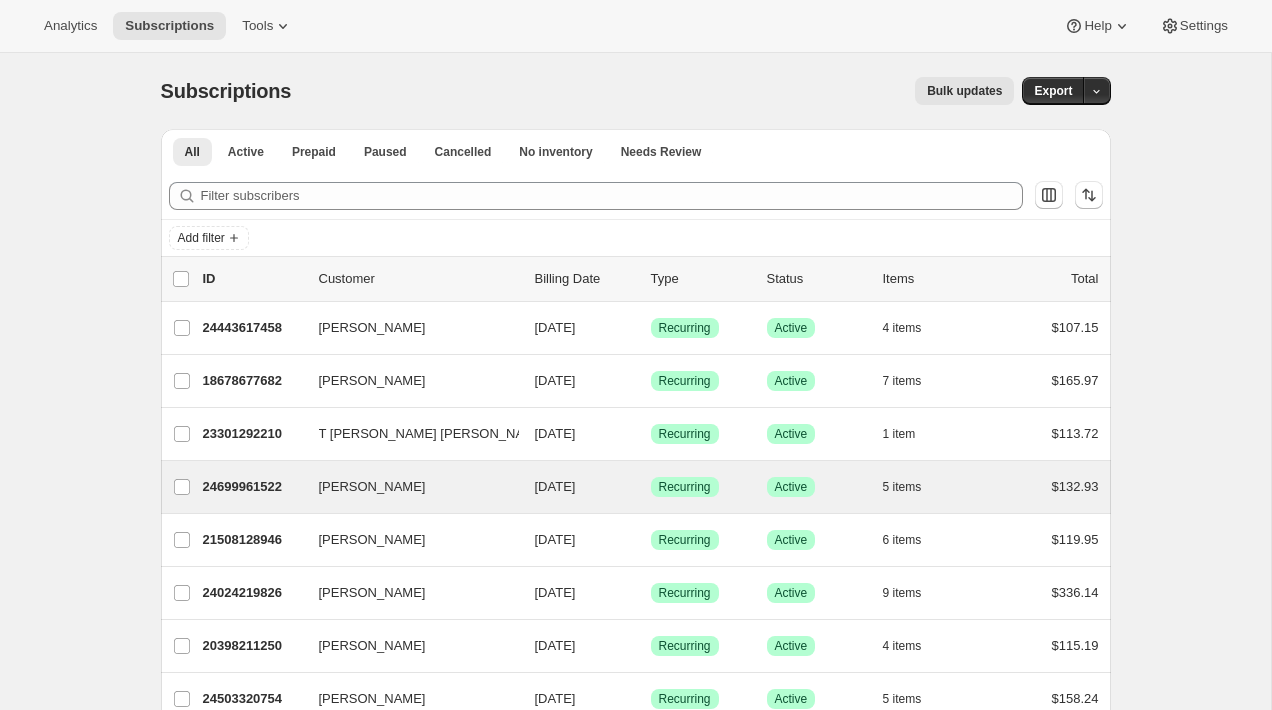 click on "Kari Jones 24699961522 Kari Jones 07/12/2025 Success Recurring Success Active 5   items $132.93" at bounding box center (636, 487) 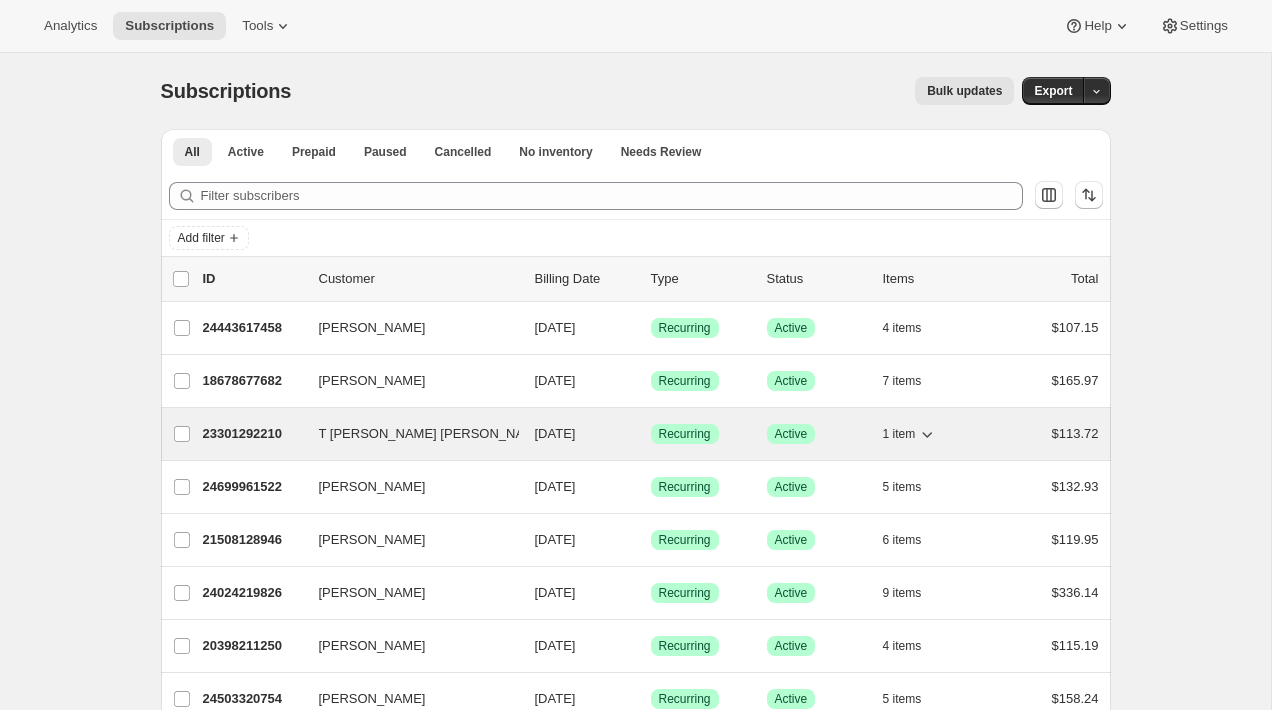 click on "23301292210" at bounding box center [253, 434] 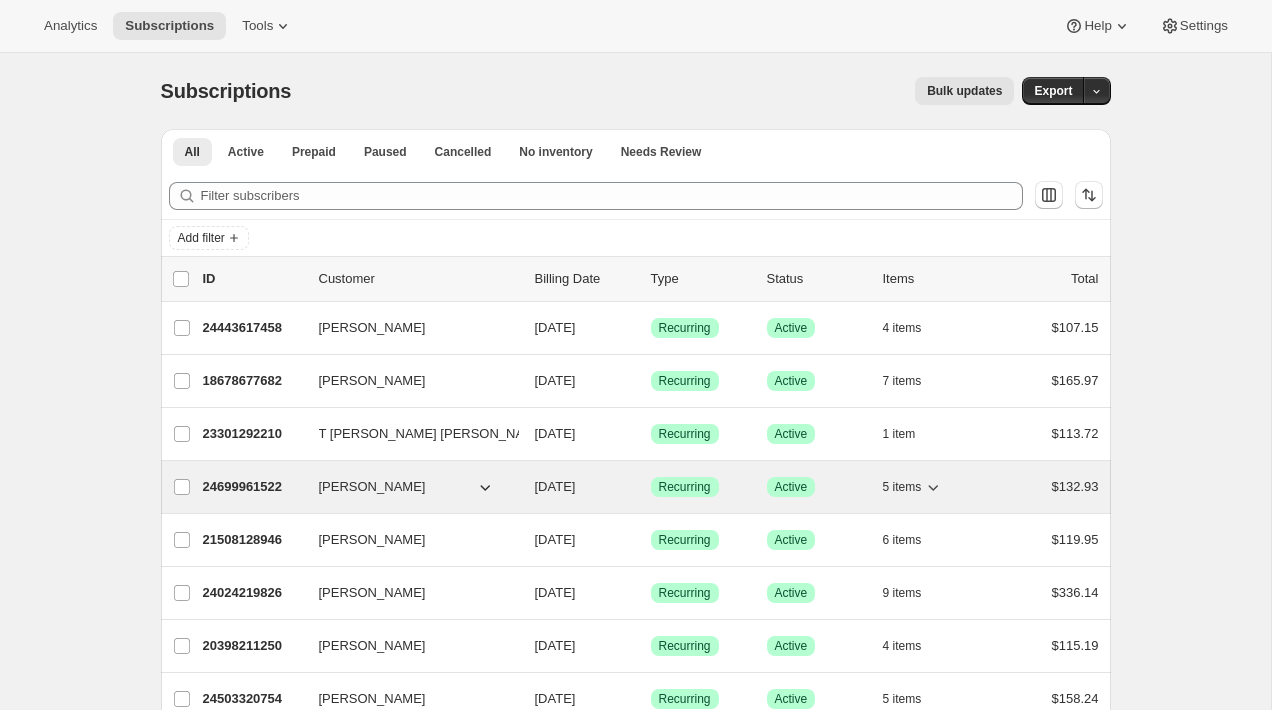 click on "24699961522" at bounding box center [253, 487] 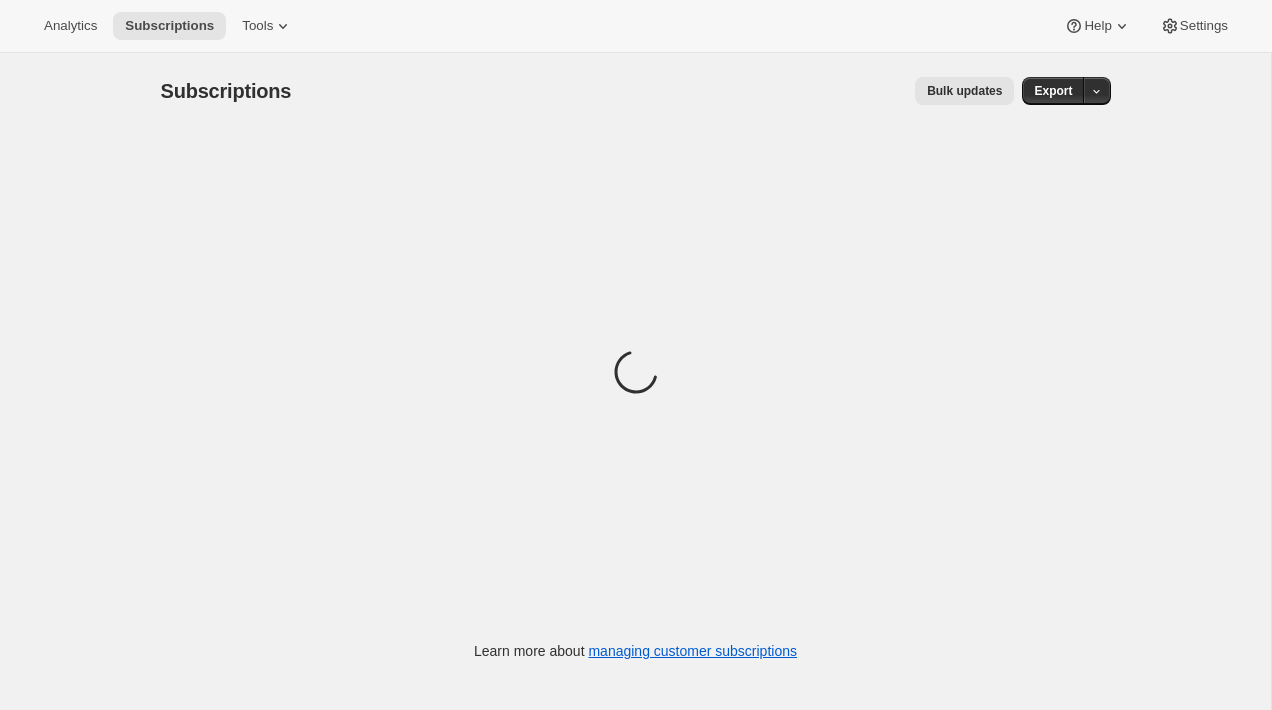 scroll, scrollTop: 0, scrollLeft: 0, axis: both 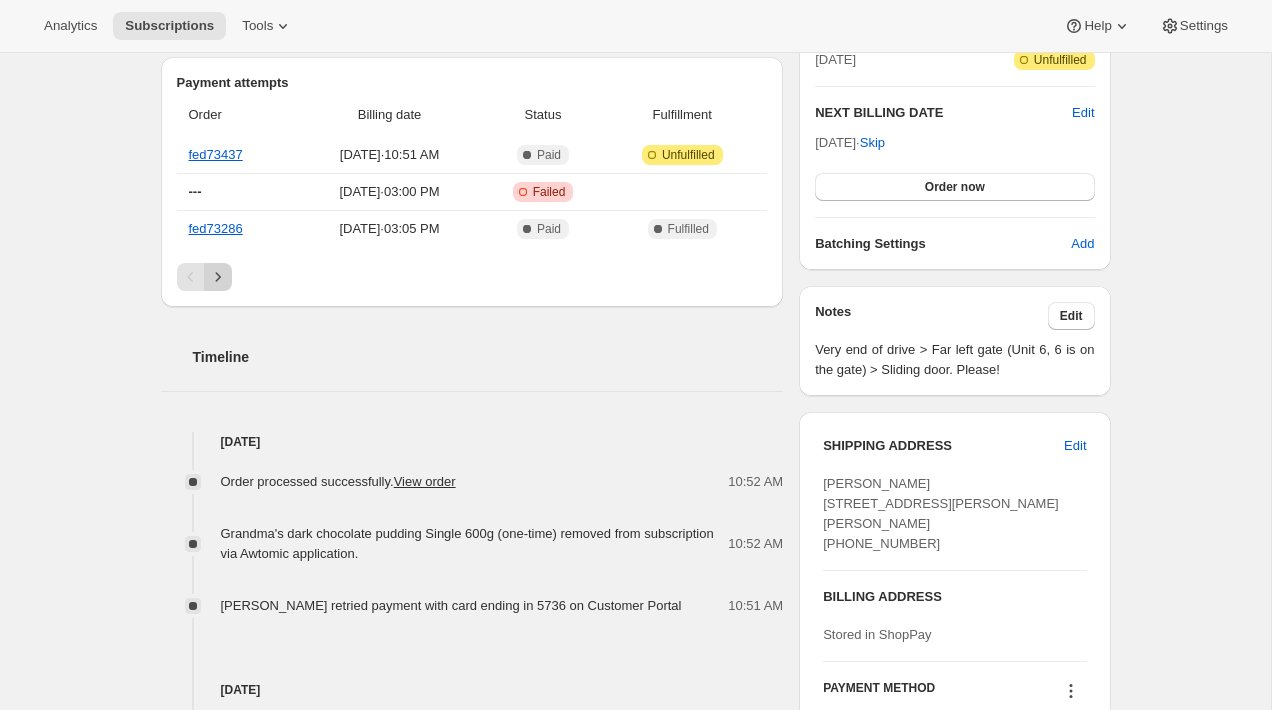 click 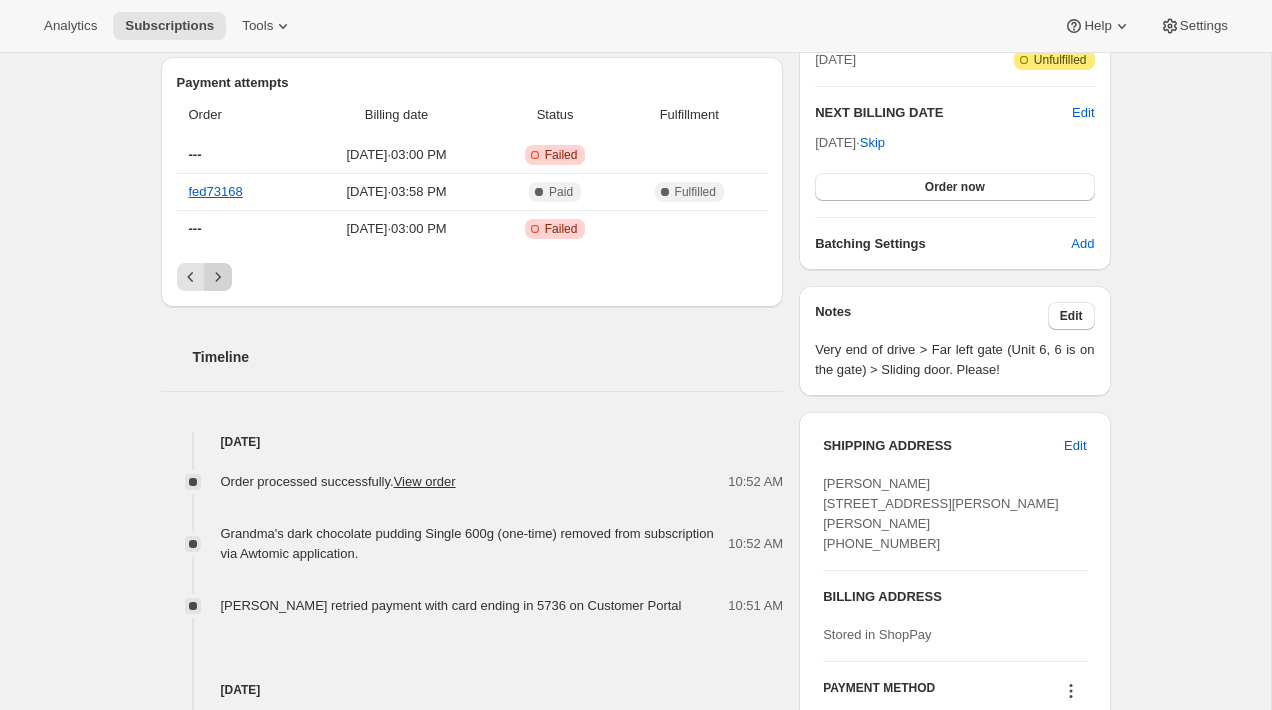 click 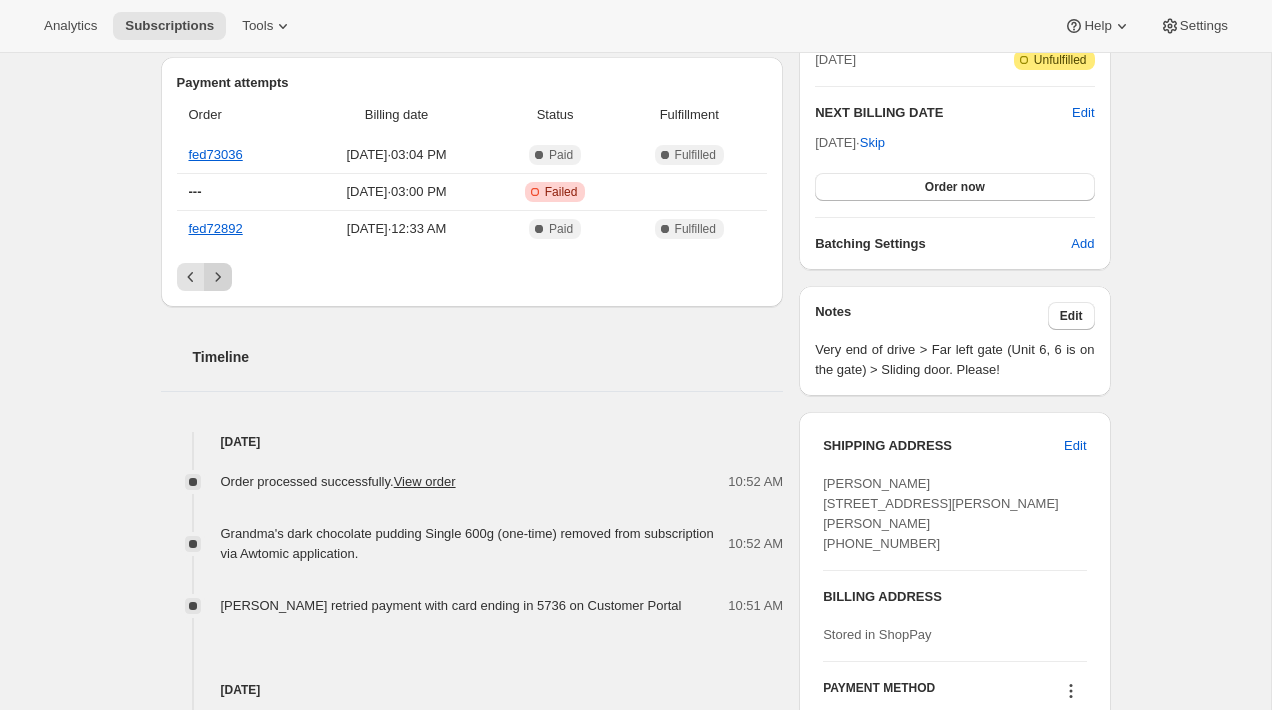 click 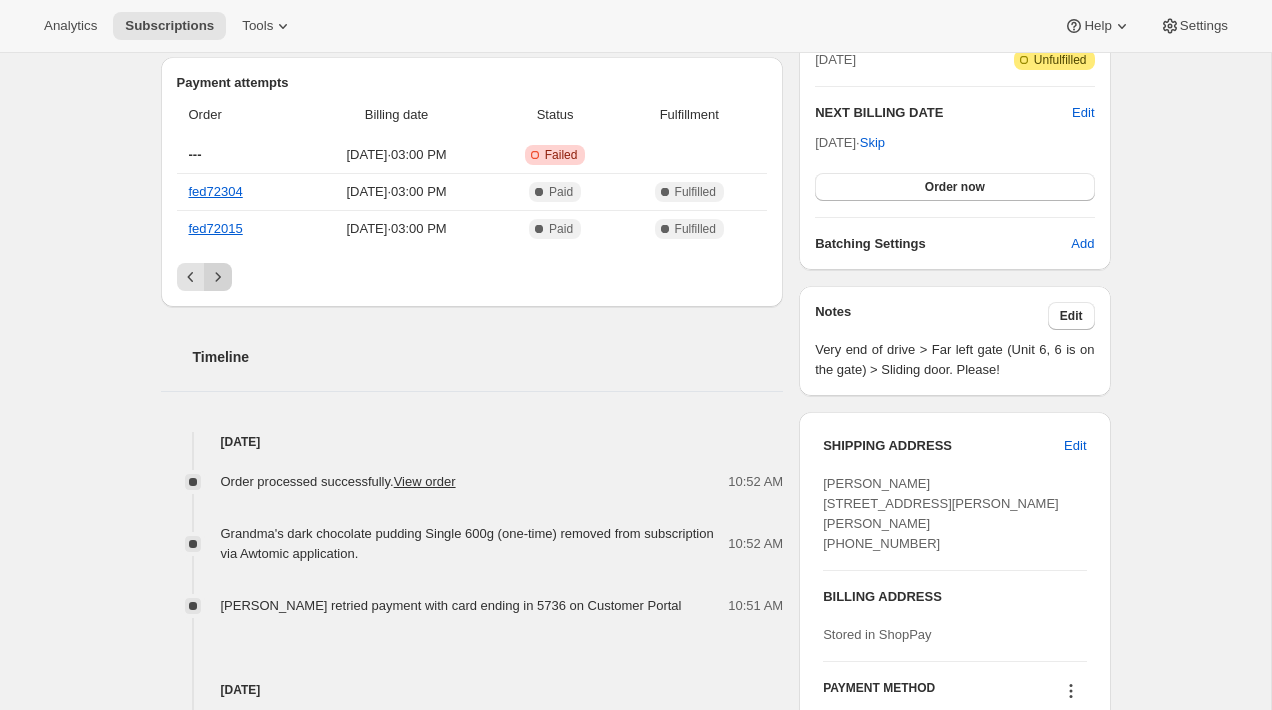 click 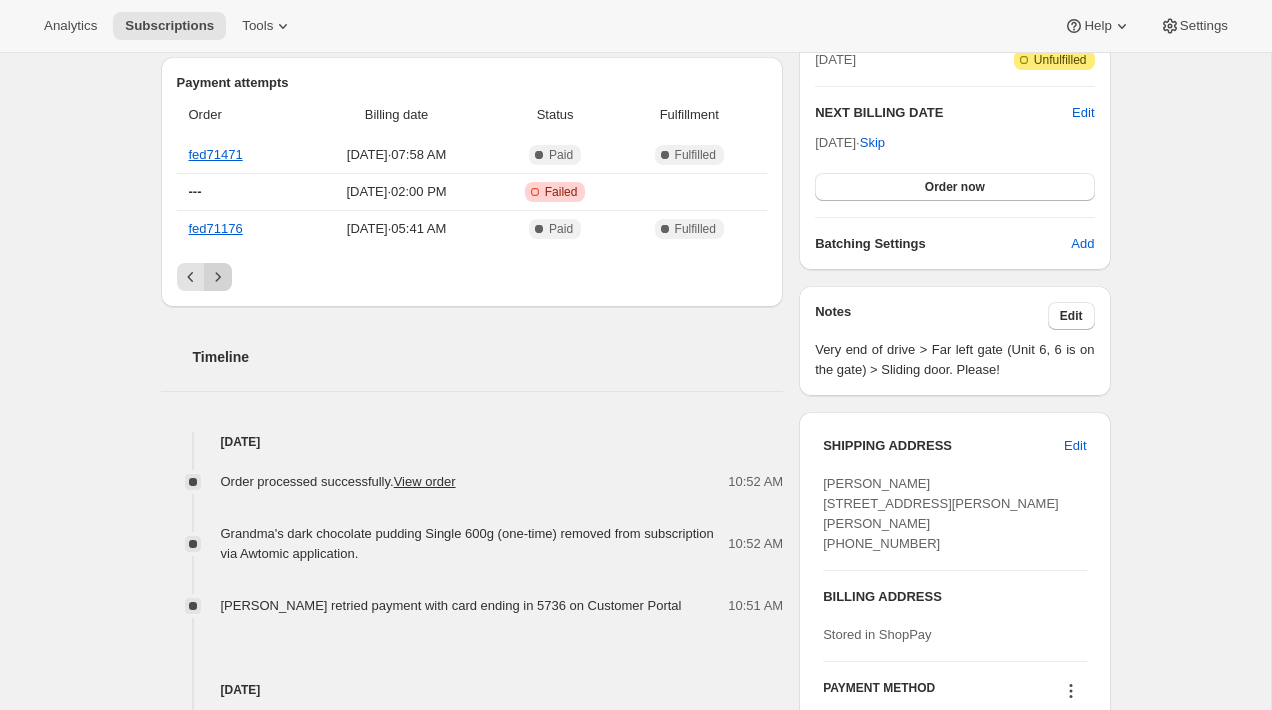 click at bounding box center (218, 277) 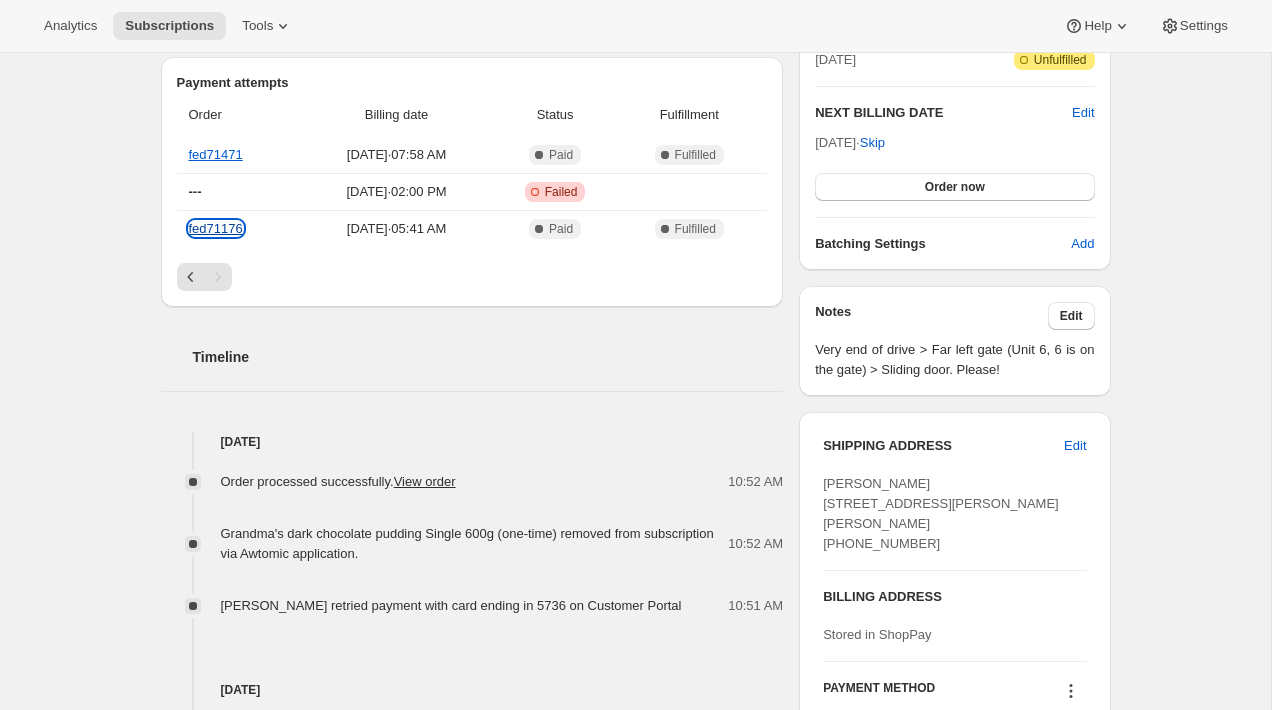 click on "fed71176" at bounding box center (216, 228) 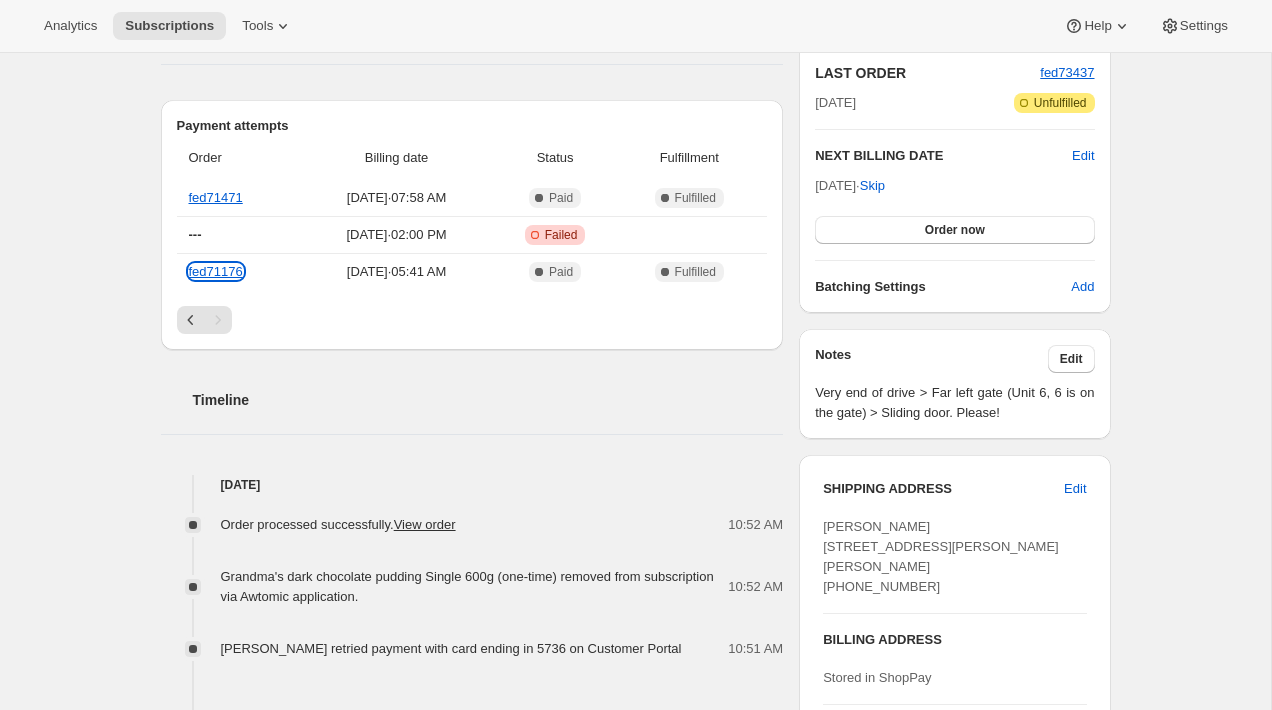 scroll, scrollTop: 0, scrollLeft: 0, axis: both 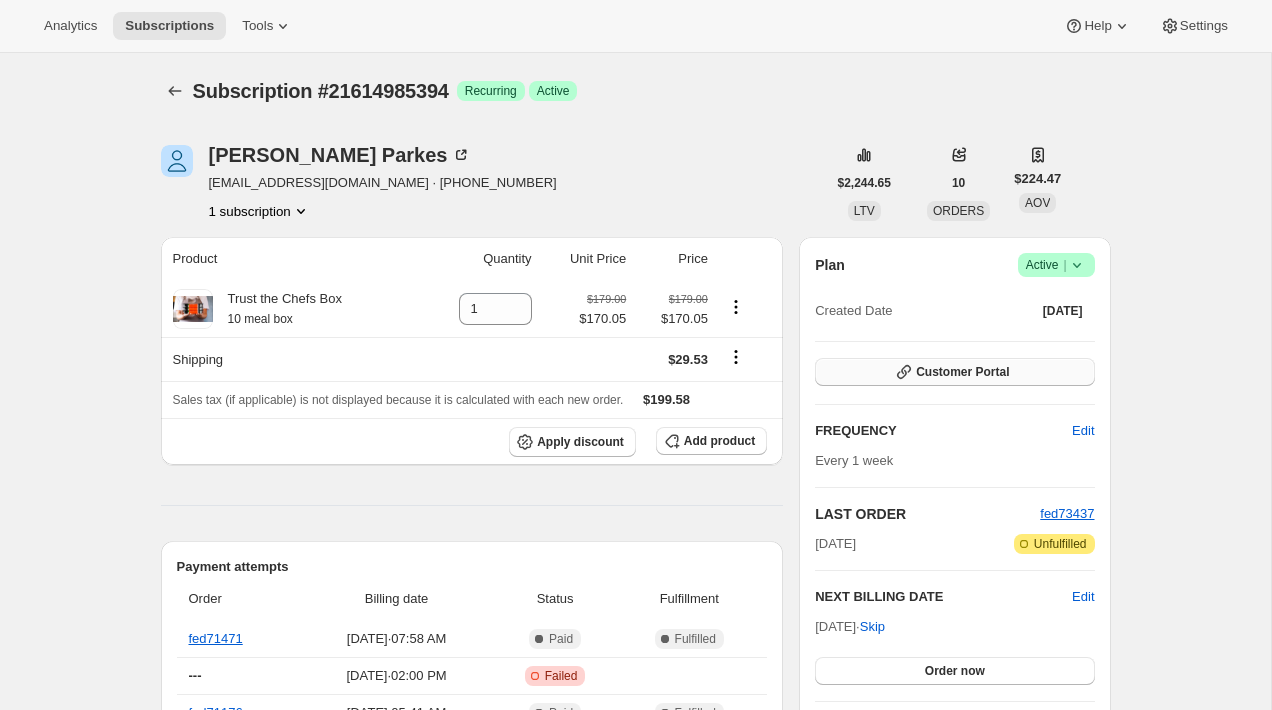 click on "Customer Portal" at bounding box center [962, 372] 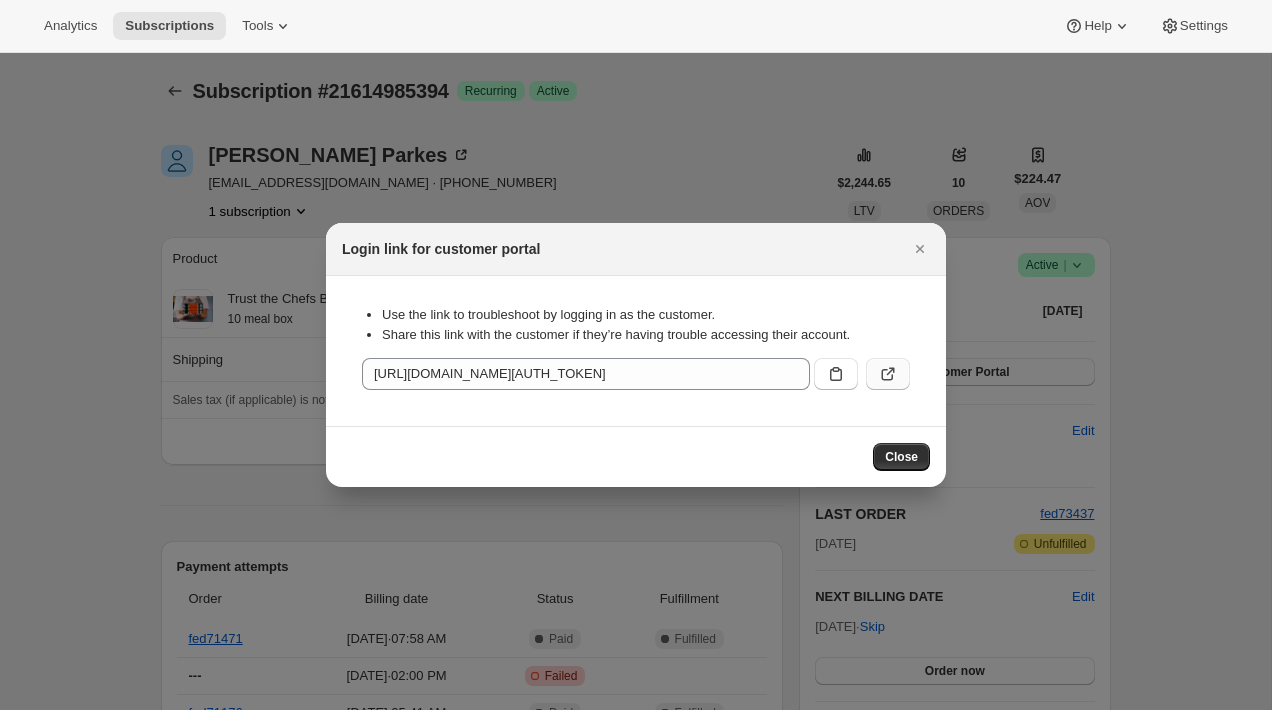 click 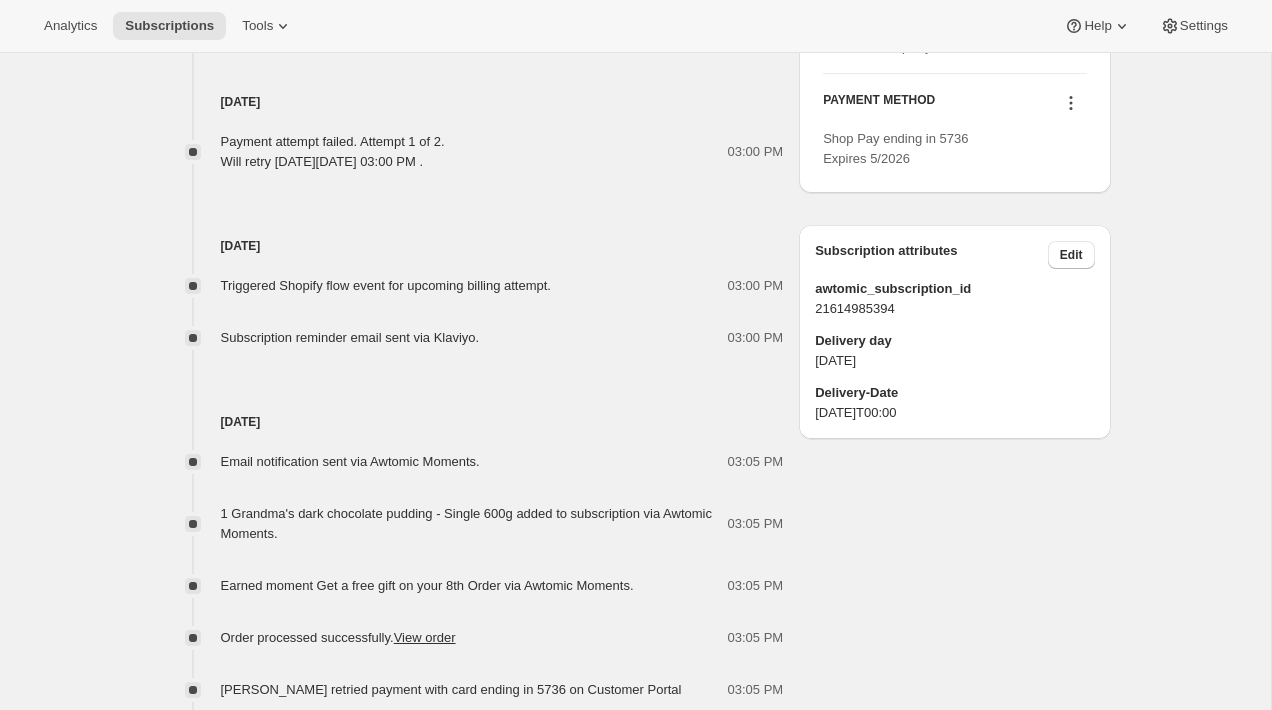 scroll, scrollTop: 1211, scrollLeft: 0, axis: vertical 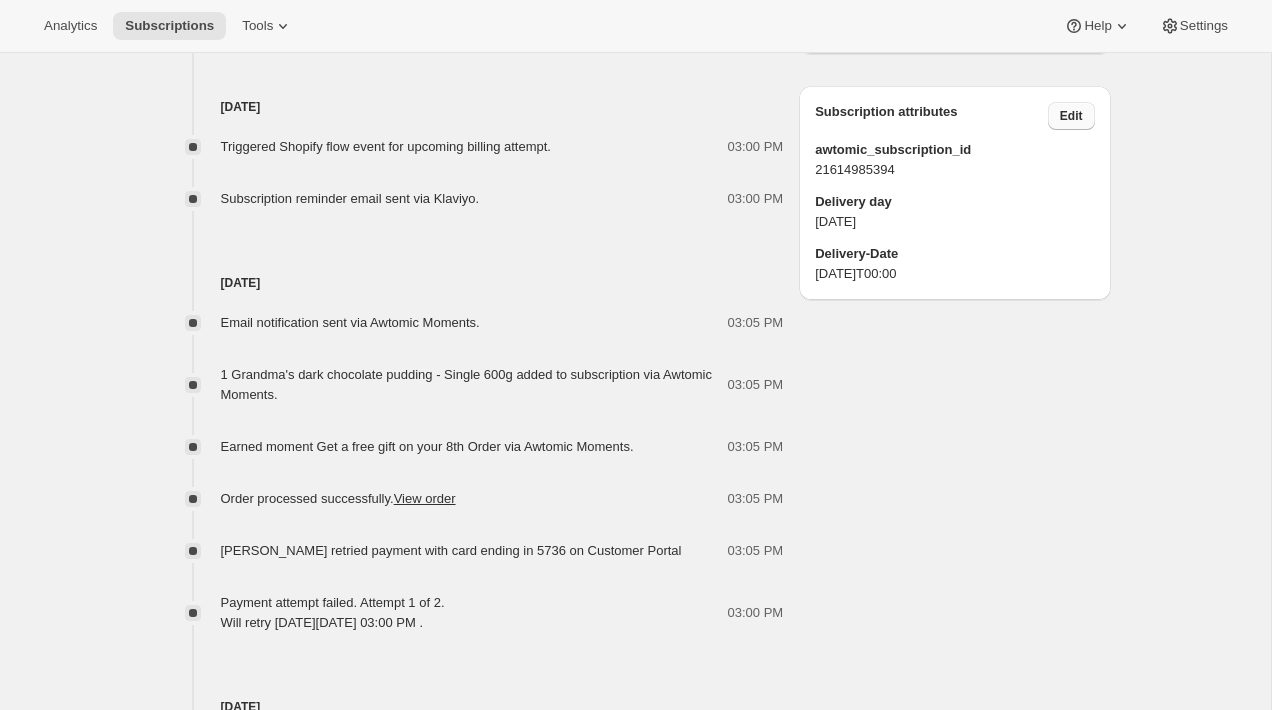 click on "Edit" at bounding box center [1071, 116] 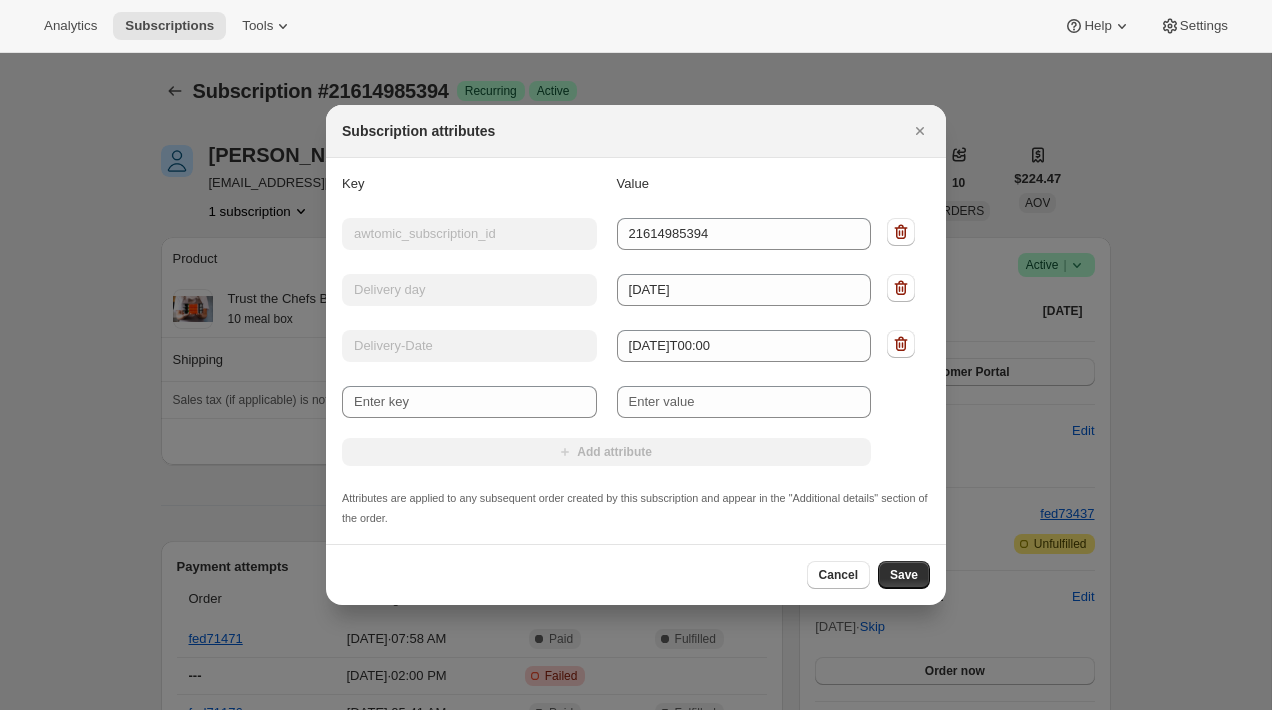 scroll, scrollTop: 0, scrollLeft: 0, axis: both 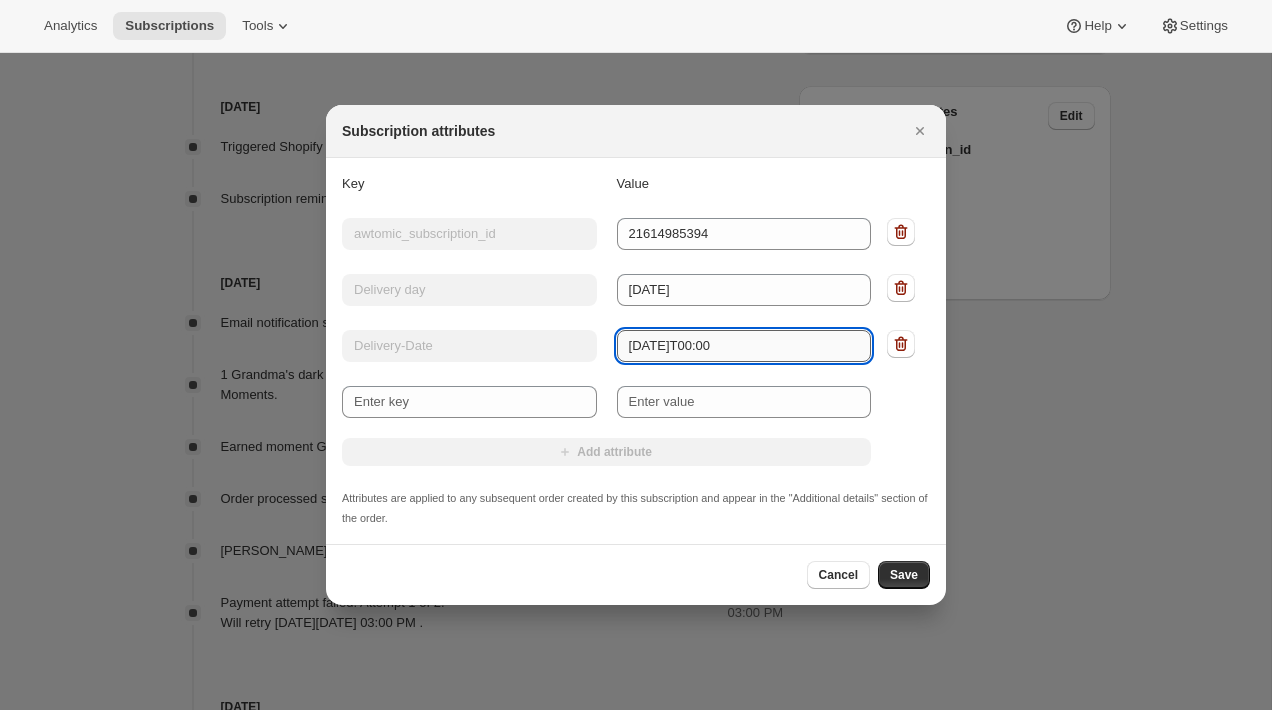 click on "2025-06-10T00:00" at bounding box center [744, 346] 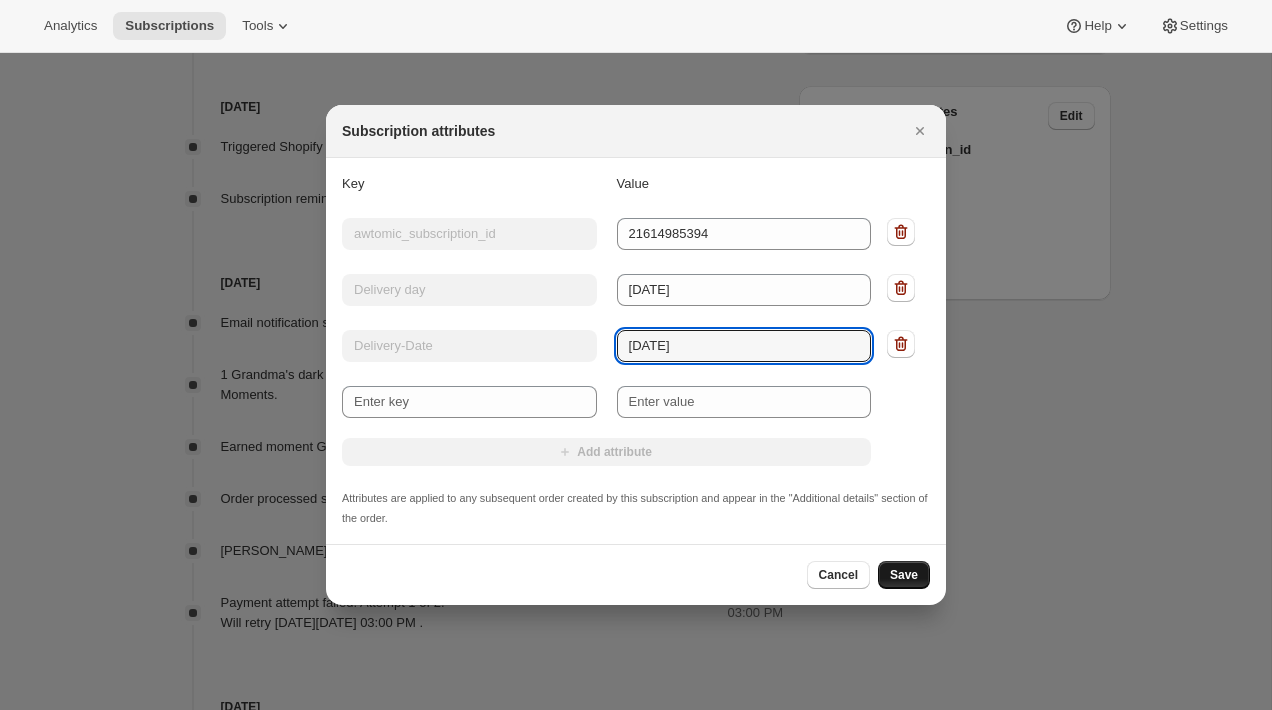 type on "2025/03/25" 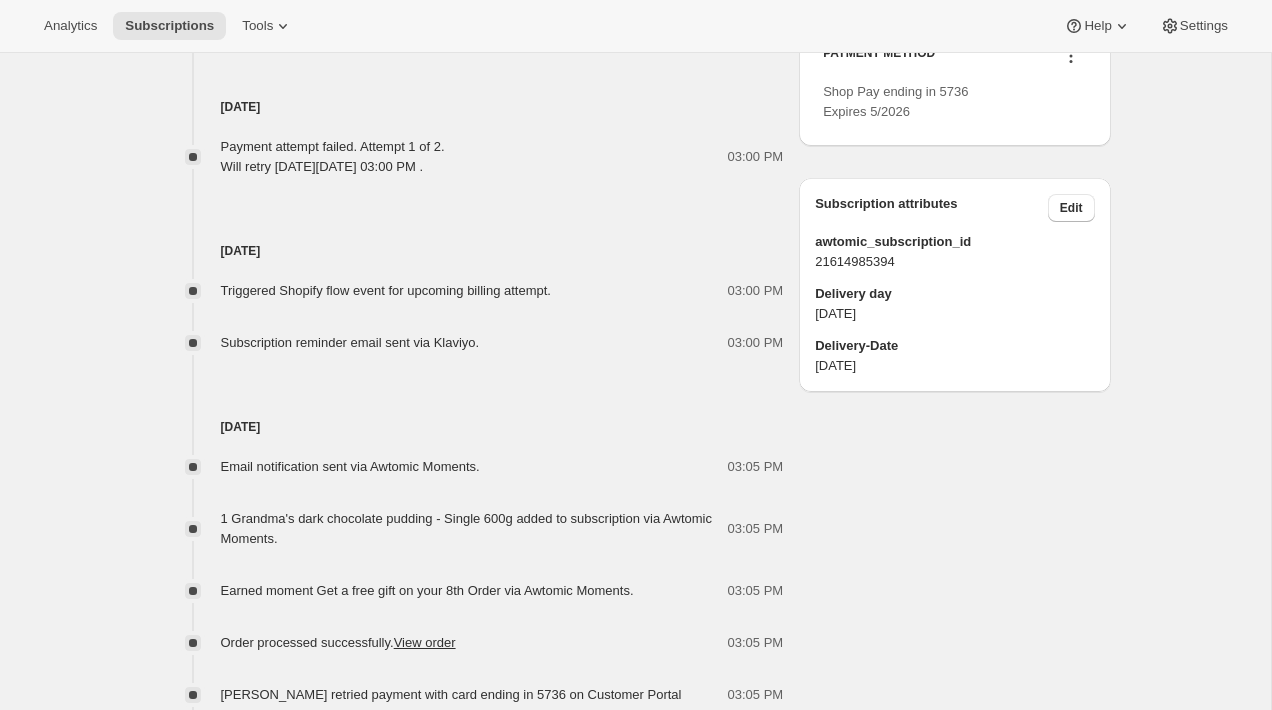 scroll, scrollTop: 0, scrollLeft: 0, axis: both 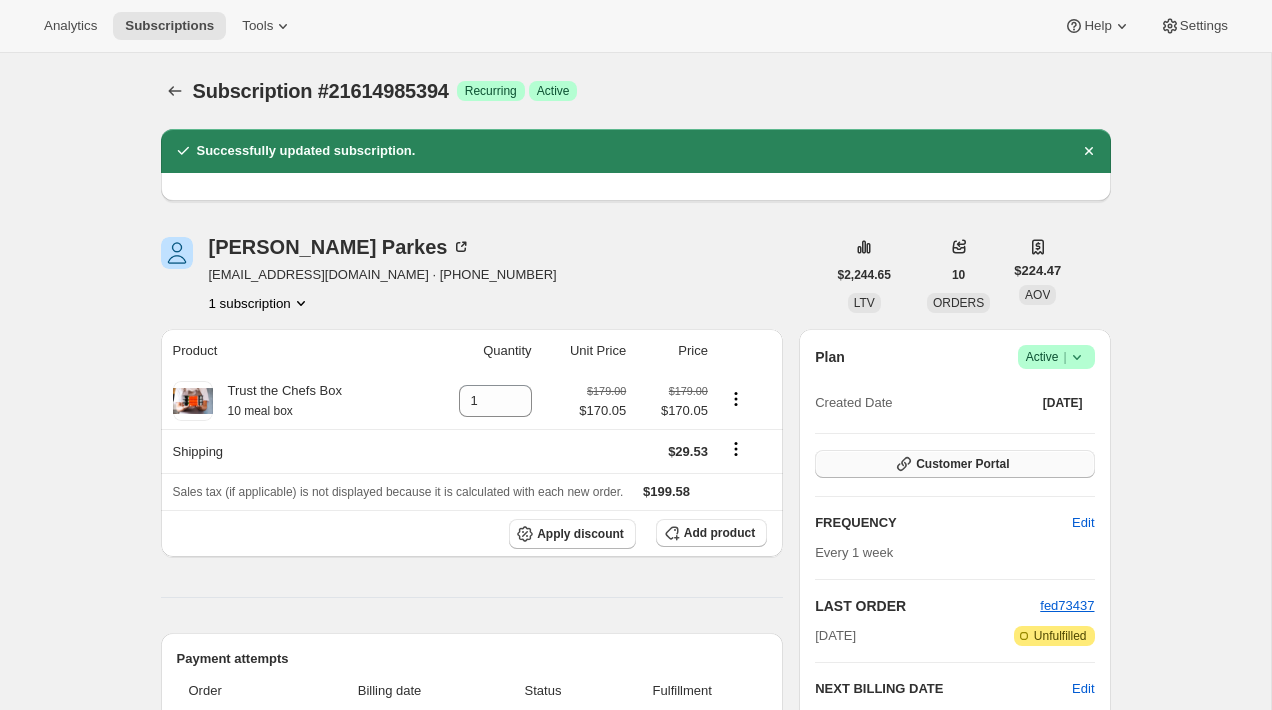 click on "Customer Portal" at bounding box center [954, 464] 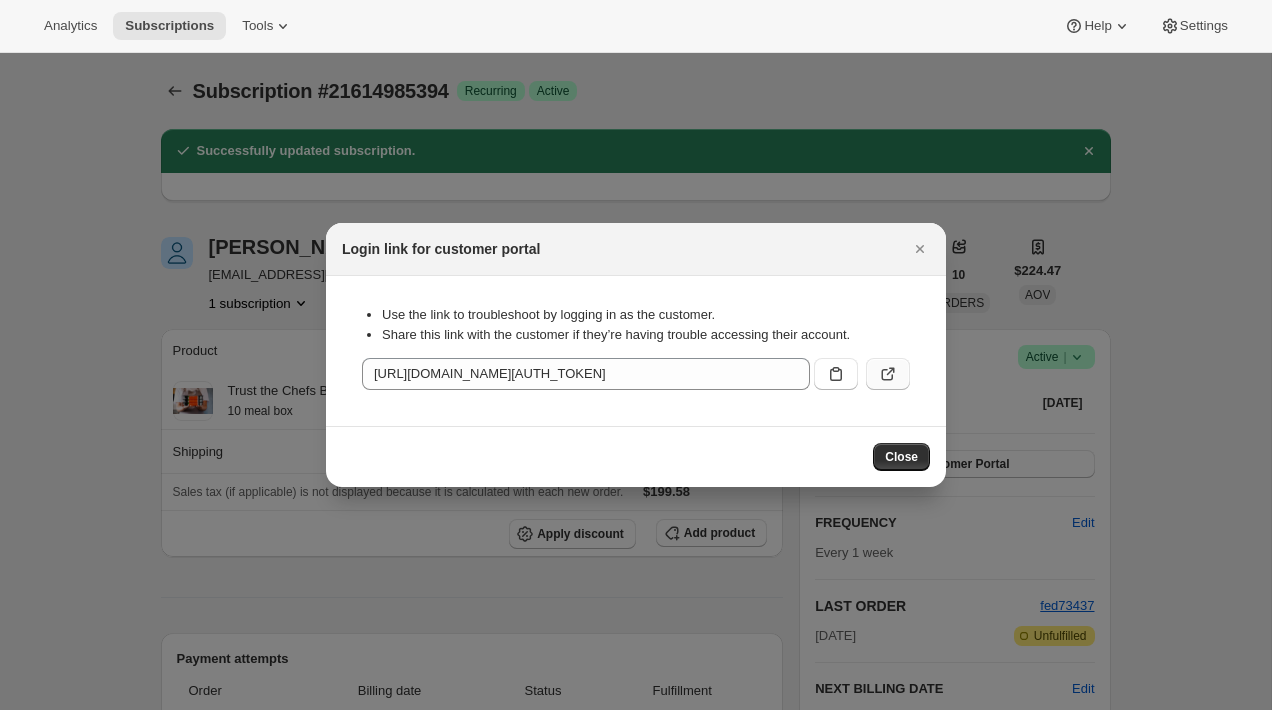 click at bounding box center (888, 374) 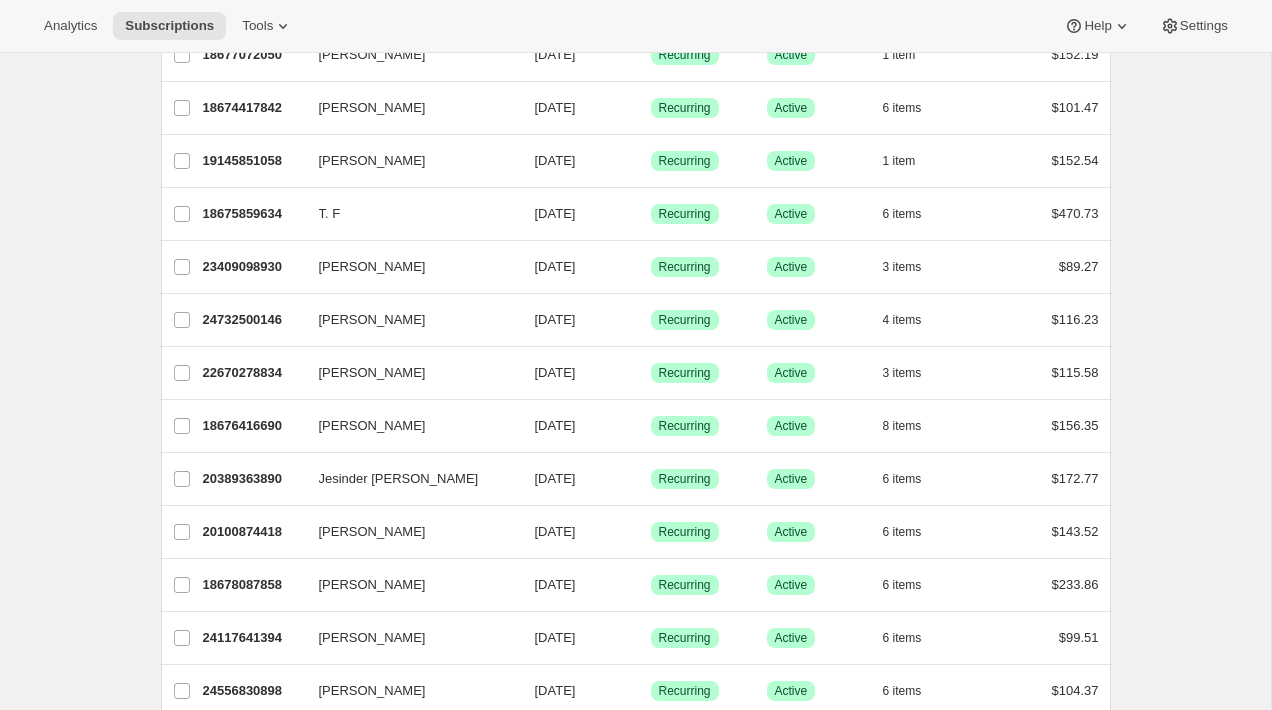 scroll, scrollTop: 1244, scrollLeft: 0, axis: vertical 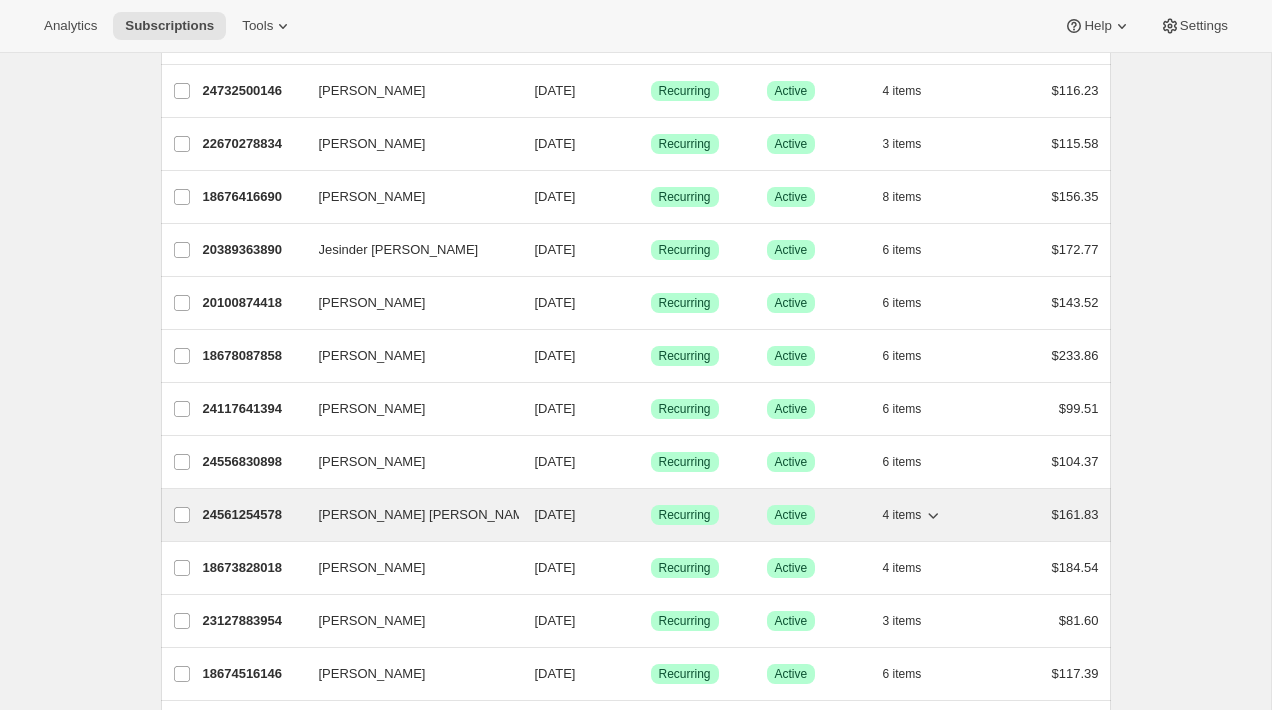 click on "24561254578" at bounding box center (253, 515) 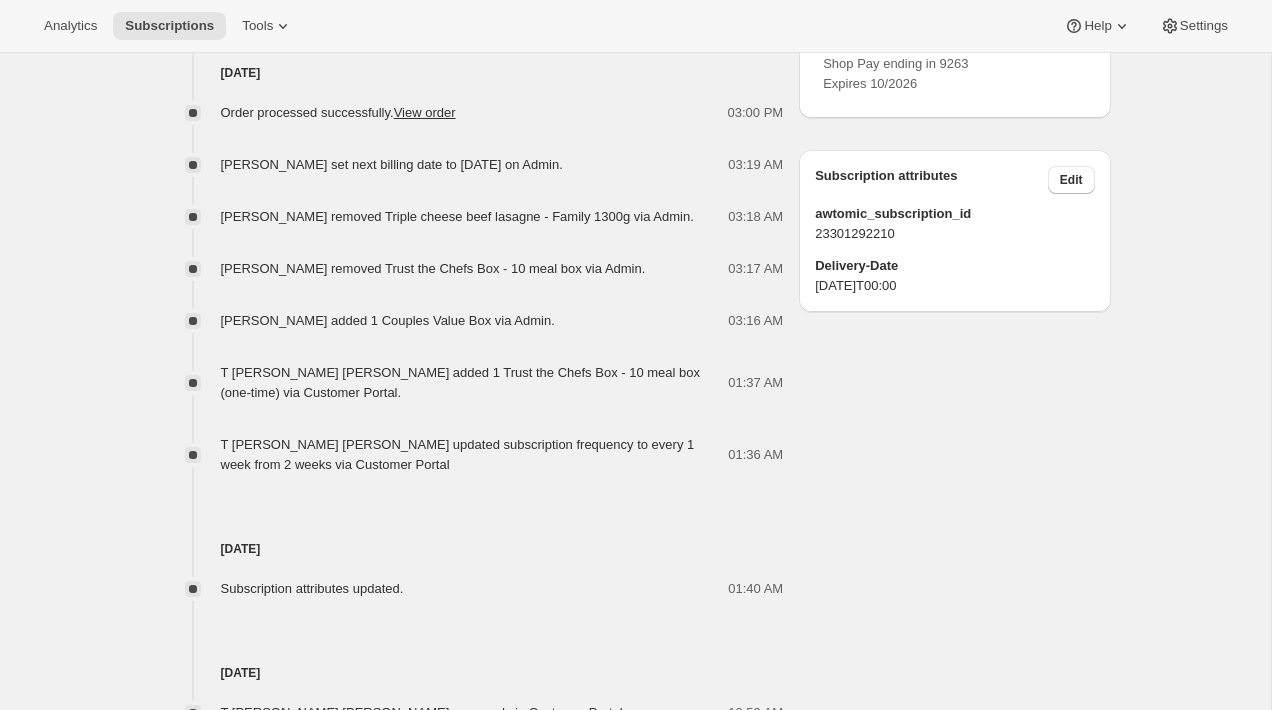 scroll, scrollTop: 0, scrollLeft: 0, axis: both 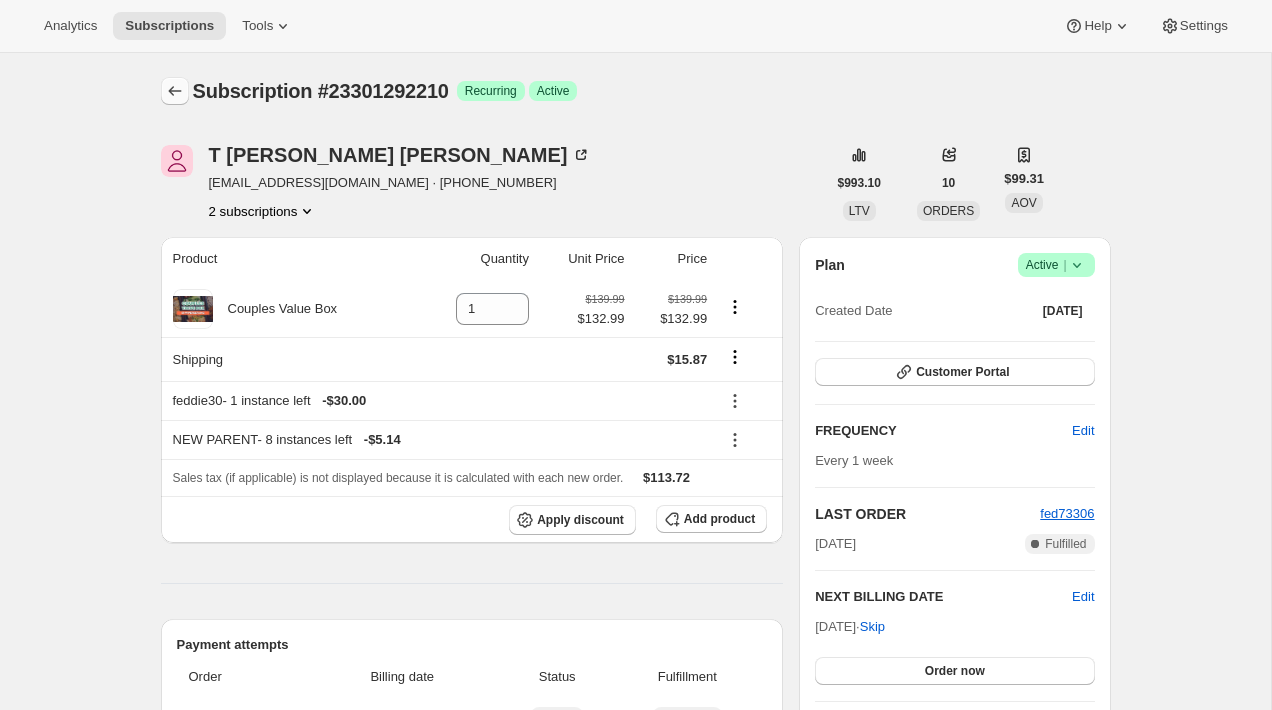click 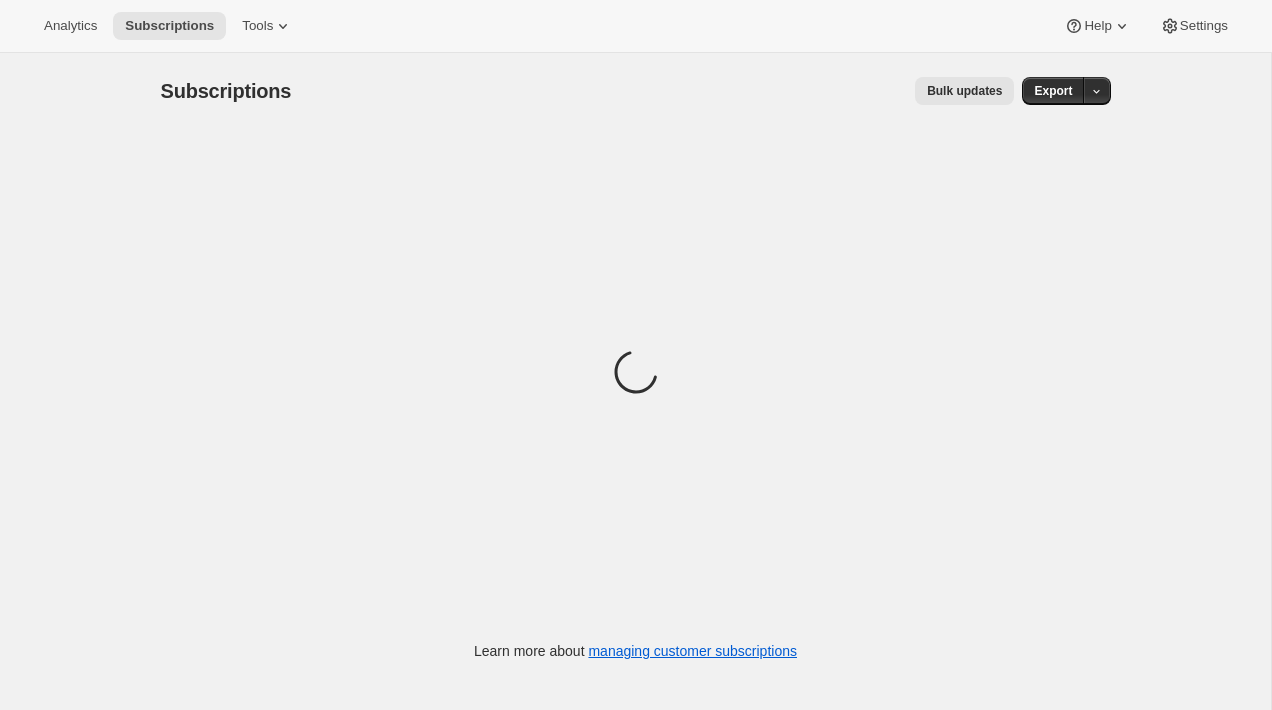 click on "Bulk updates" at bounding box center (964, 91) 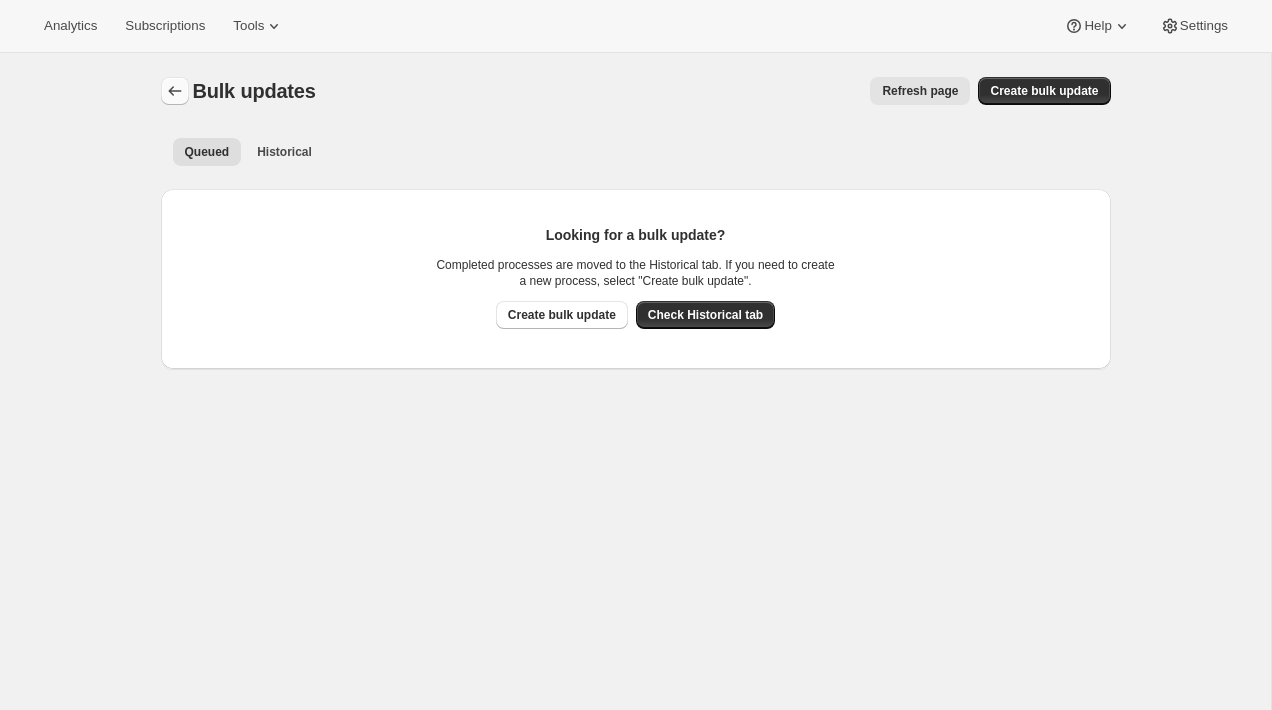 click 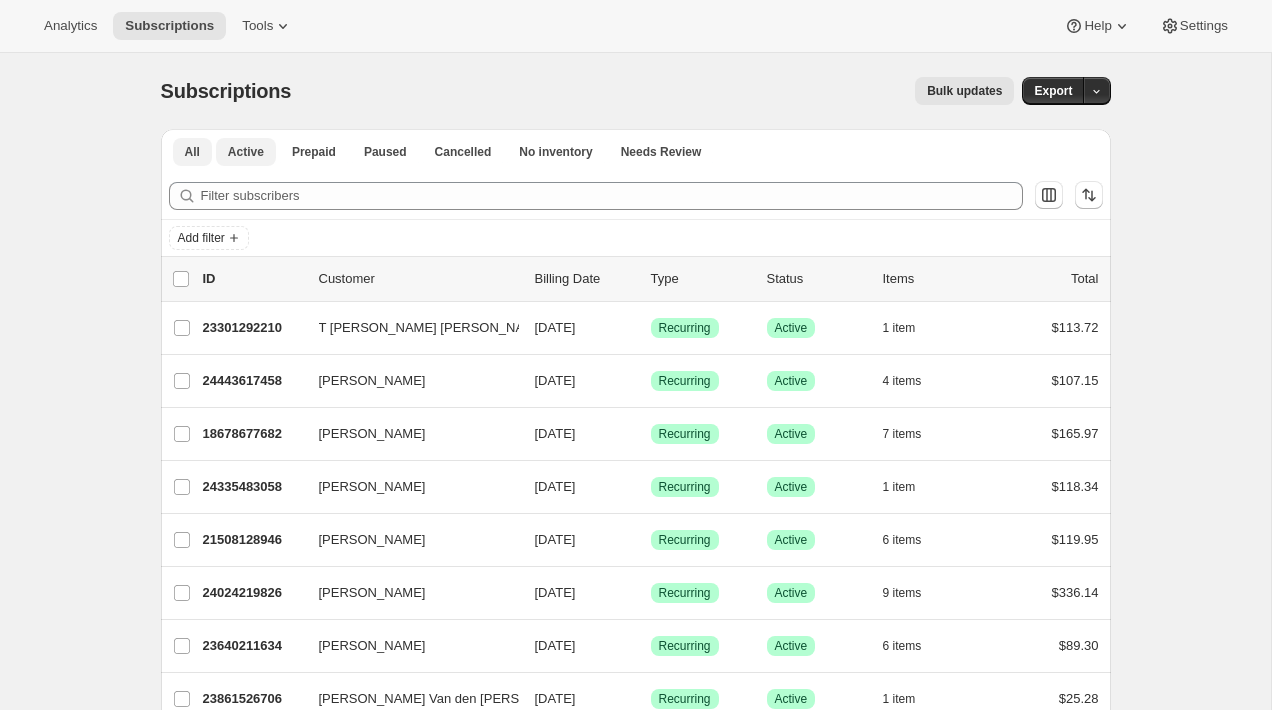 click on "Active" at bounding box center [246, 152] 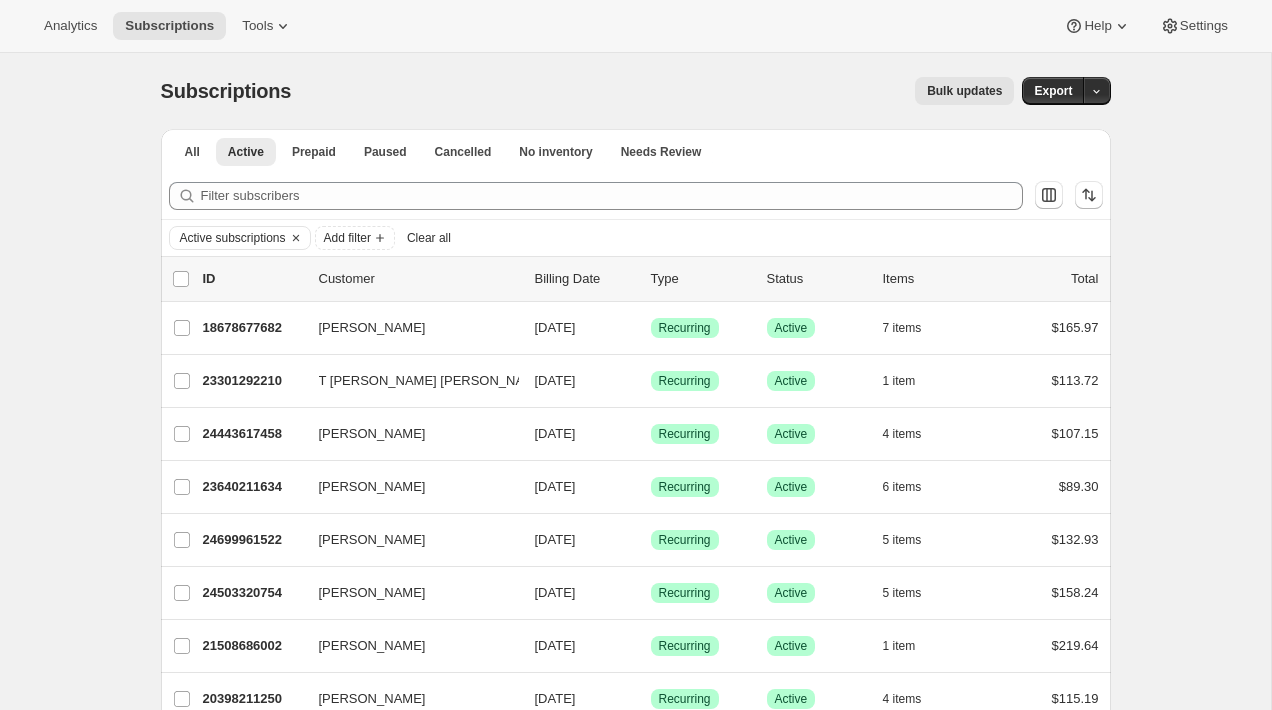 click on "Bulk updates" at bounding box center [964, 91] 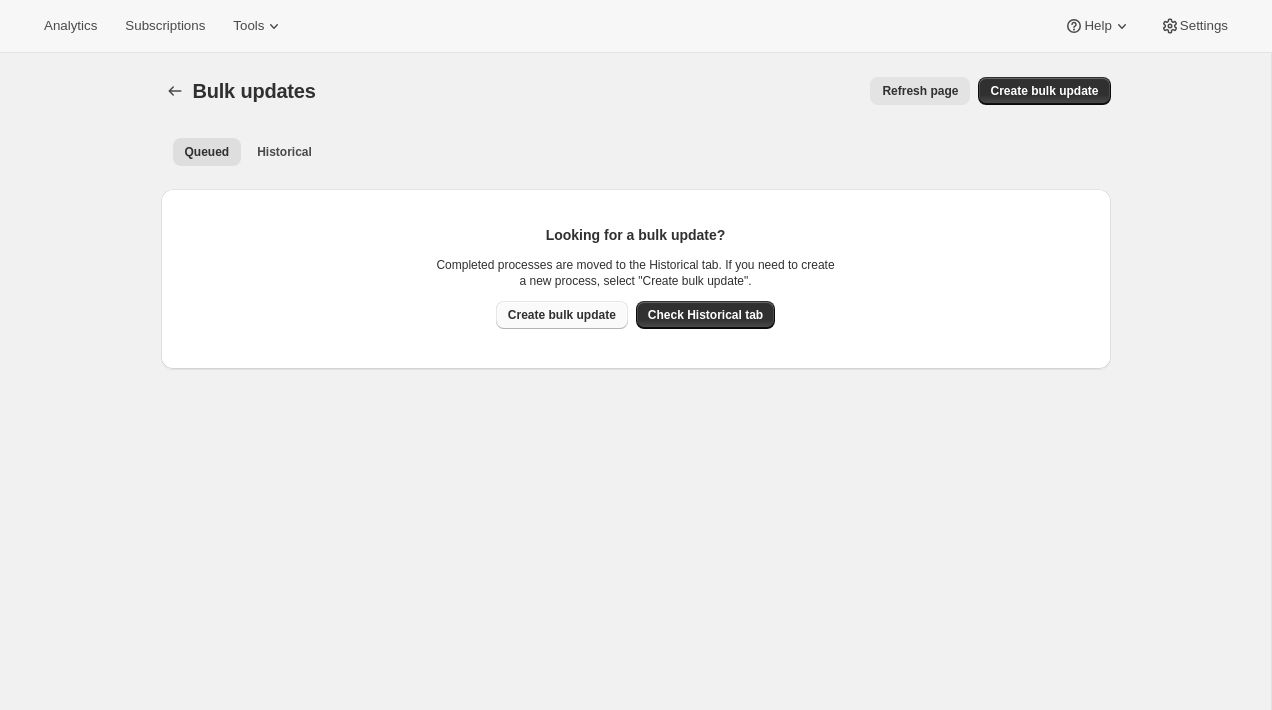 click on "Create bulk update" at bounding box center [562, 315] 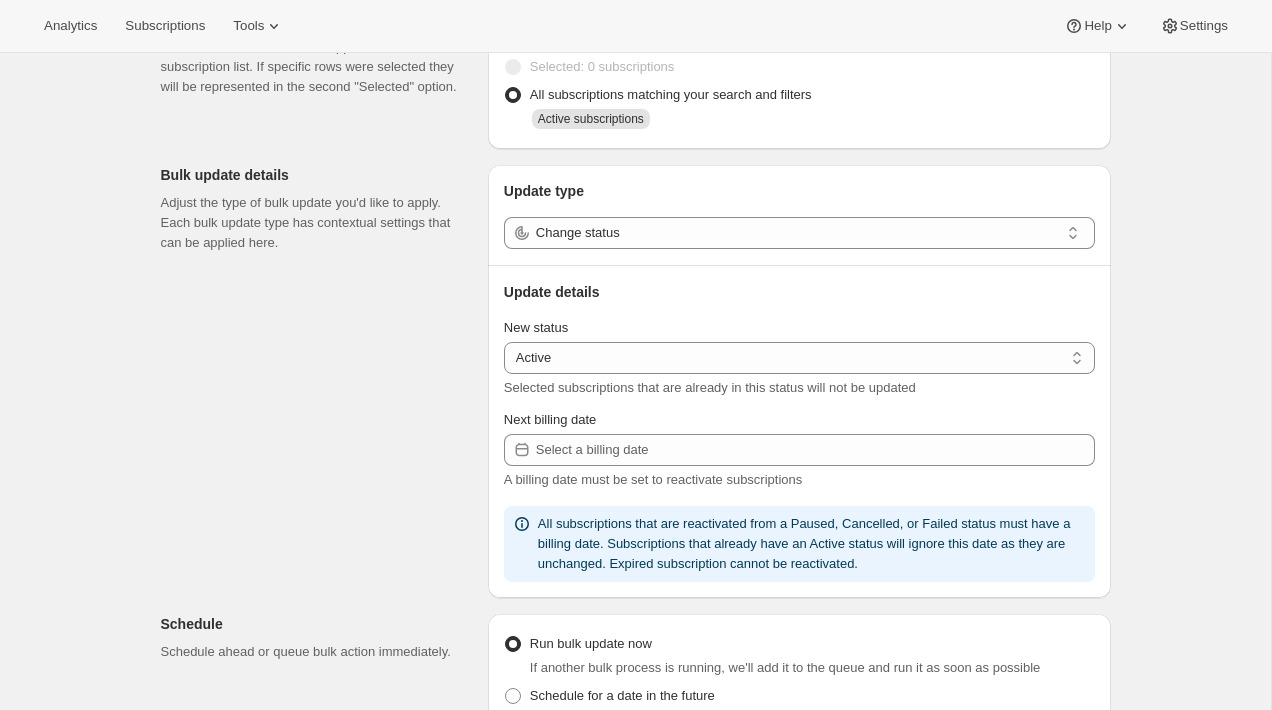scroll, scrollTop: 217, scrollLeft: 0, axis: vertical 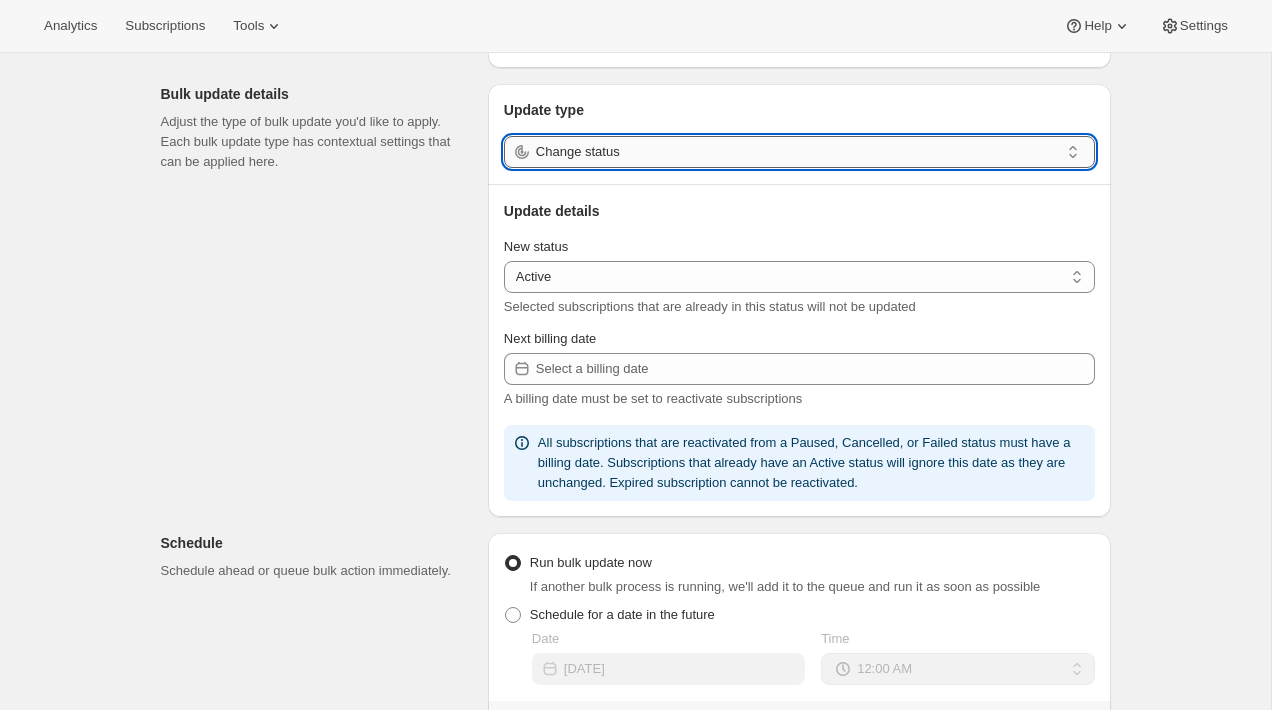 click on "Change status" at bounding box center [797, 152] 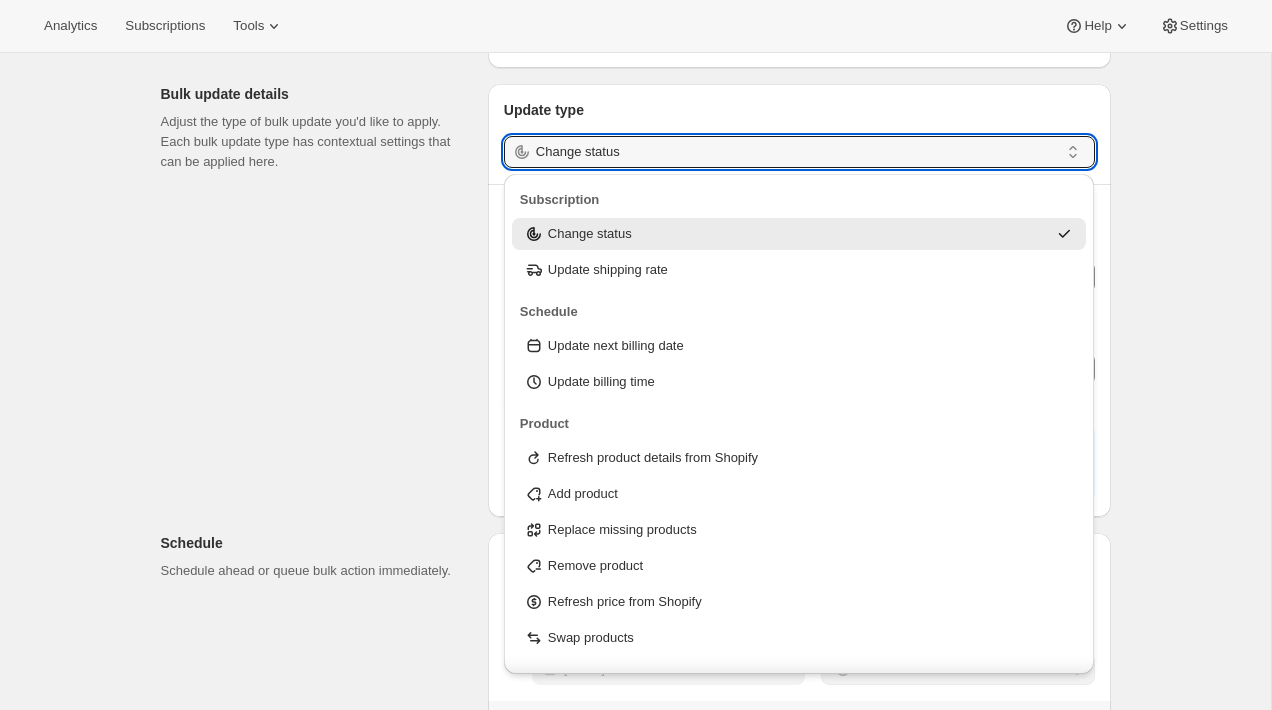 scroll, scrollTop: 64, scrollLeft: 0, axis: vertical 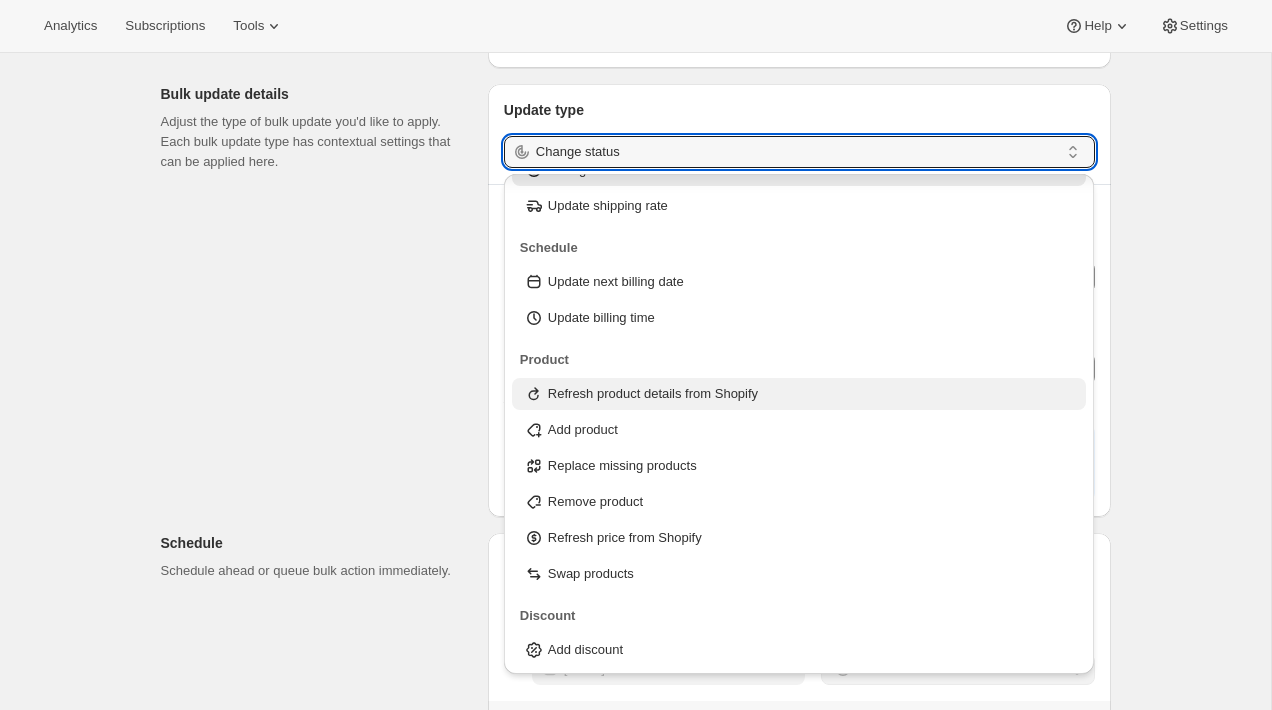 click on "Refresh product details from Shopify" at bounding box center [799, 394] 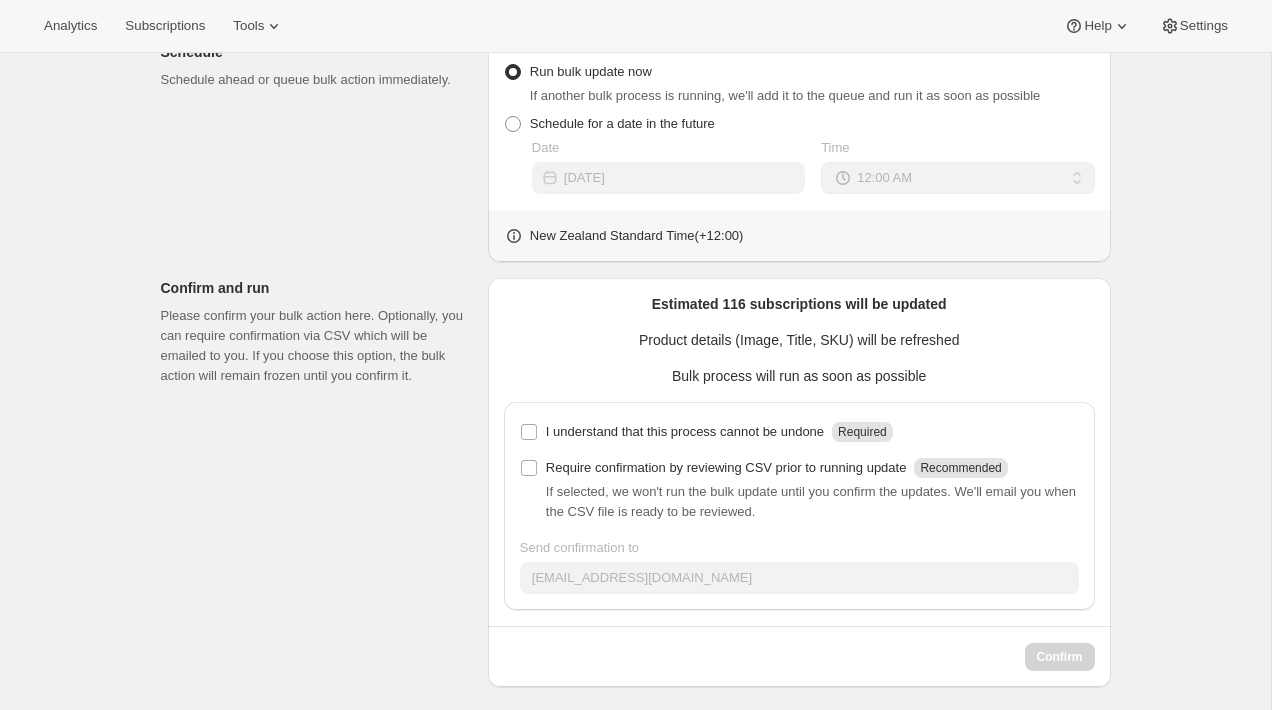 scroll, scrollTop: 627, scrollLeft: 0, axis: vertical 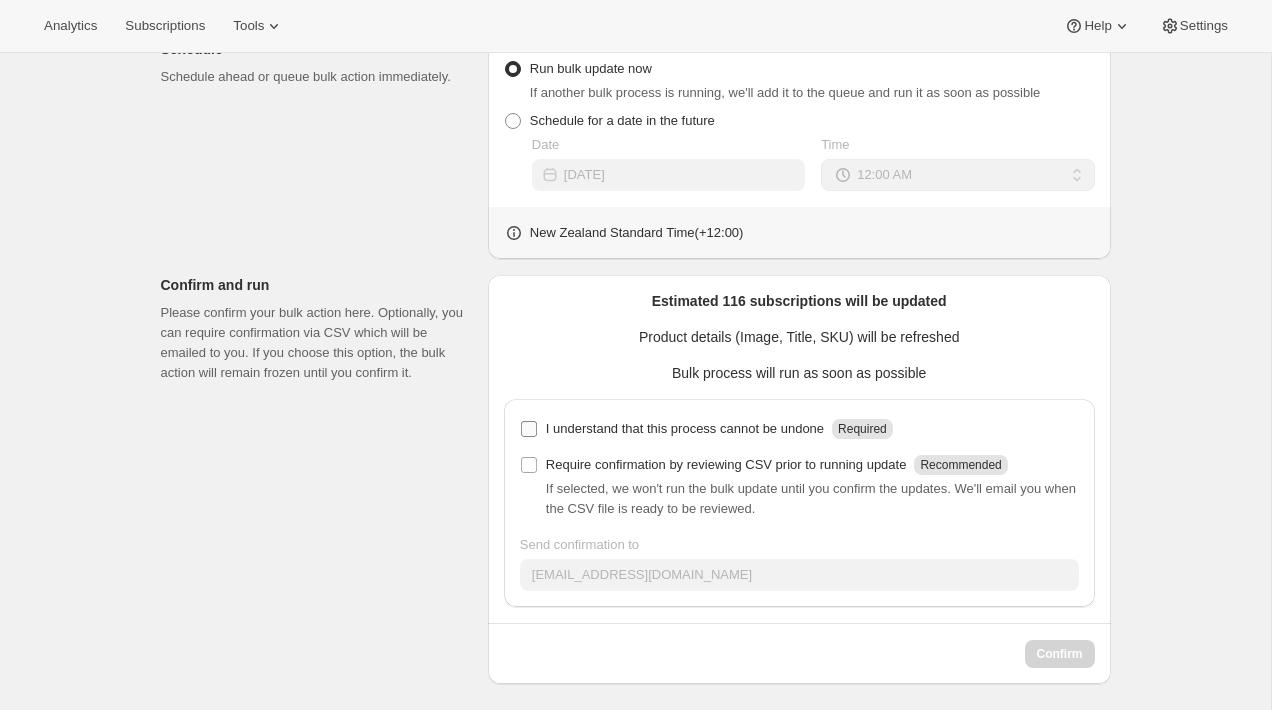 click on "I understand that this process cannot be undone" at bounding box center [685, 429] 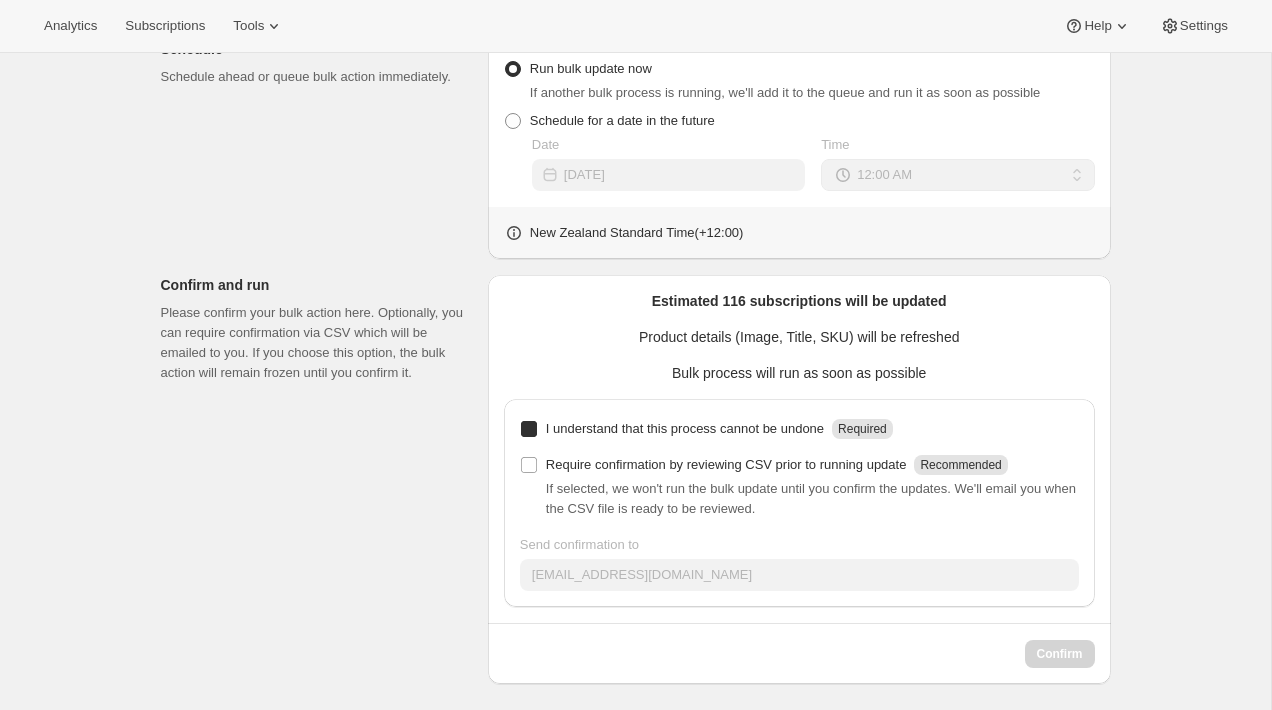 checkbox on "true" 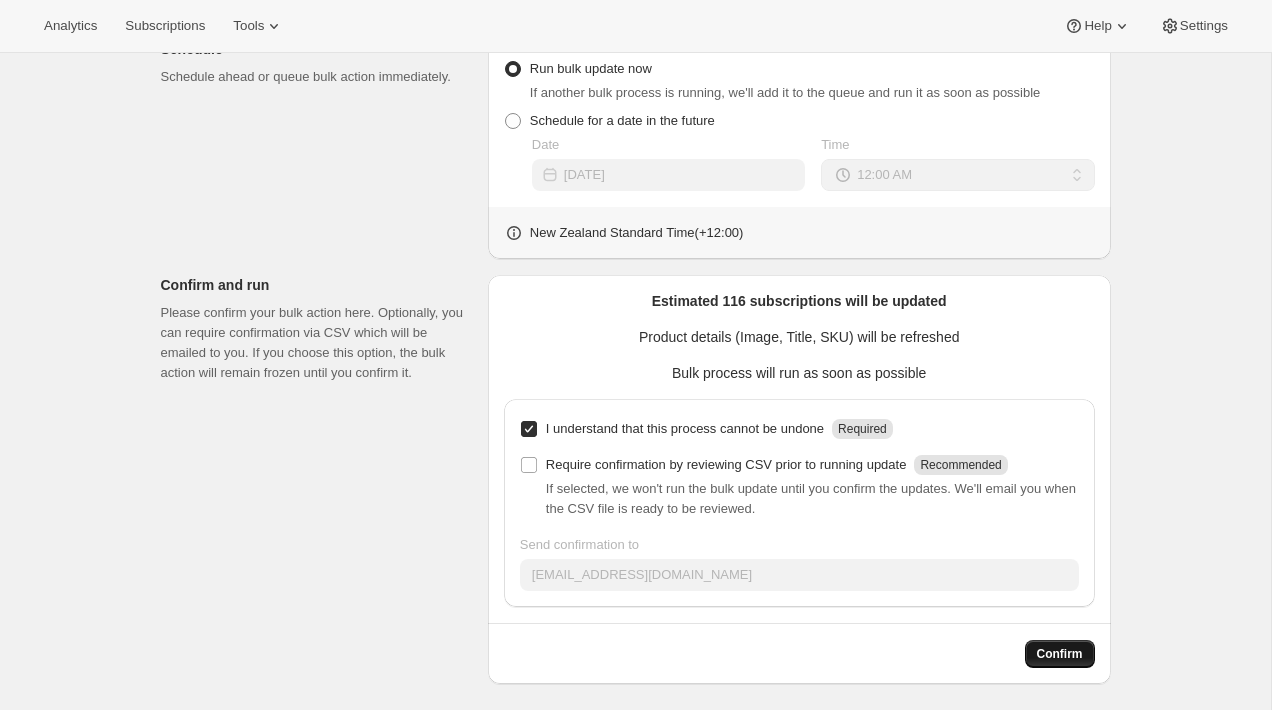 click on "Confirm" at bounding box center (1060, 654) 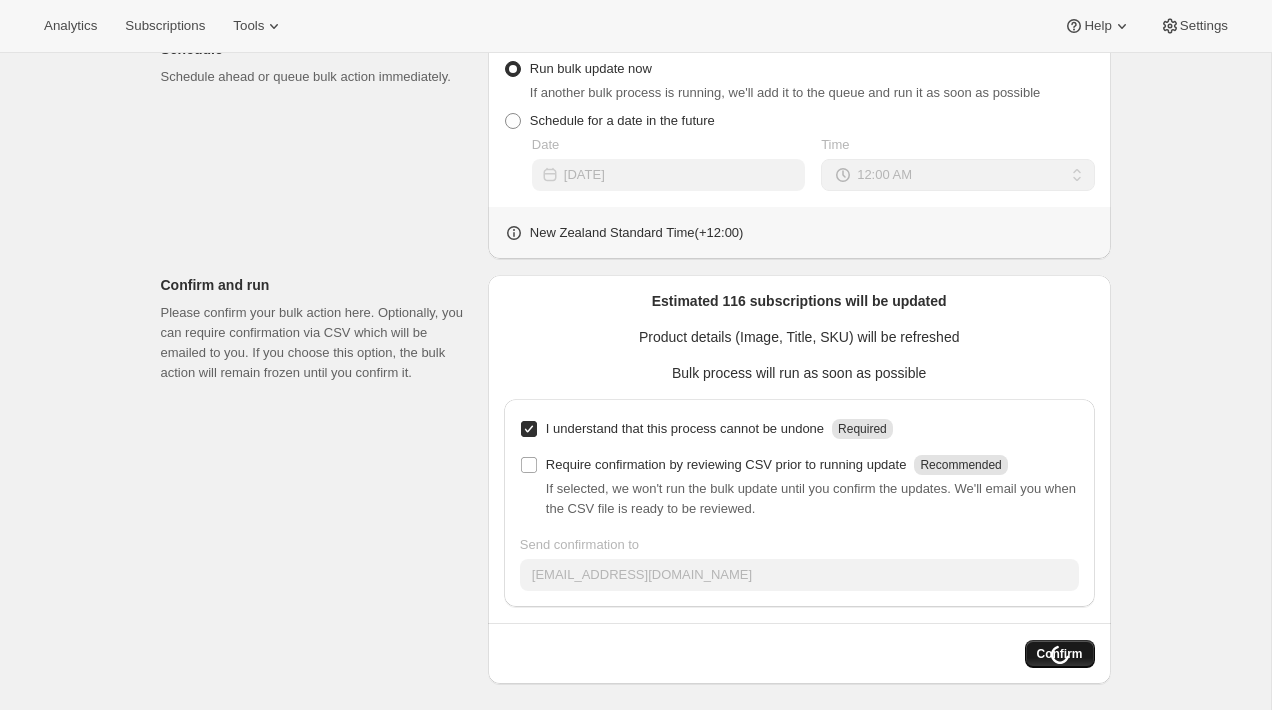 scroll, scrollTop: 0, scrollLeft: 0, axis: both 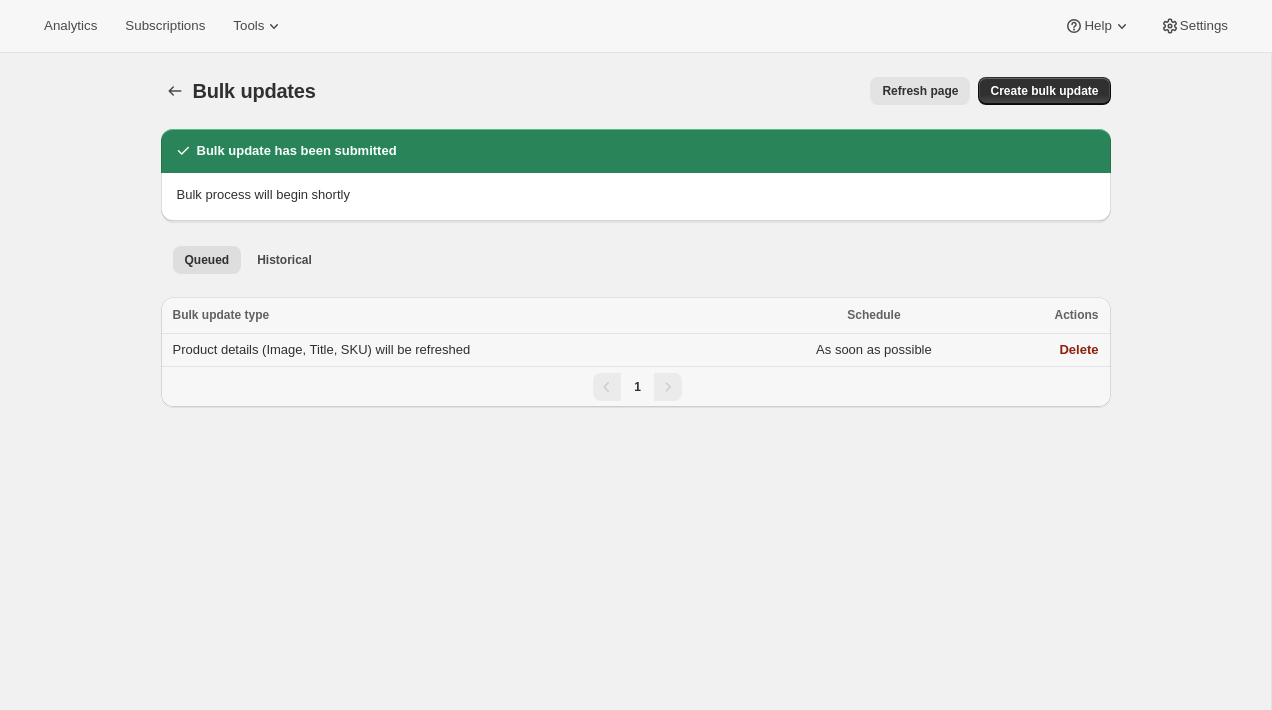 click on "Product details (Image, Title, SKU) will be refreshed" at bounding box center [322, 349] 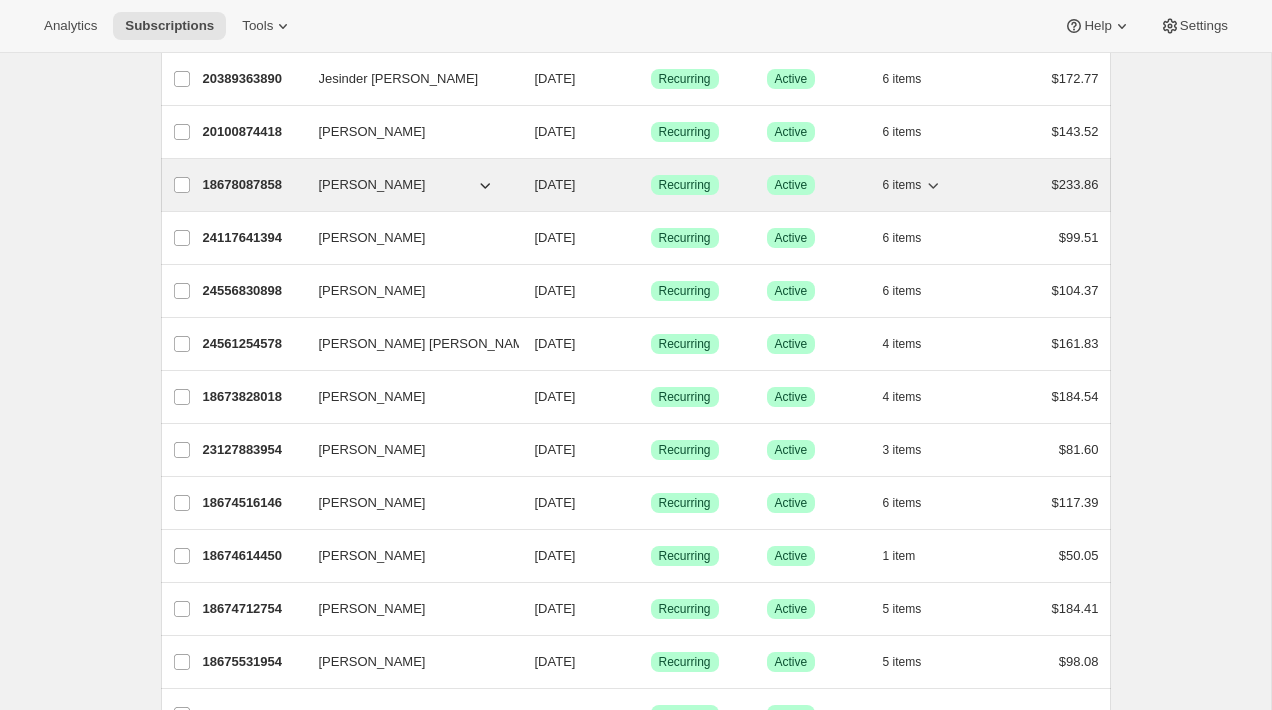 scroll, scrollTop: 1466, scrollLeft: 0, axis: vertical 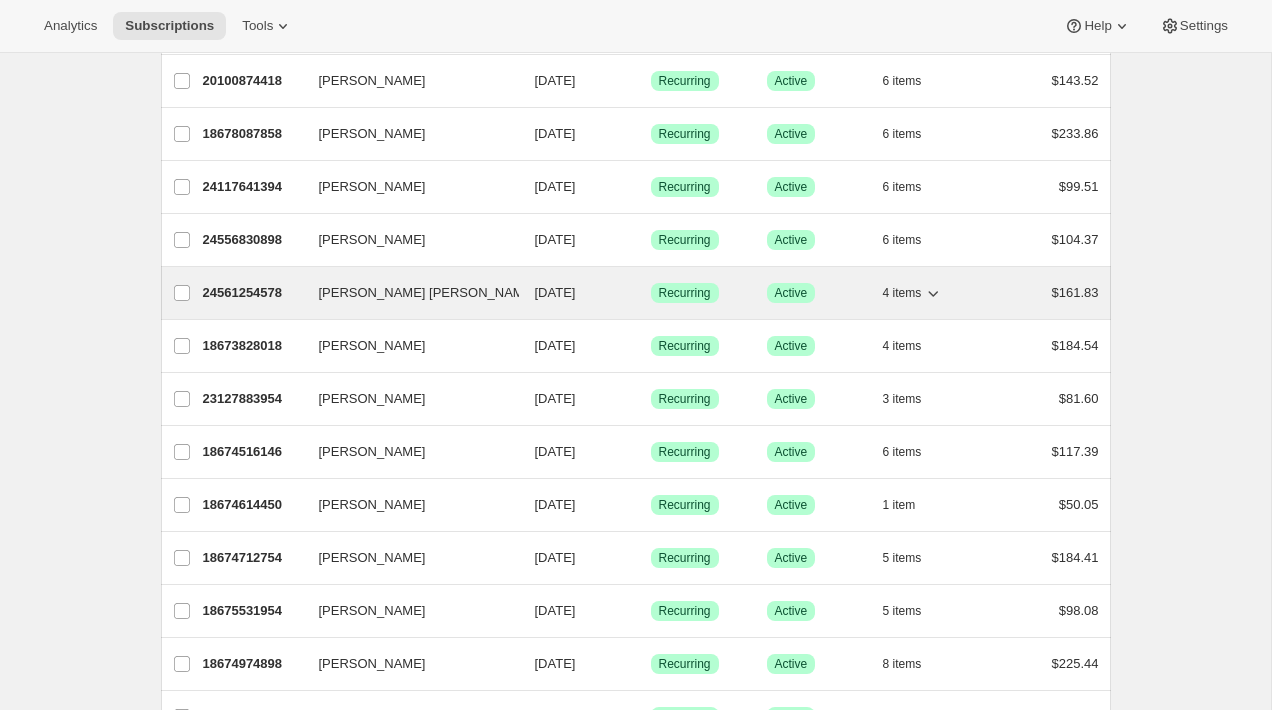 click on "24561254578" at bounding box center [253, 293] 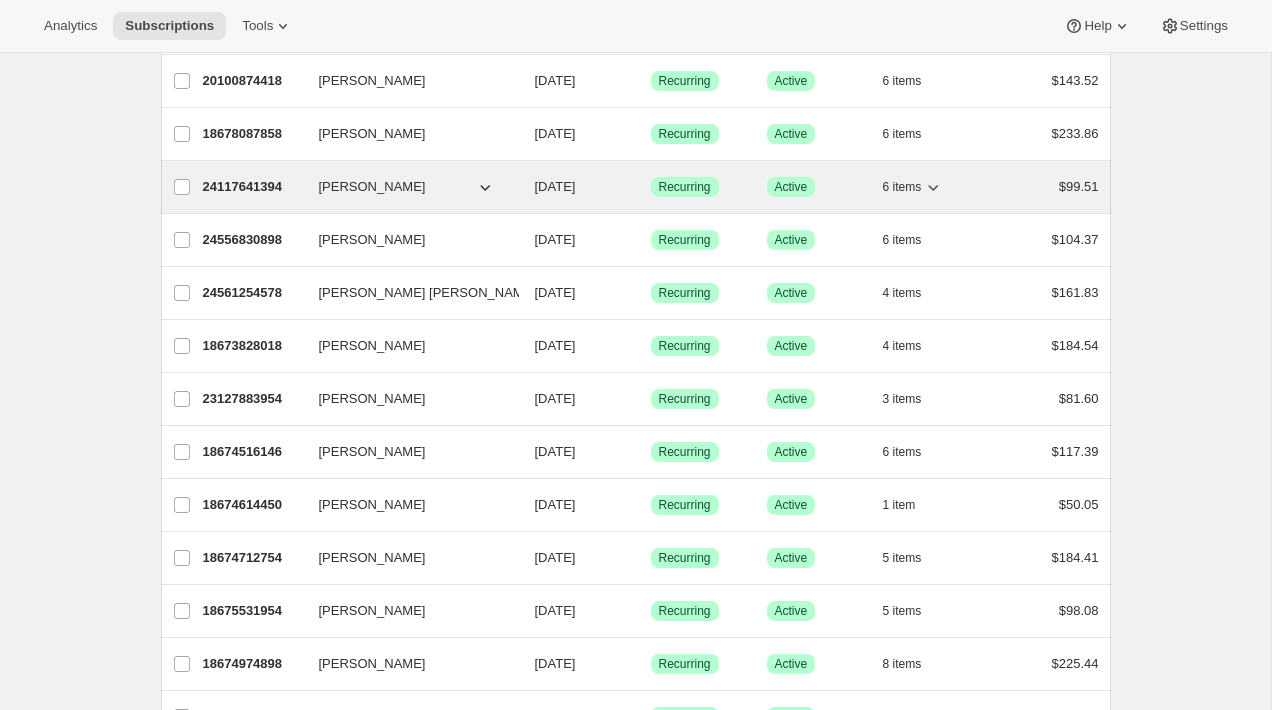 click on "24117641394 Sonia Irwin 07/14/2025 Success Recurring Success Active 6   items $99.51" at bounding box center (651, 187) 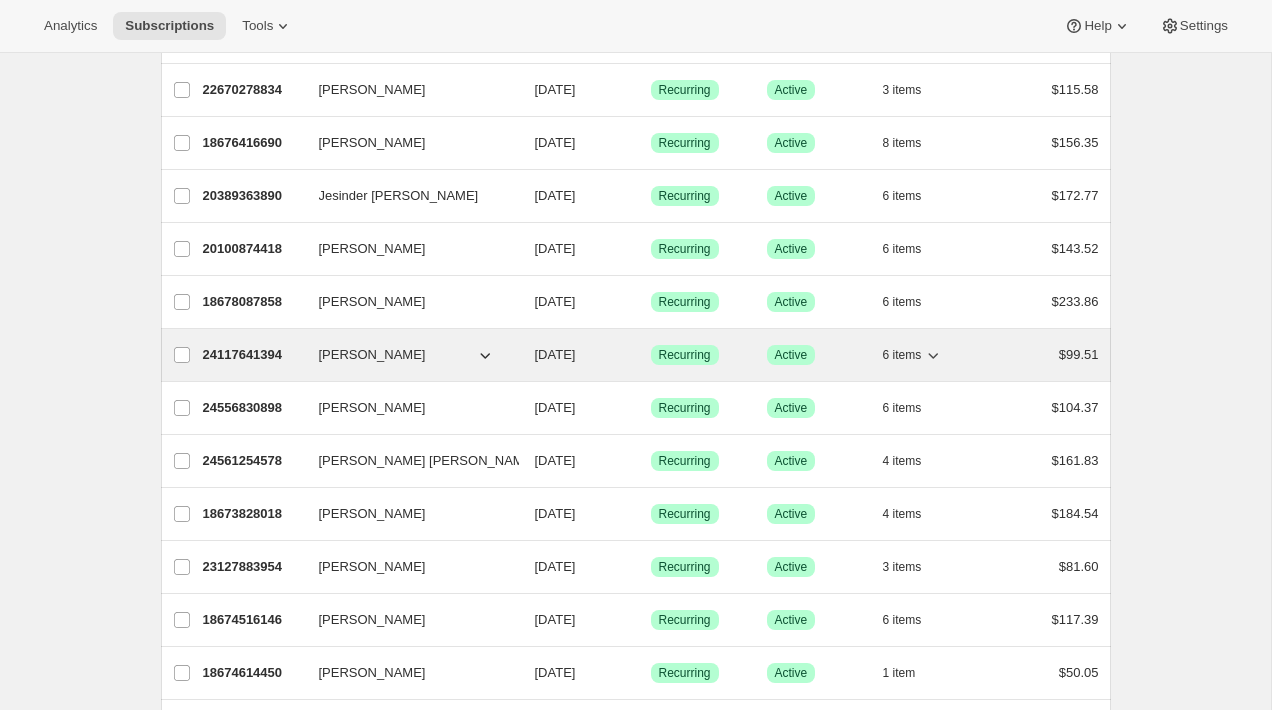 scroll, scrollTop: 1224, scrollLeft: 0, axis: vertical 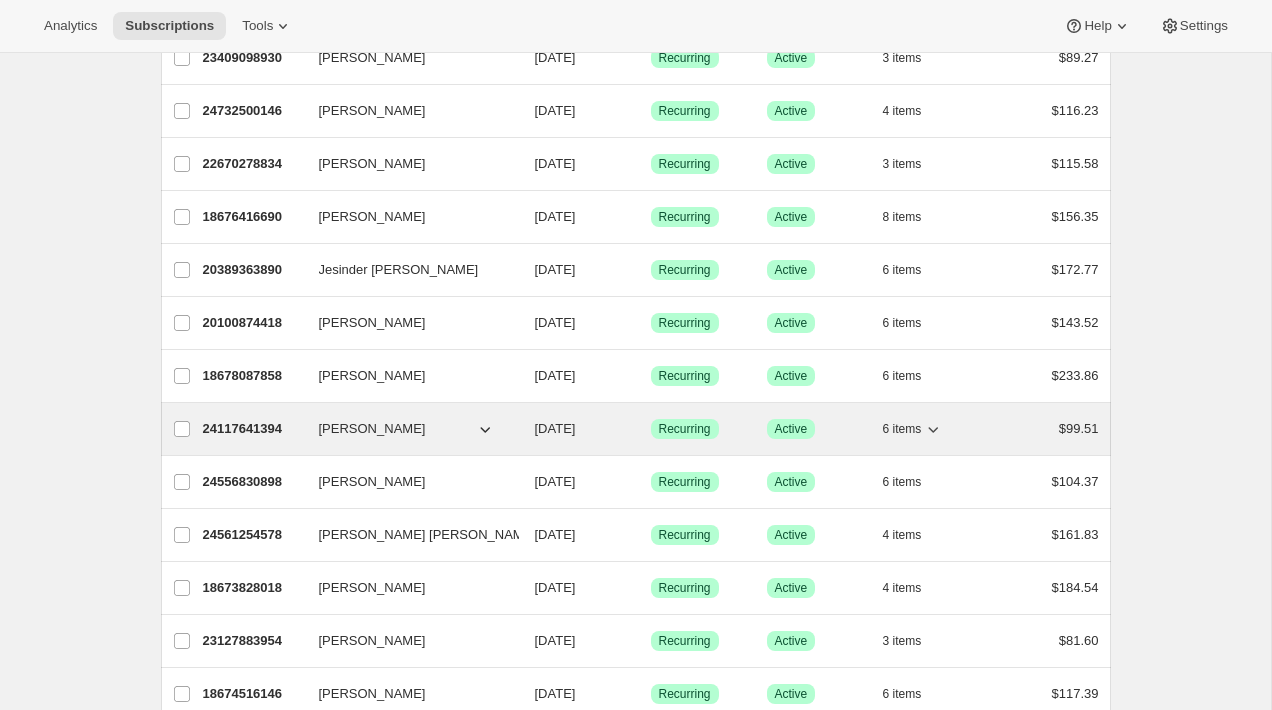 click on "22670278834 Clare Tyrrell 07/13/2025 Success Recurring Success Active 3   items $115.58" at bounding box center [651, 164] 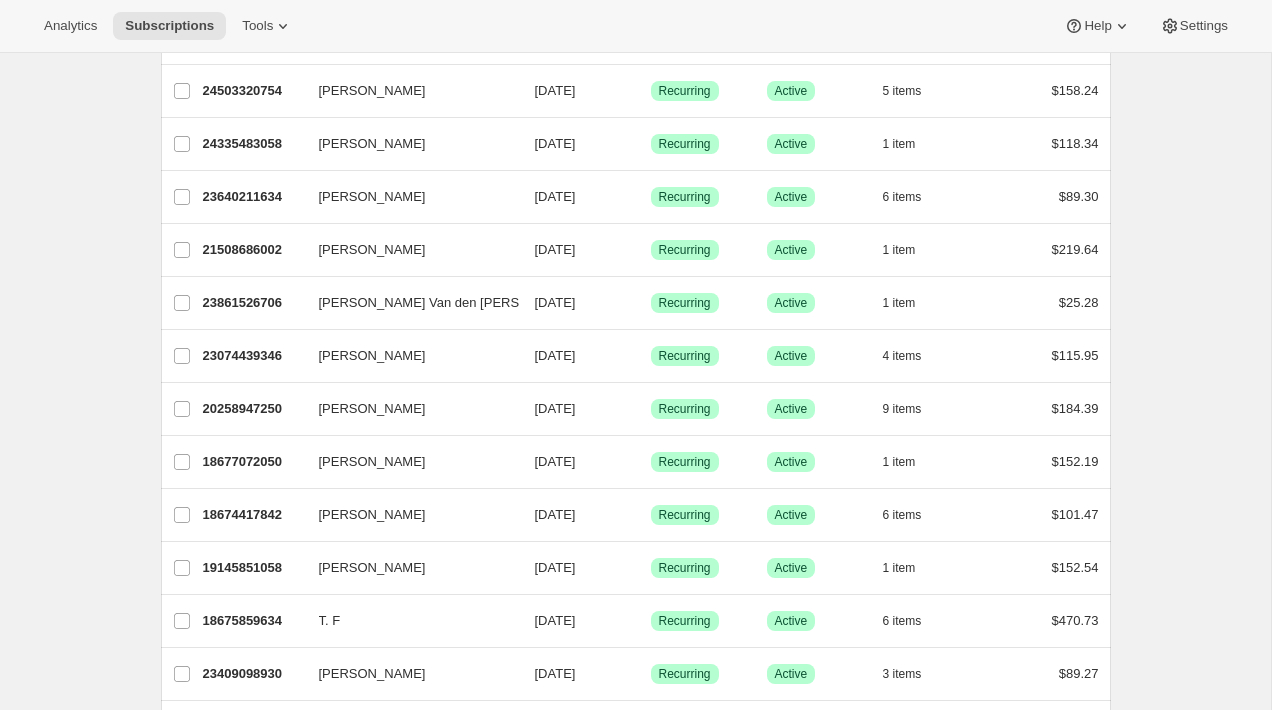 scroll, scrollTop: 0, scrollLeft: 0, axis: both 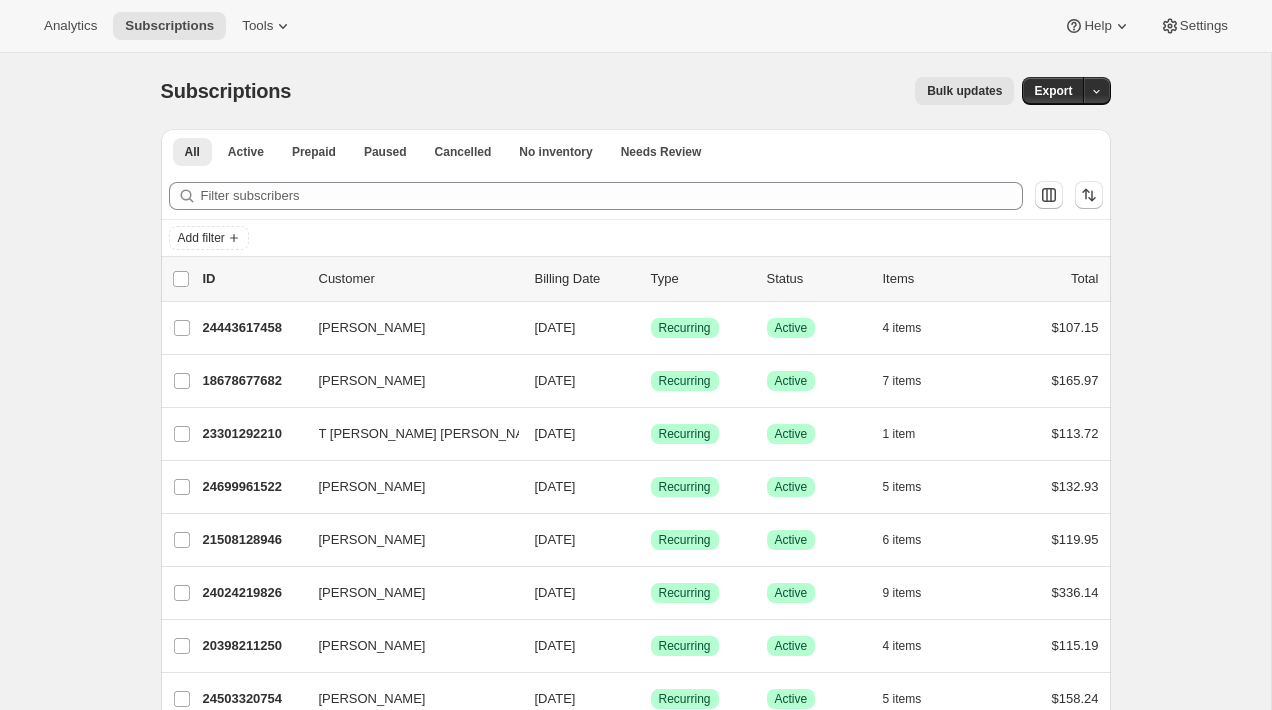 click on "Prepaid" at bounding box center (314, 151) 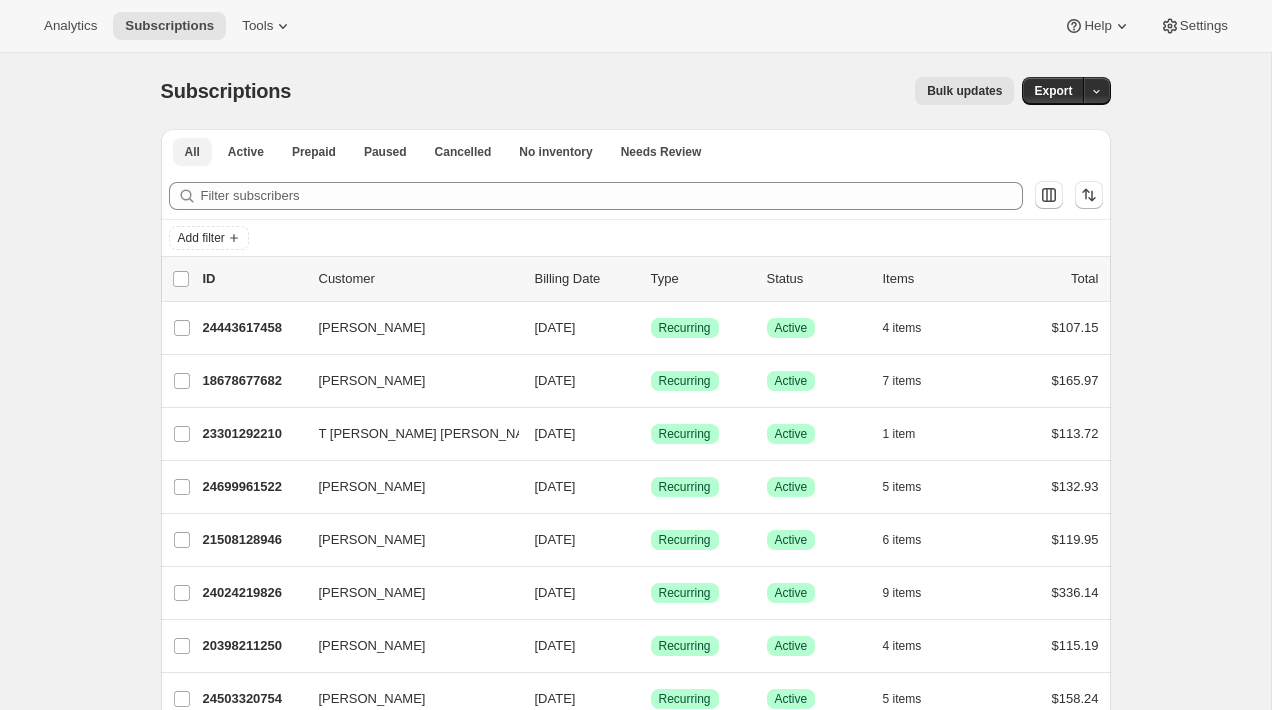 click on "Active" at bounding box center (246, 152) 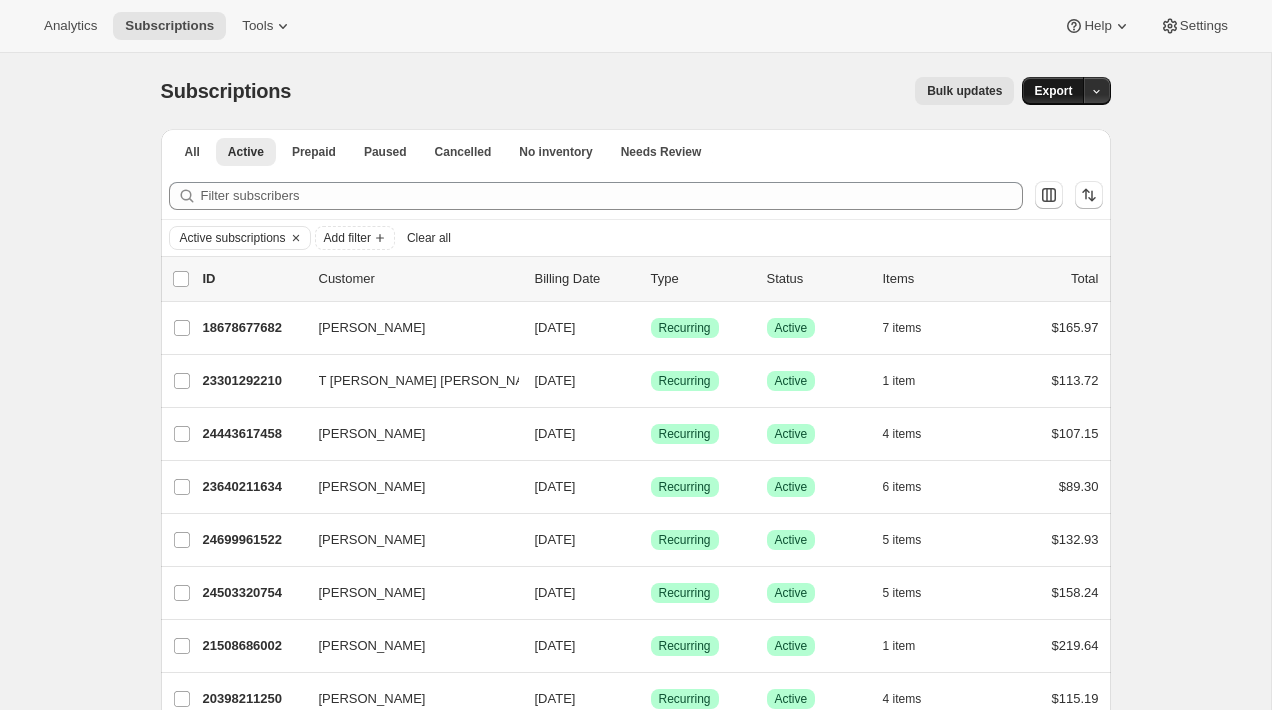 click on "Export" at bounding box center (1053, 91) 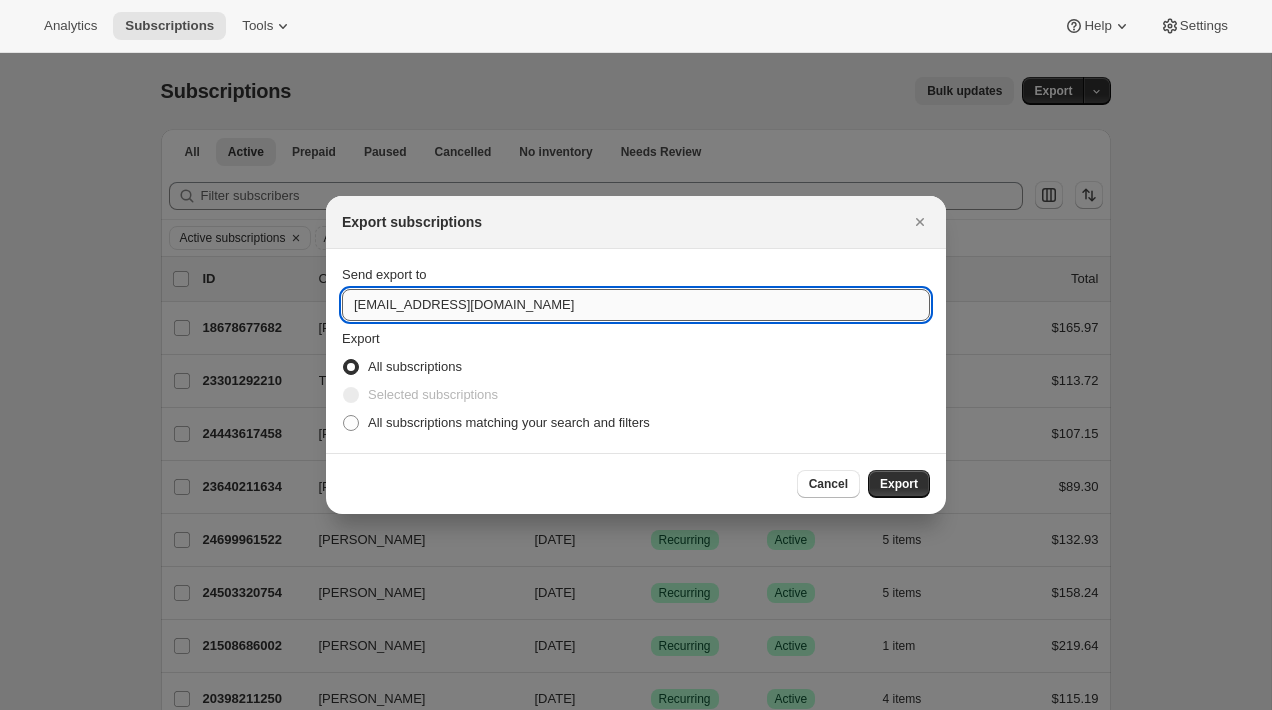 click on "feedback@getfed.co.nz" at bounding box center (636, 305) 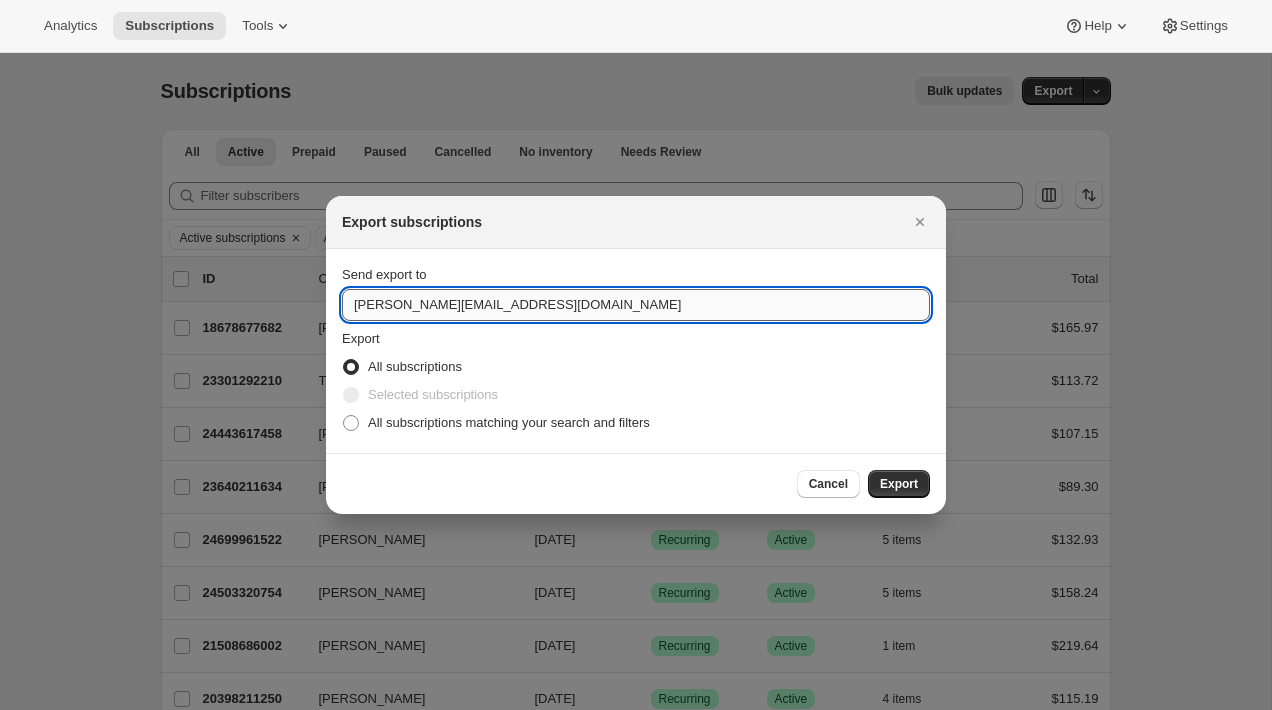 type on "brian@awtomic.com" 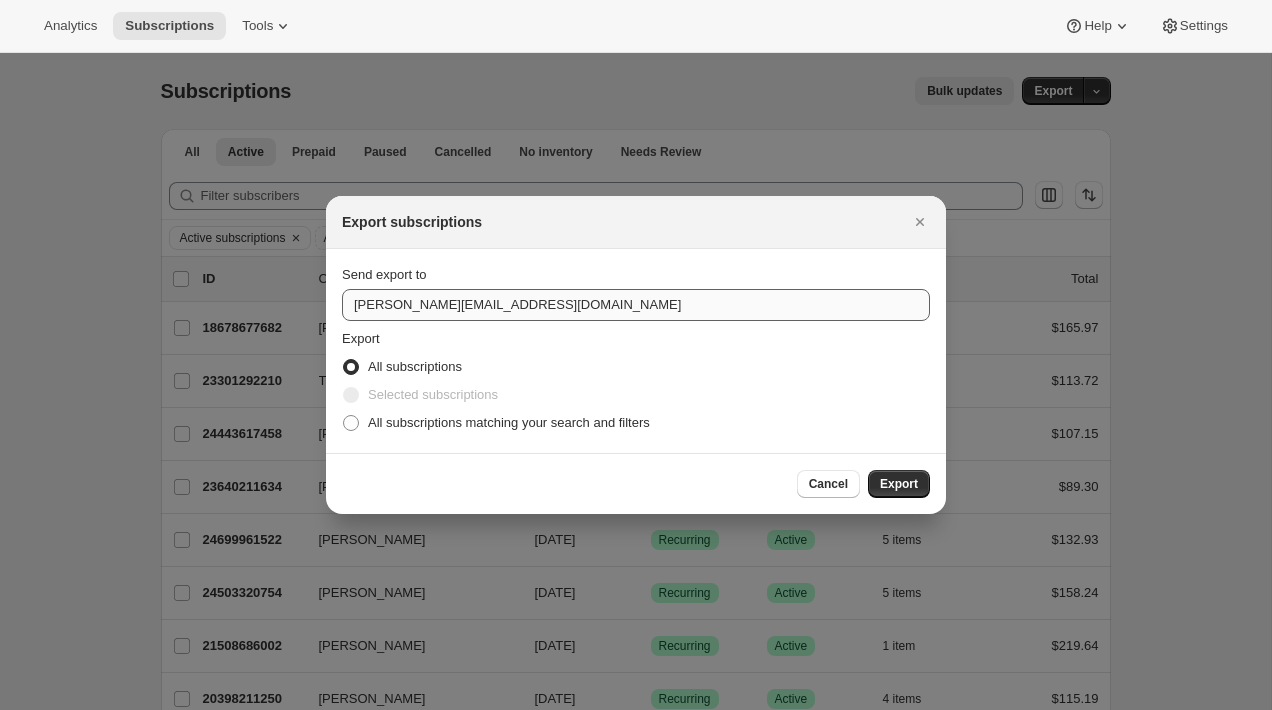 click on "All subscriptions matching your search and filters" at bounding box center (343, 415) 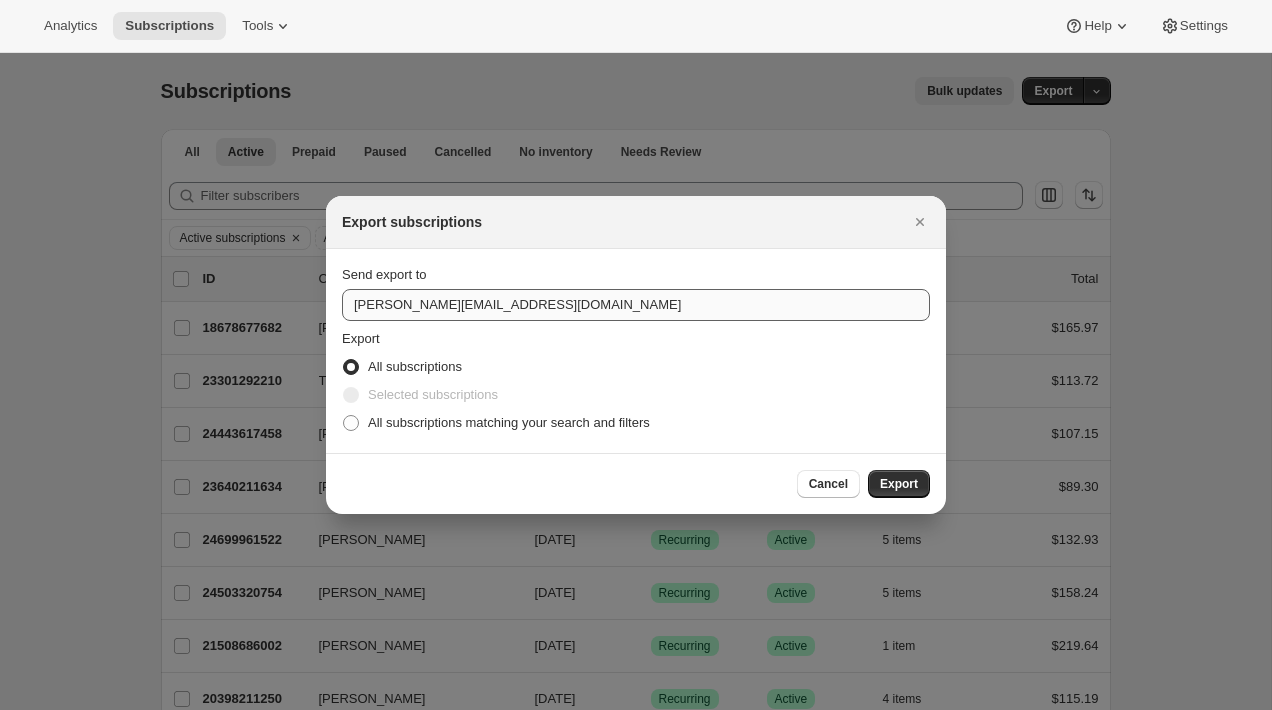 radio on "true" 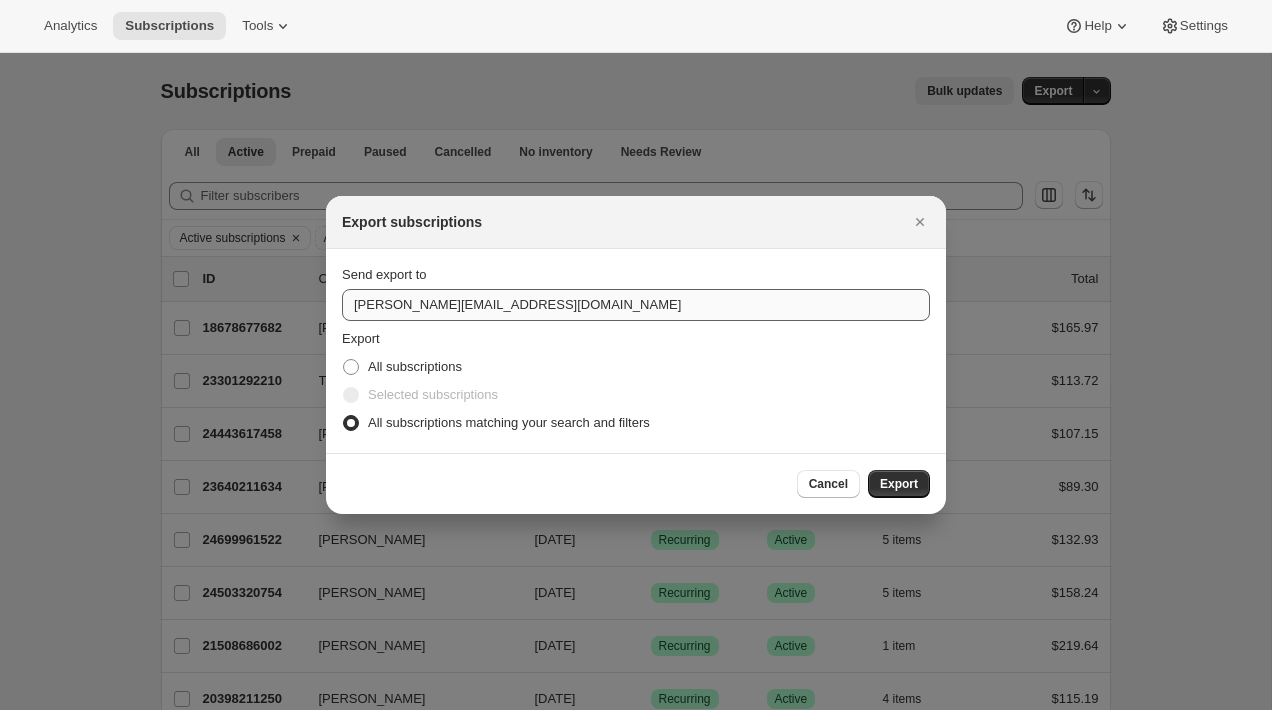 type 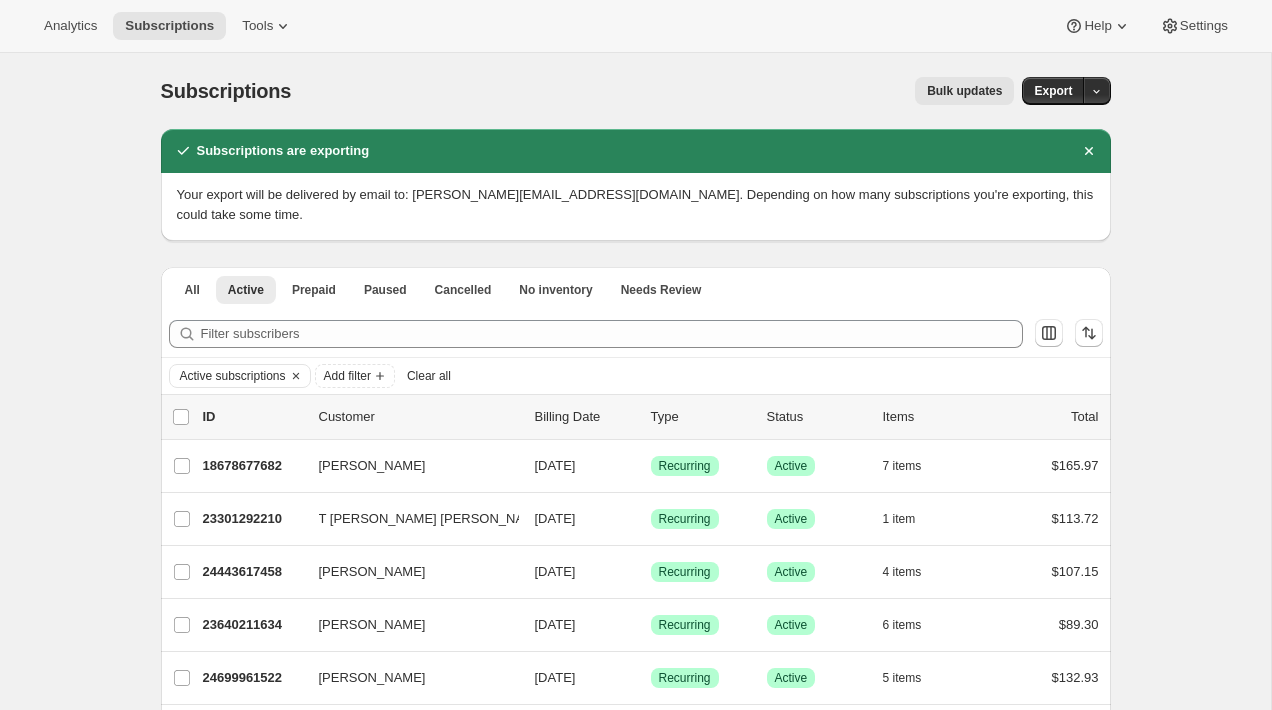 click on "Subscriptions. This page is ready Subscriptions Bulk updates More actions Bulk updates Export" at bounding box center (636, 91) 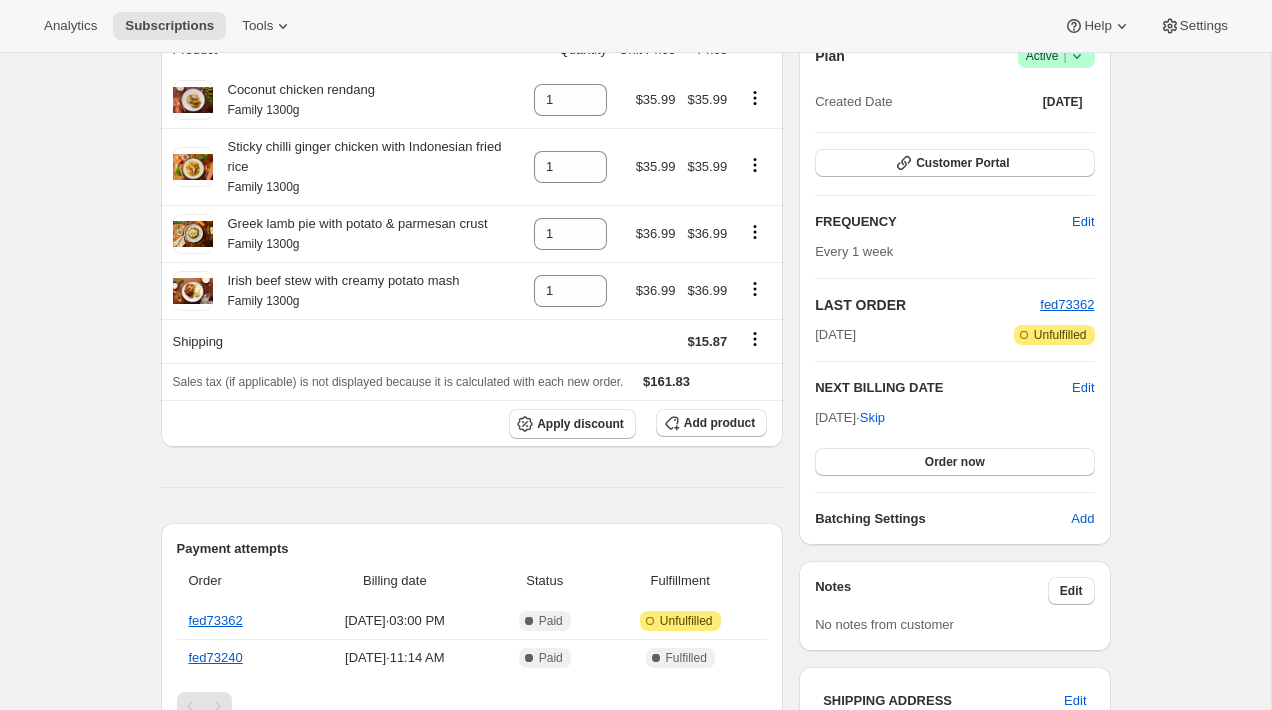 scroll, scrollTop: 145, scrollLeft: 0, axis: vertical 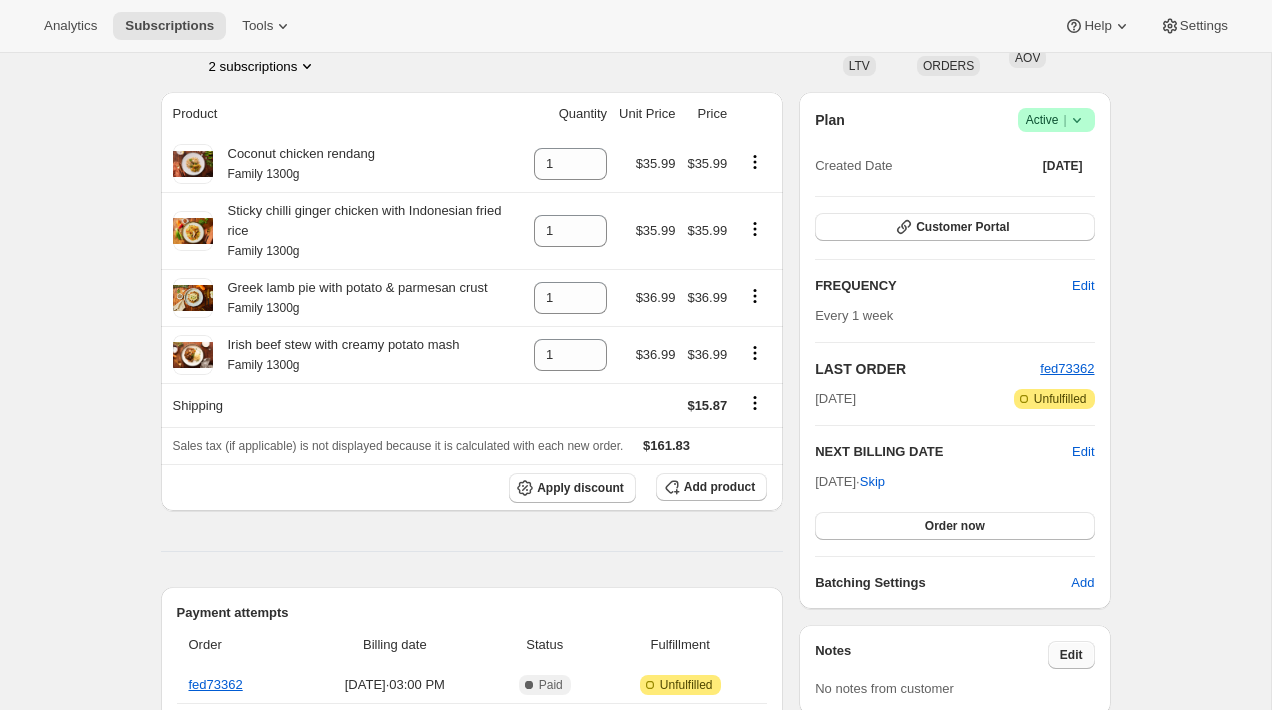 click on "Edit" at bounding box center (1071, 655) 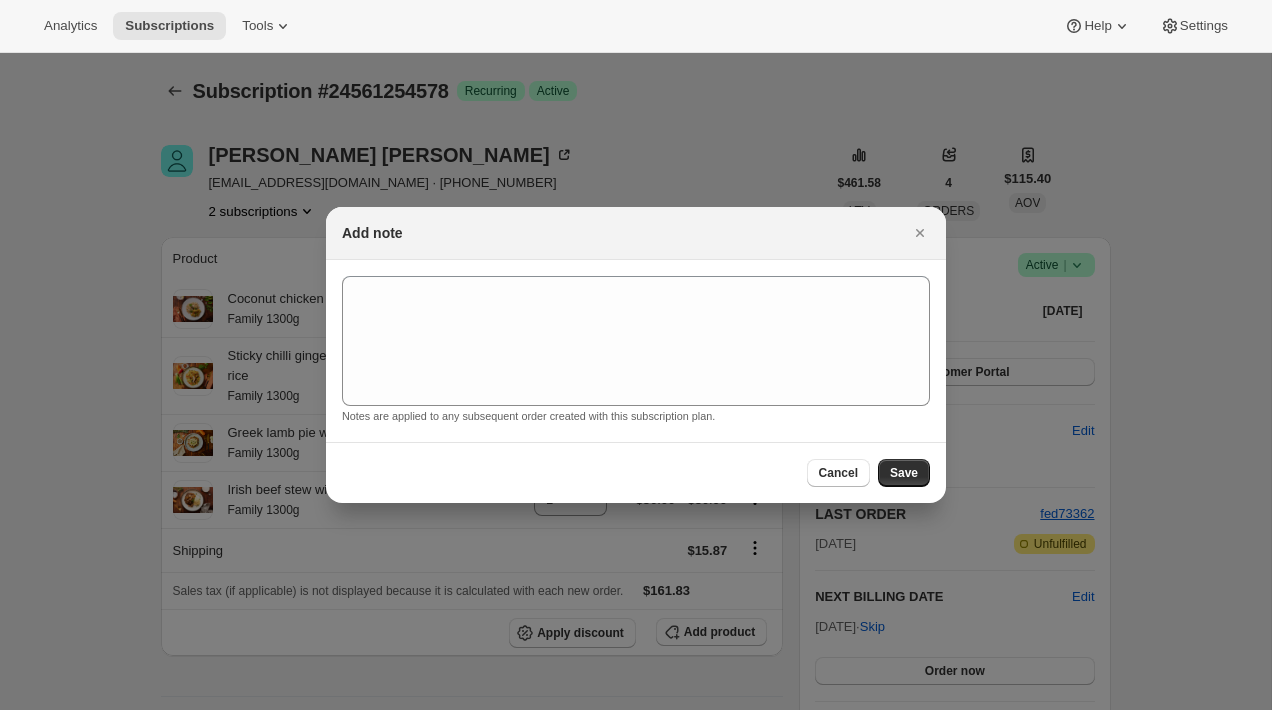 scroll, scrollTop: 145, scrollLeft: 0, axis: vertical 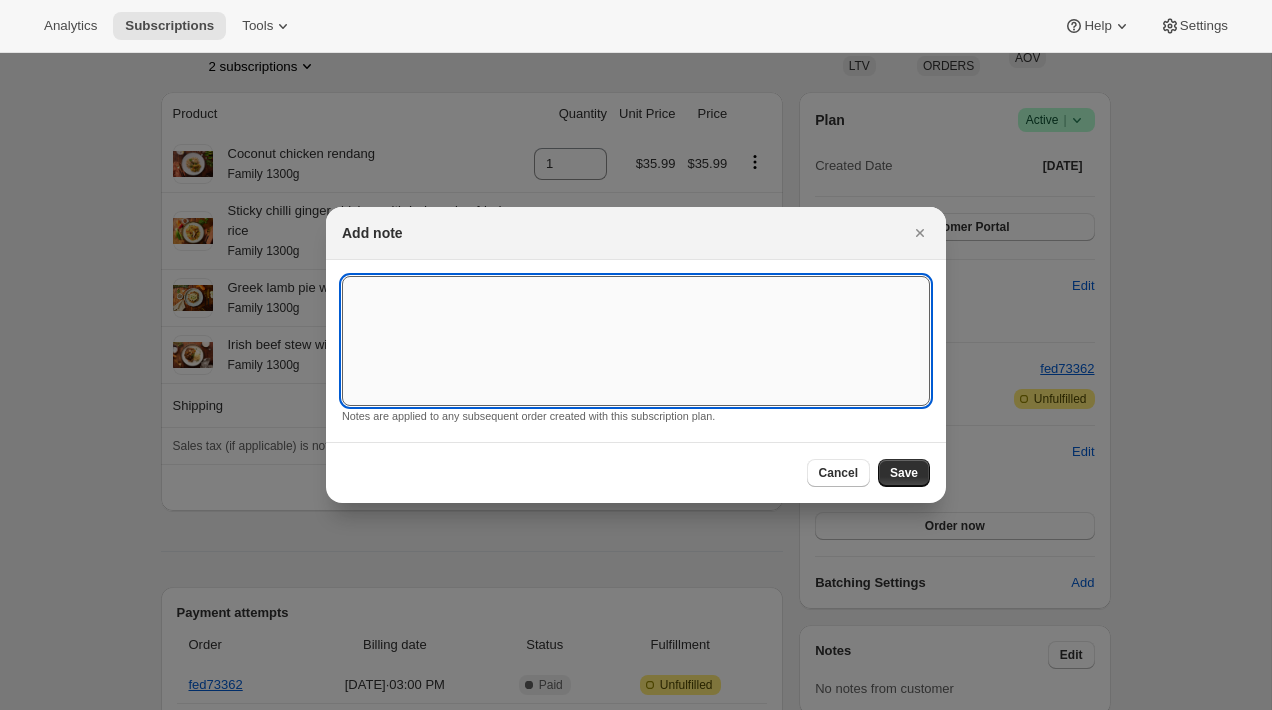 click at bounding box center (636, 341) 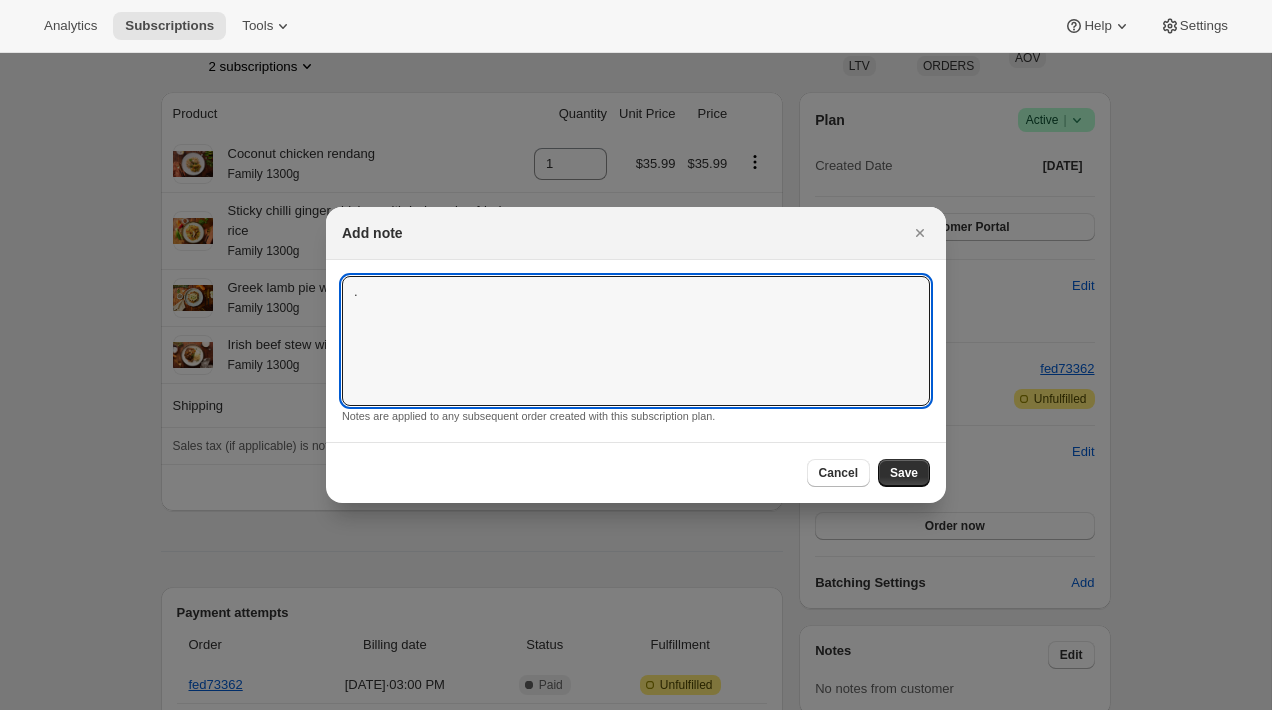 type on "." 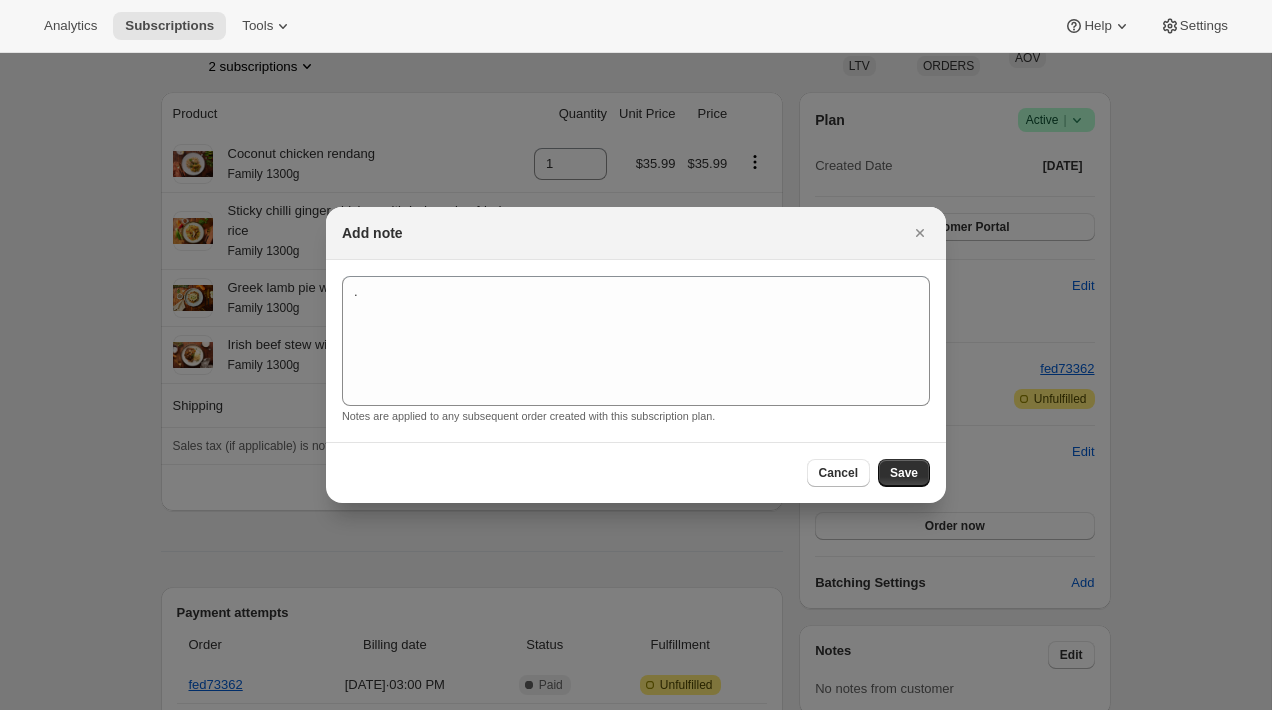click on "Cancel Save" at bounding box center [636, 472] 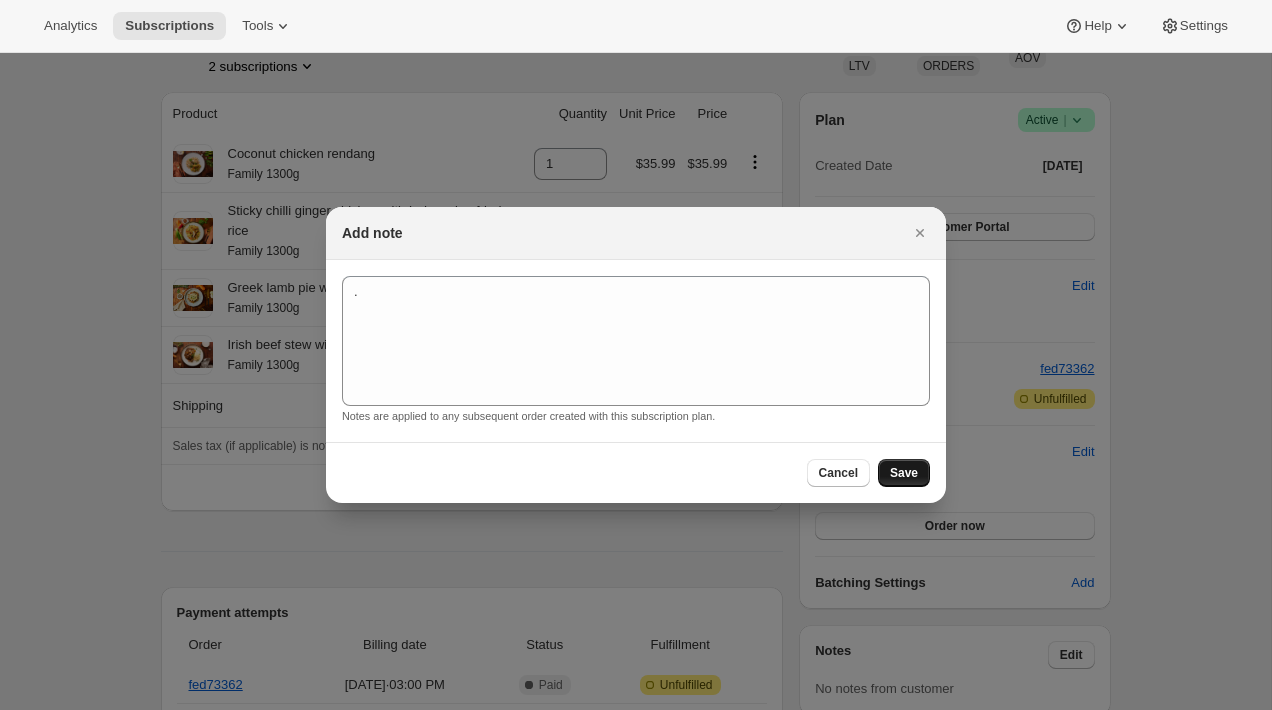 click on "Save" at bounding box center [904, 473] 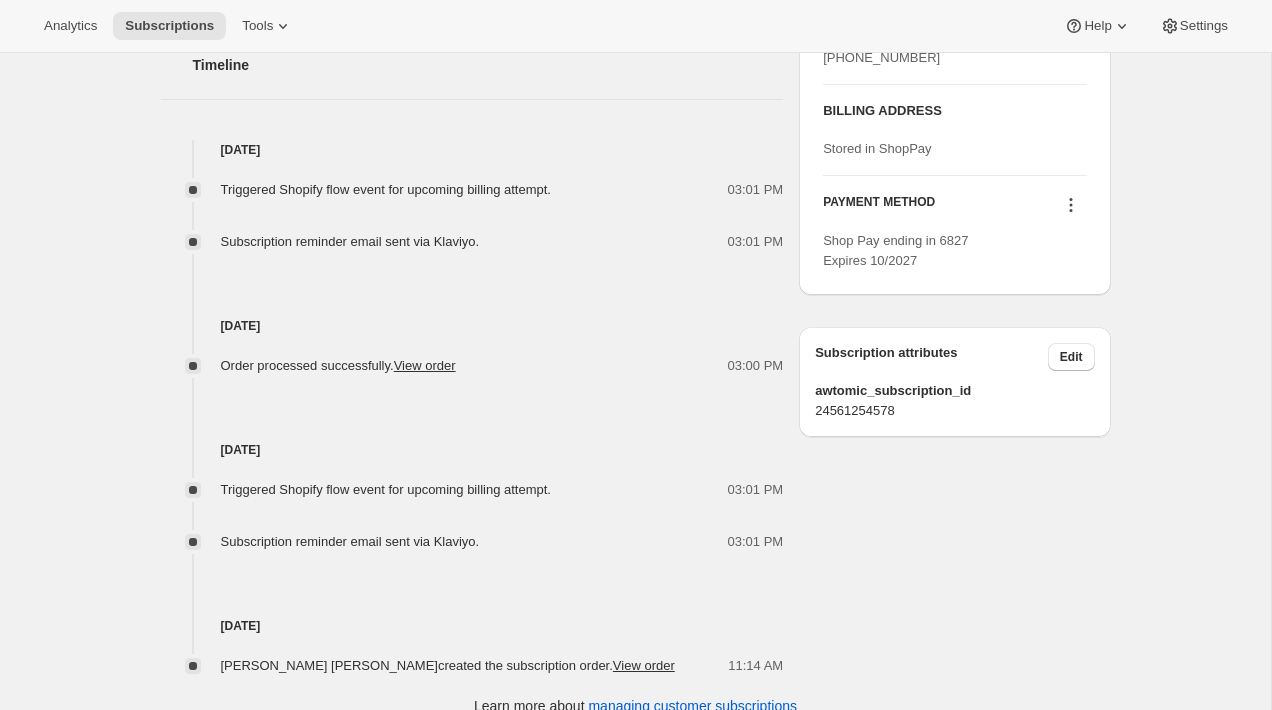 scroll, scrollTop: 1048, scrollLeft: 0, axis: vertical 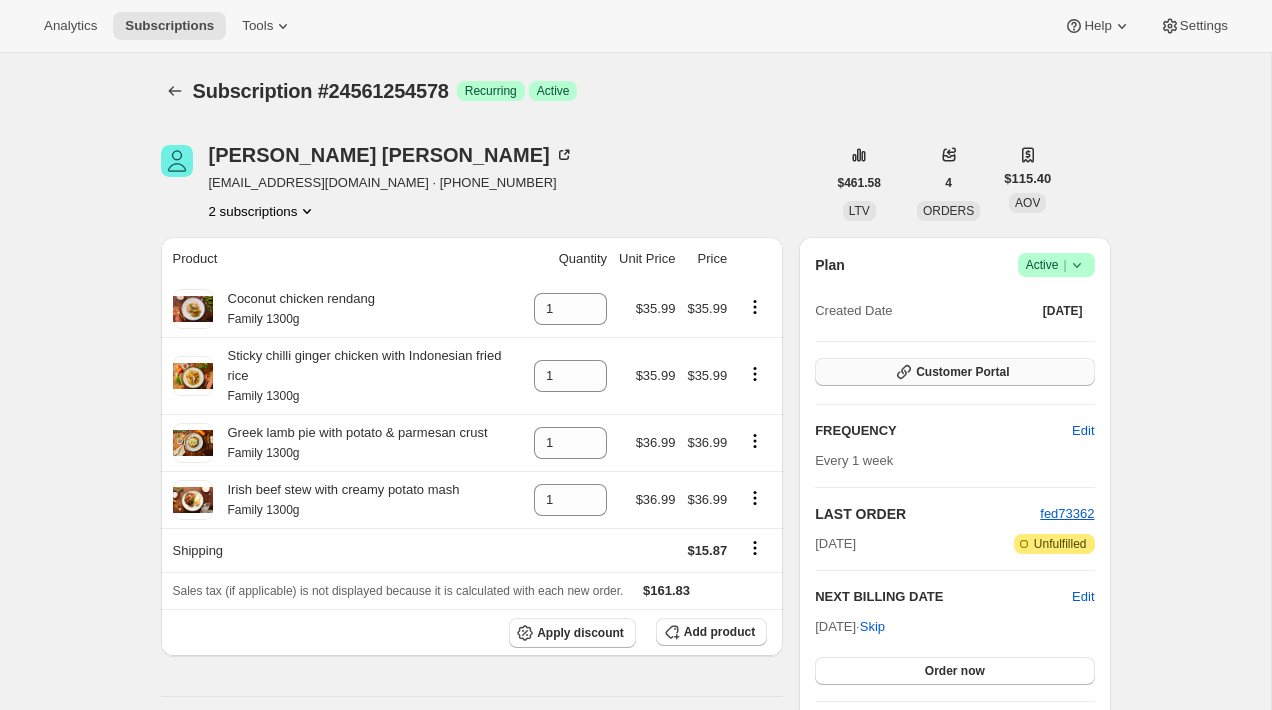 click on "Customer Portal" at bounding box center (962, 372) 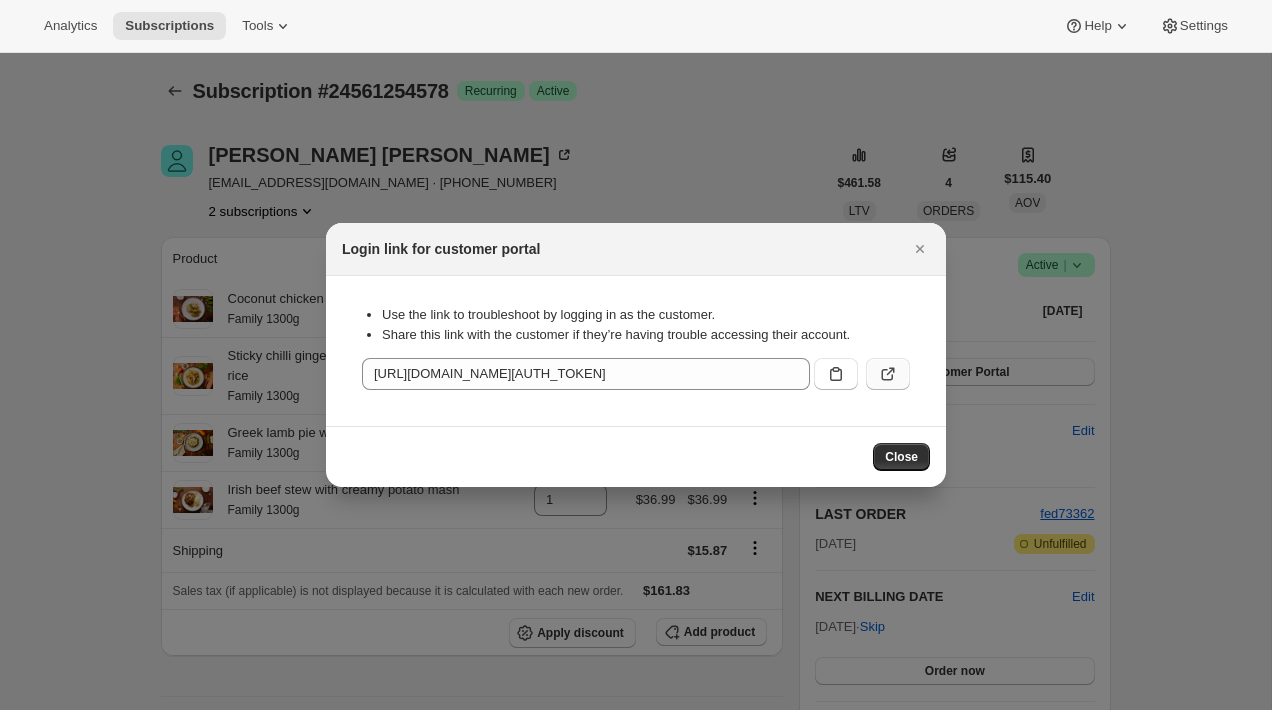 click 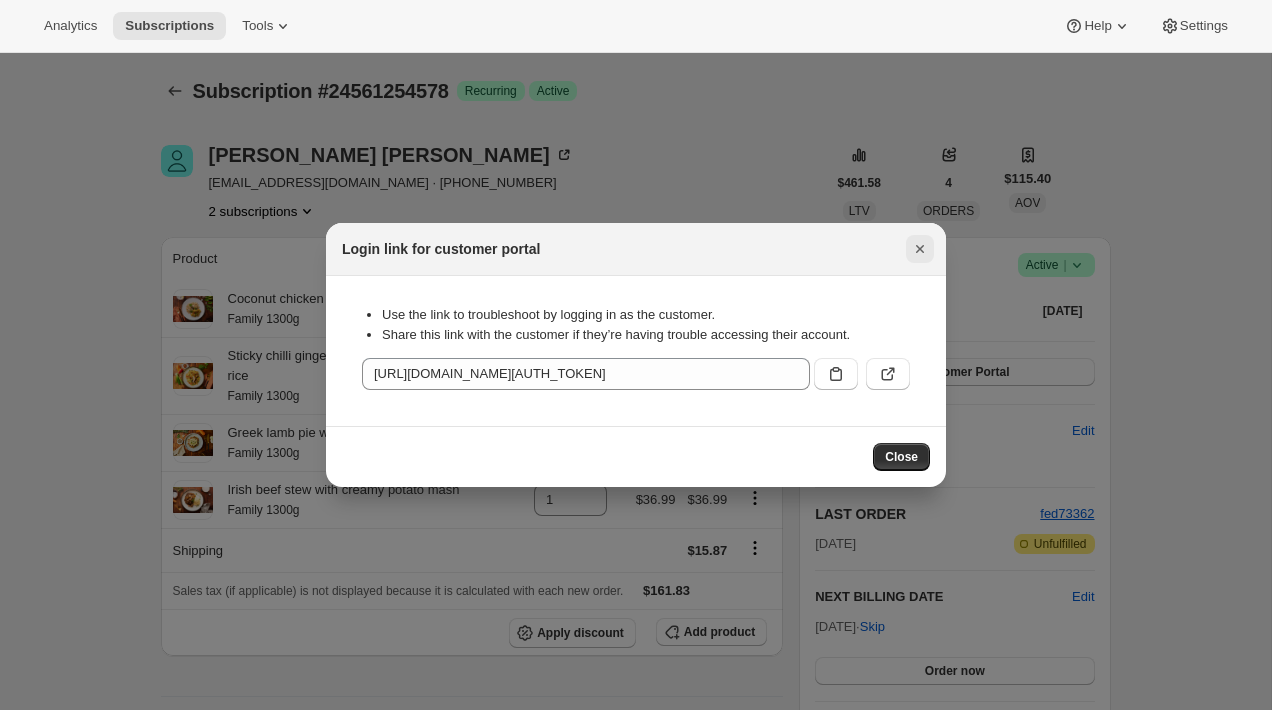 click 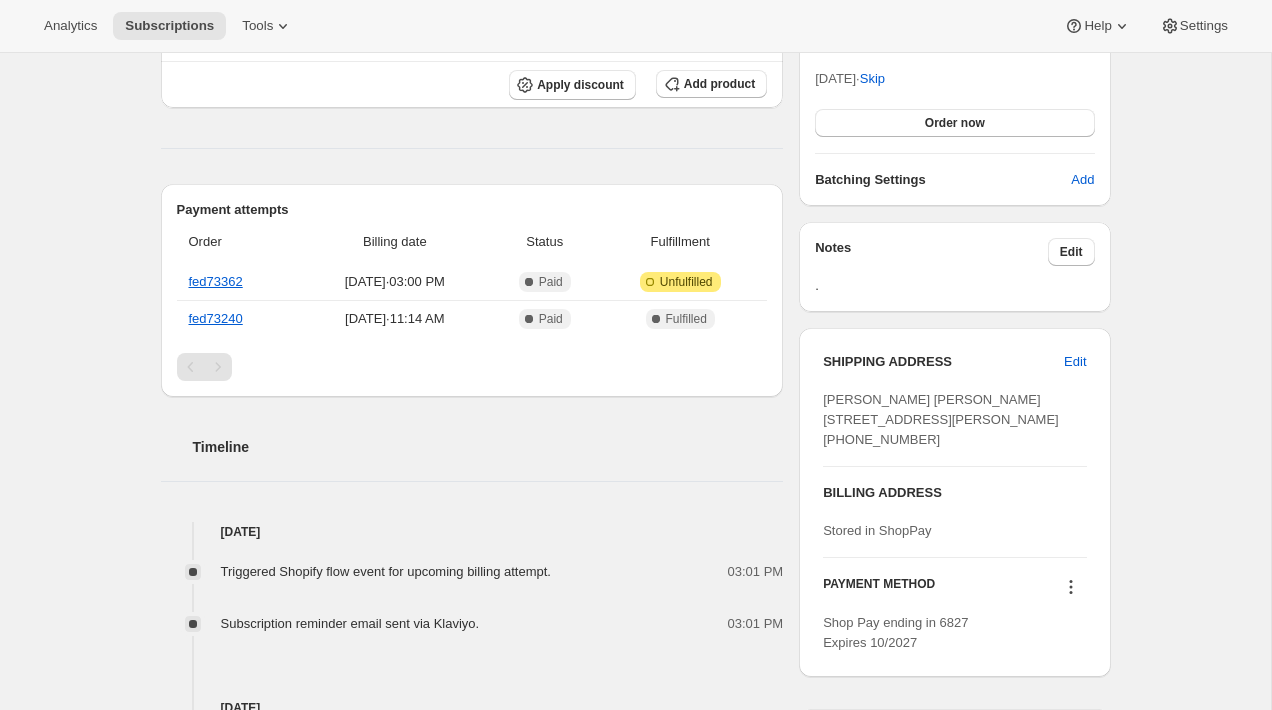 scroll, scrollTop: 572, scrollLeft: 0, axis: vertical 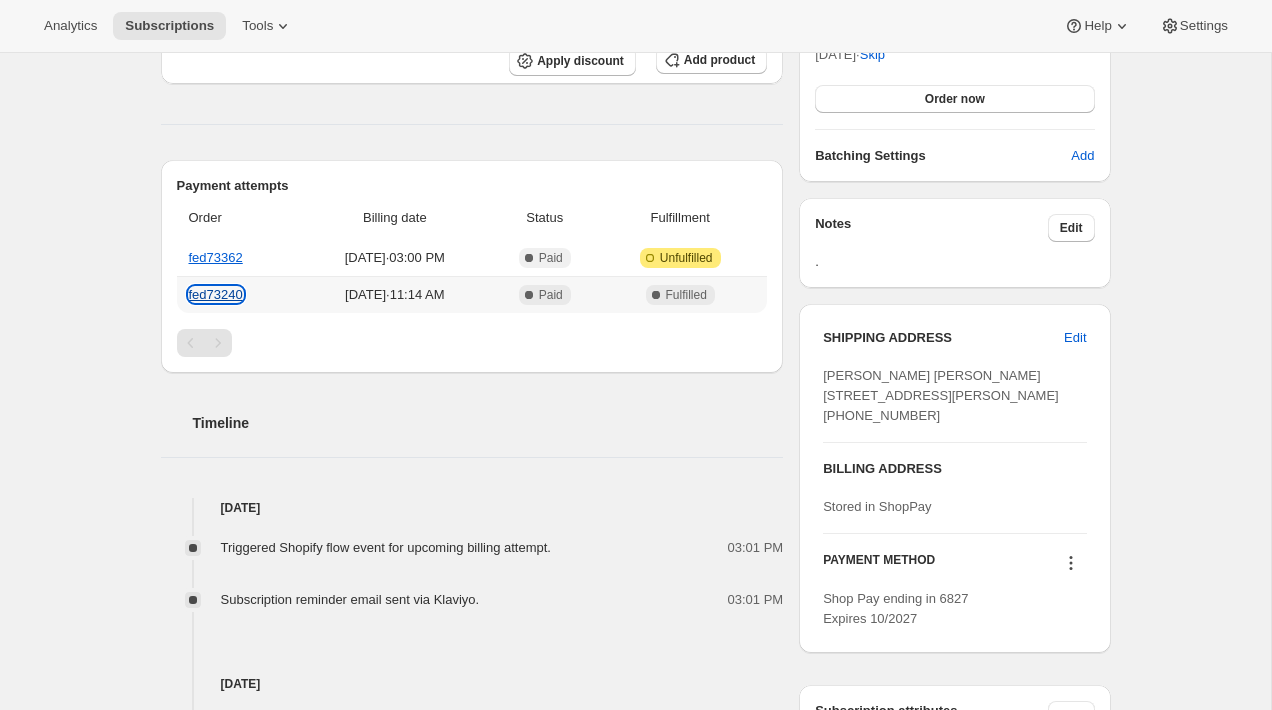 click on "fed73240" at bounding box center (216, 294) 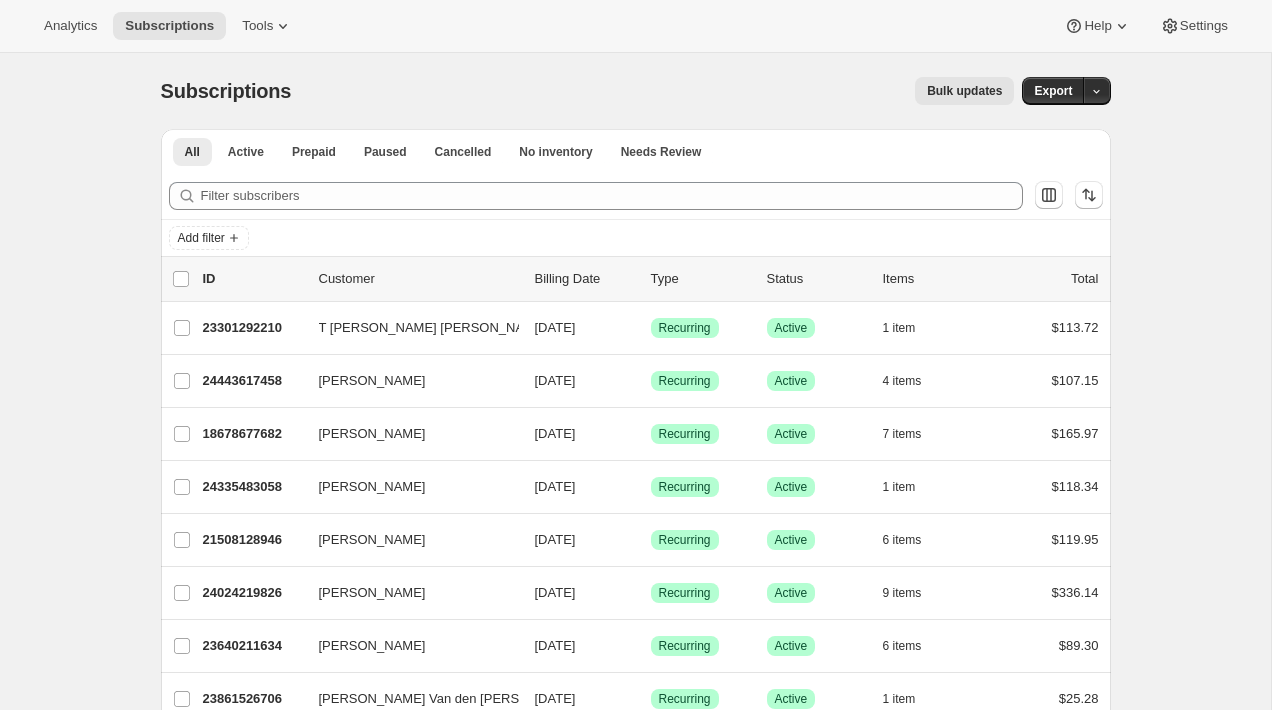 scroll, scrollTop: 0, scrollLeft: 0, axis: both 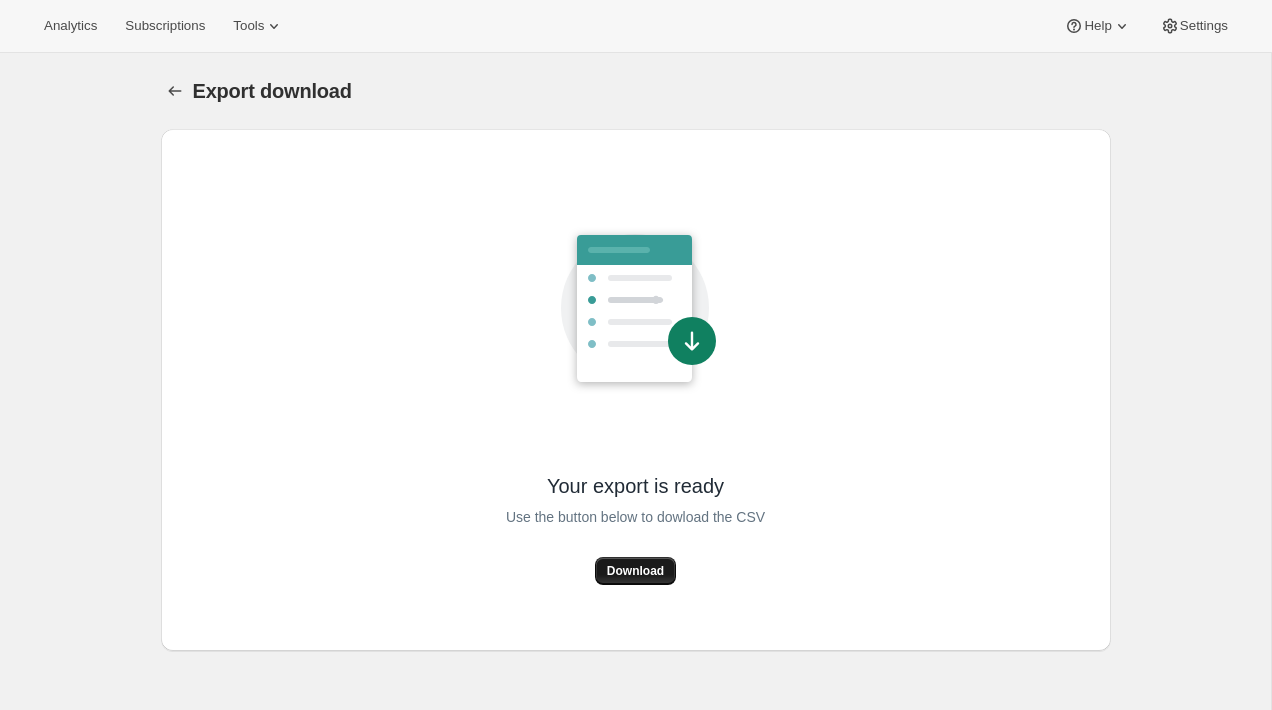 click on "Download" at bounding box center (635, 571) 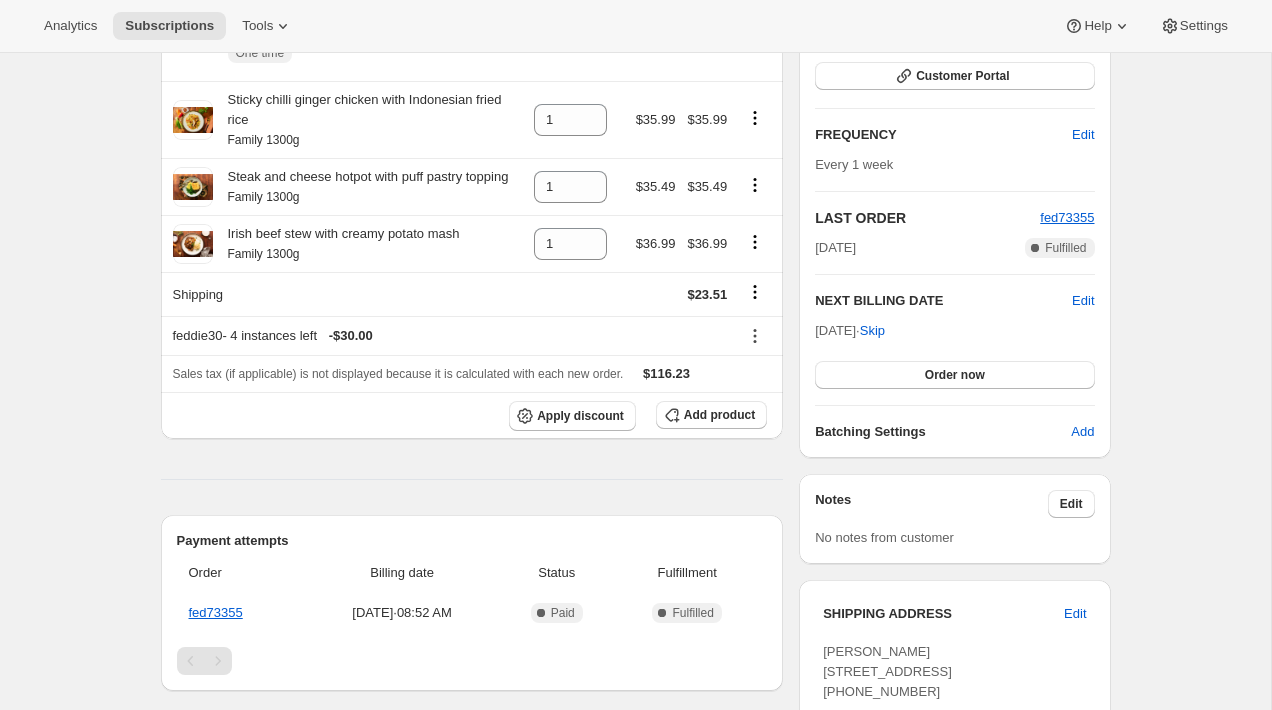 scroll, scrollTop: 228, scrollLeft: 0, axis: vertical 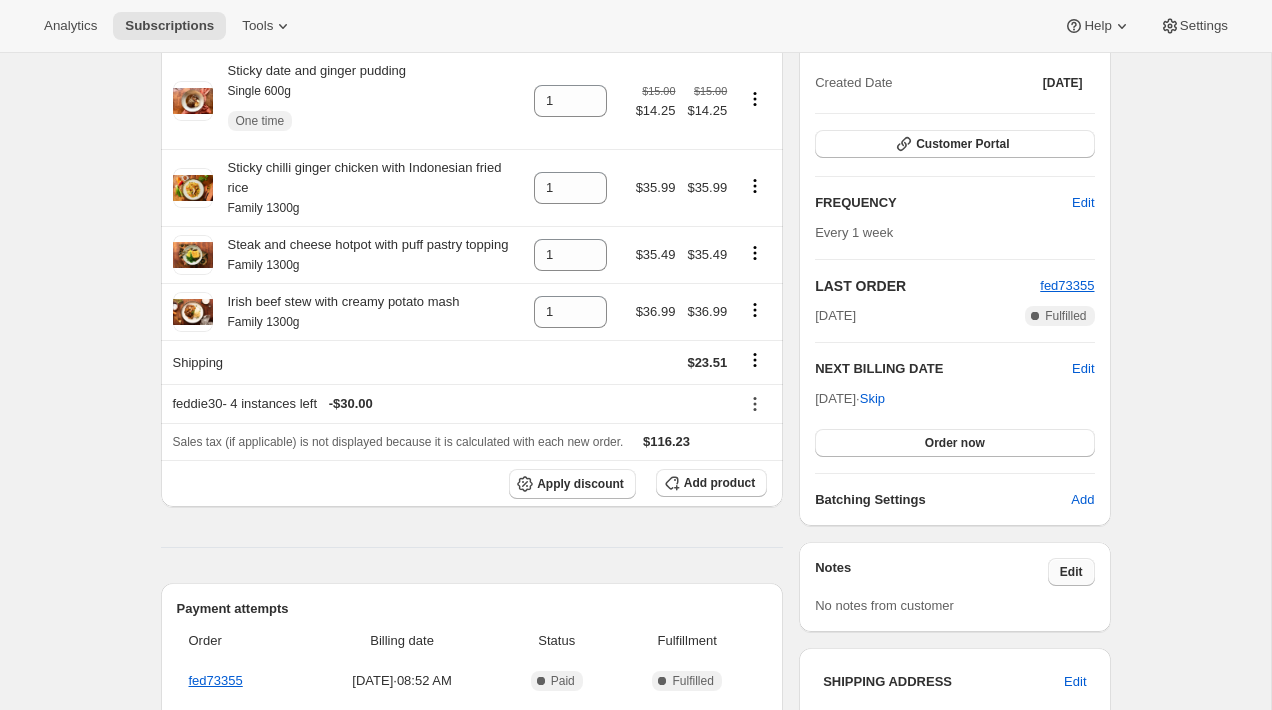 click on "Edit" at bounding box center [1071, 572] 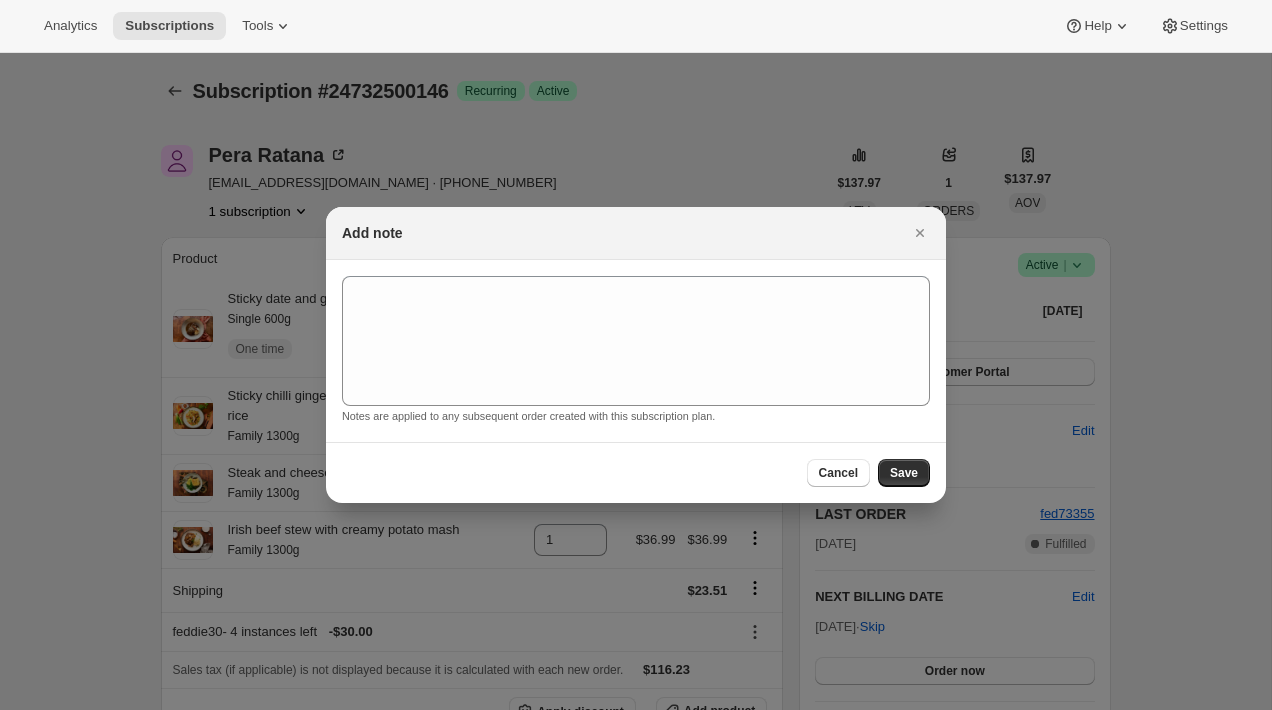 scroll, scrollTop: 228, scrollLeft: 0, axis: vertical 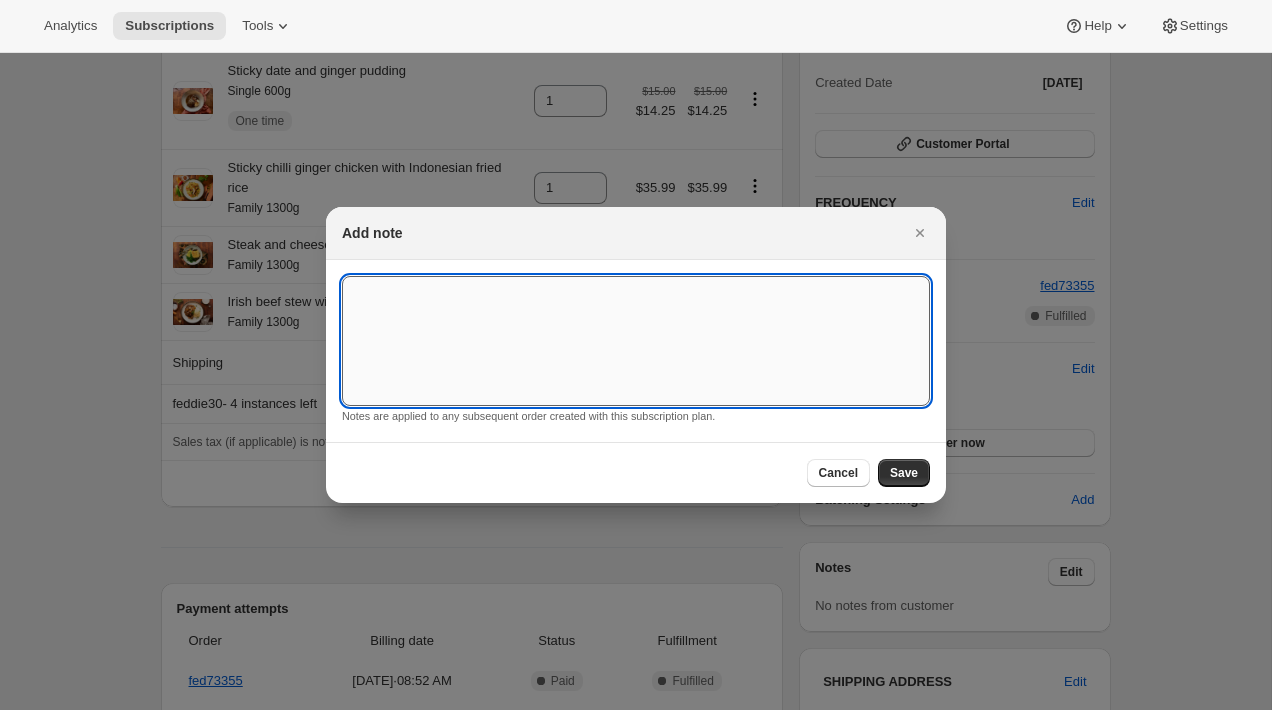 click at bounding box center (636, 341) 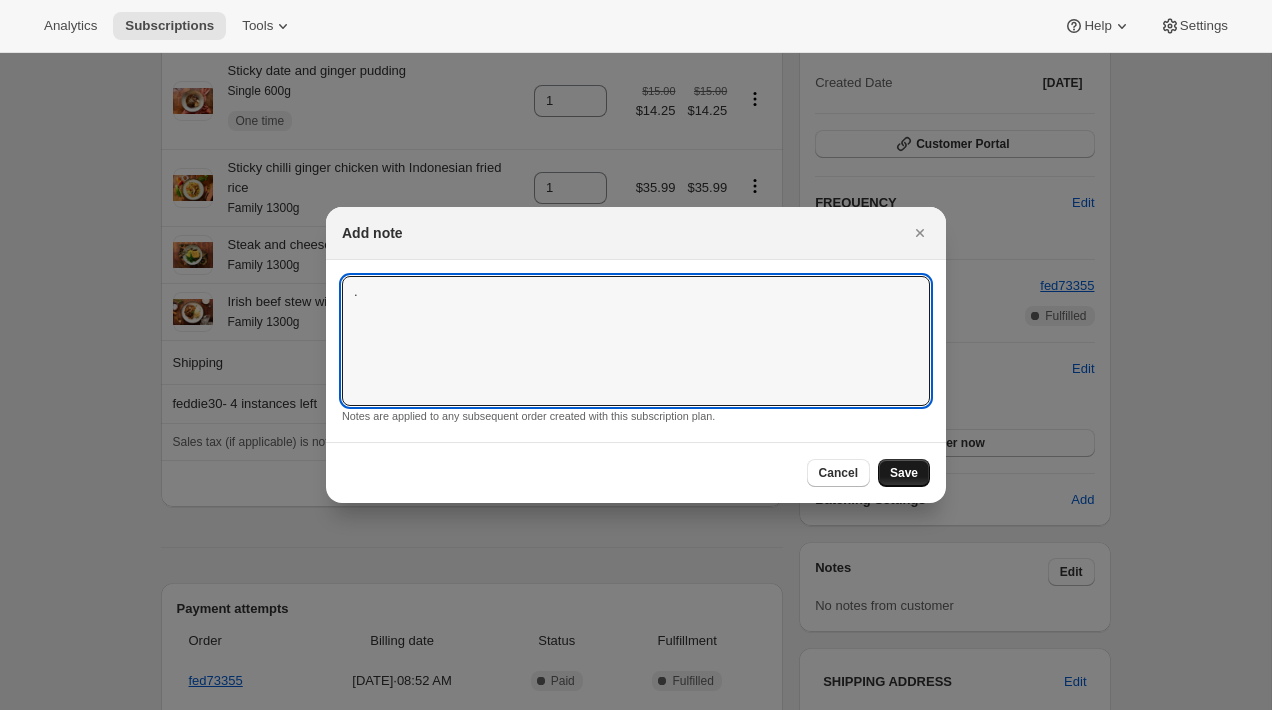 type on "." 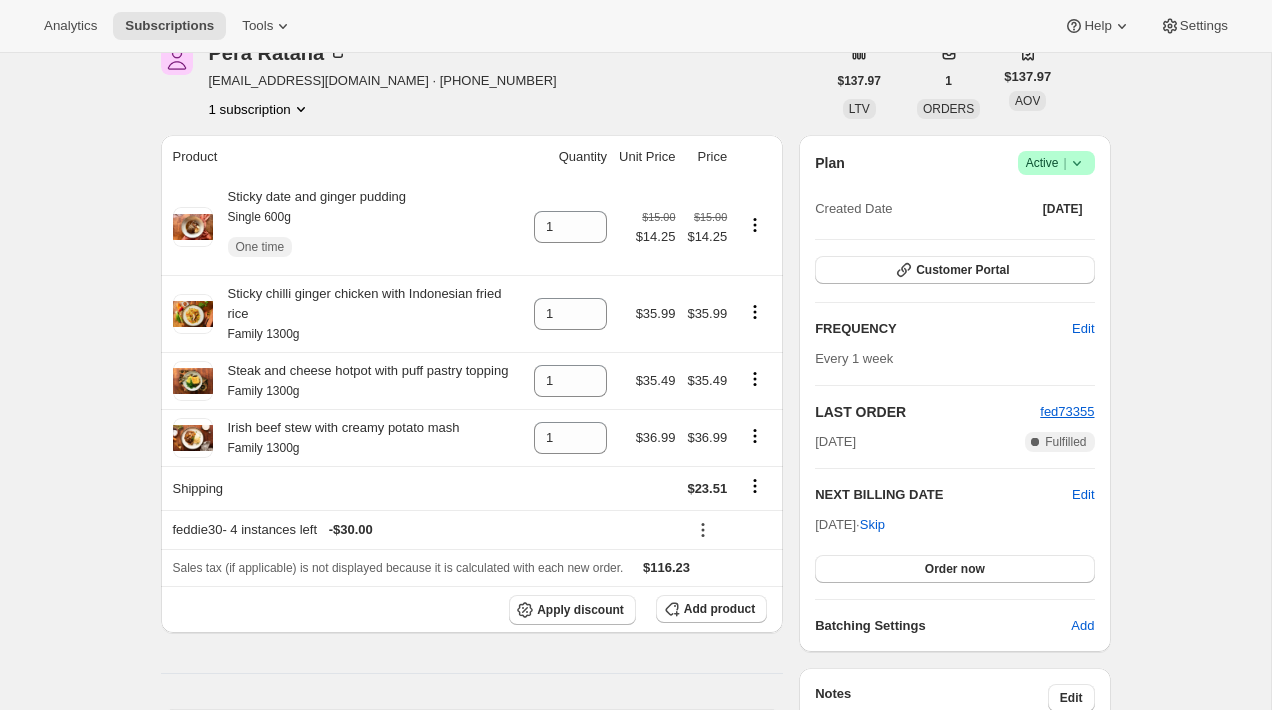 scroll, scrollTop: 228, scrollLeft: 0, axis: vertical 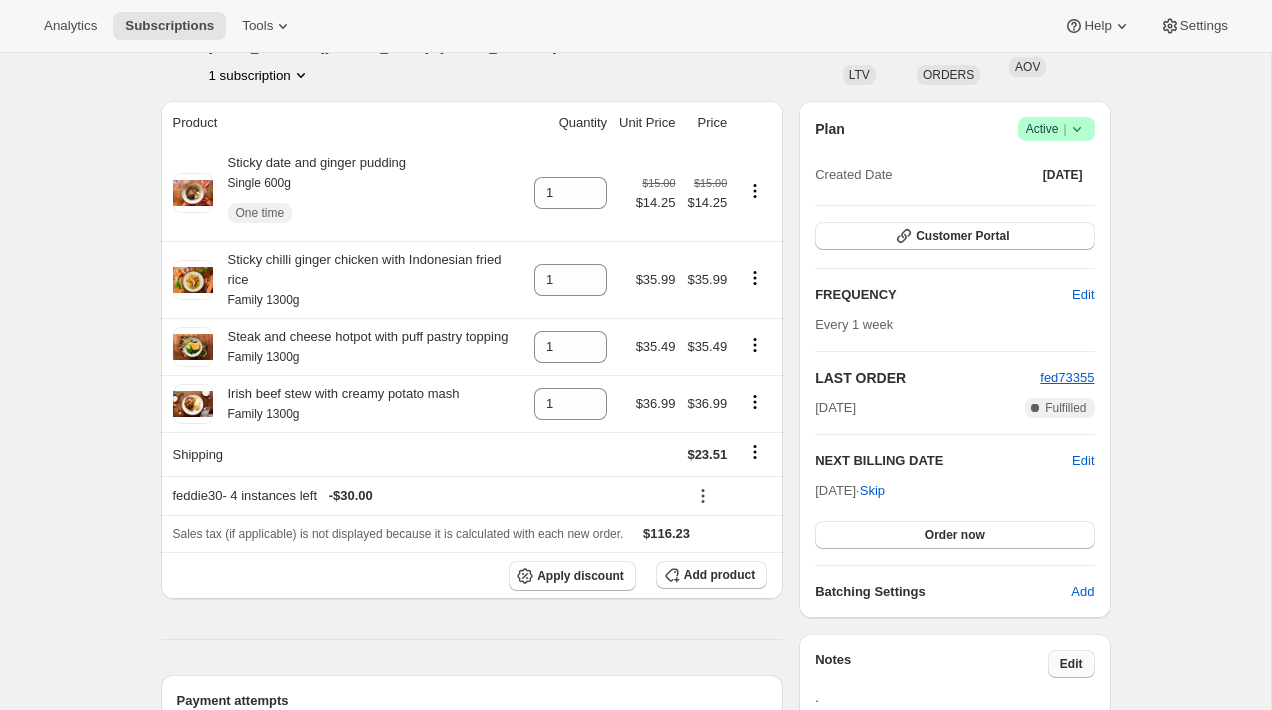 click on "Edit" at bounding box center [1071, 664] 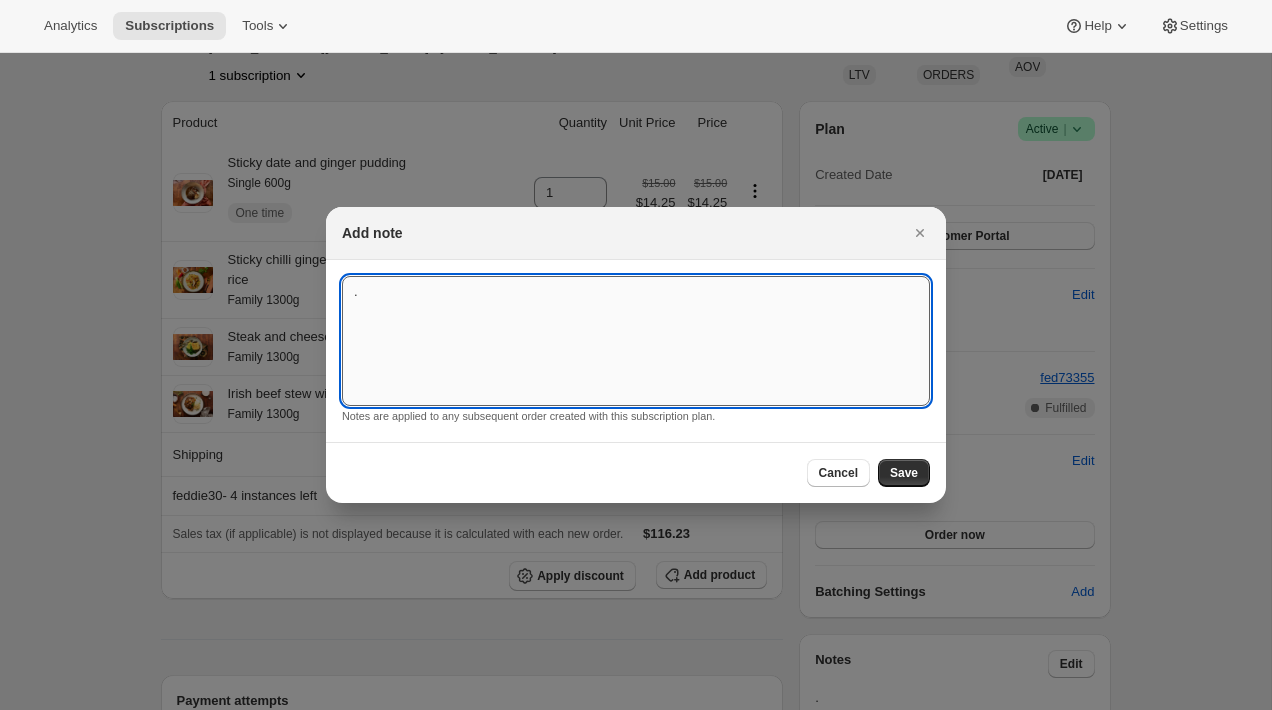 click on "." at bounding box center (636, 341) 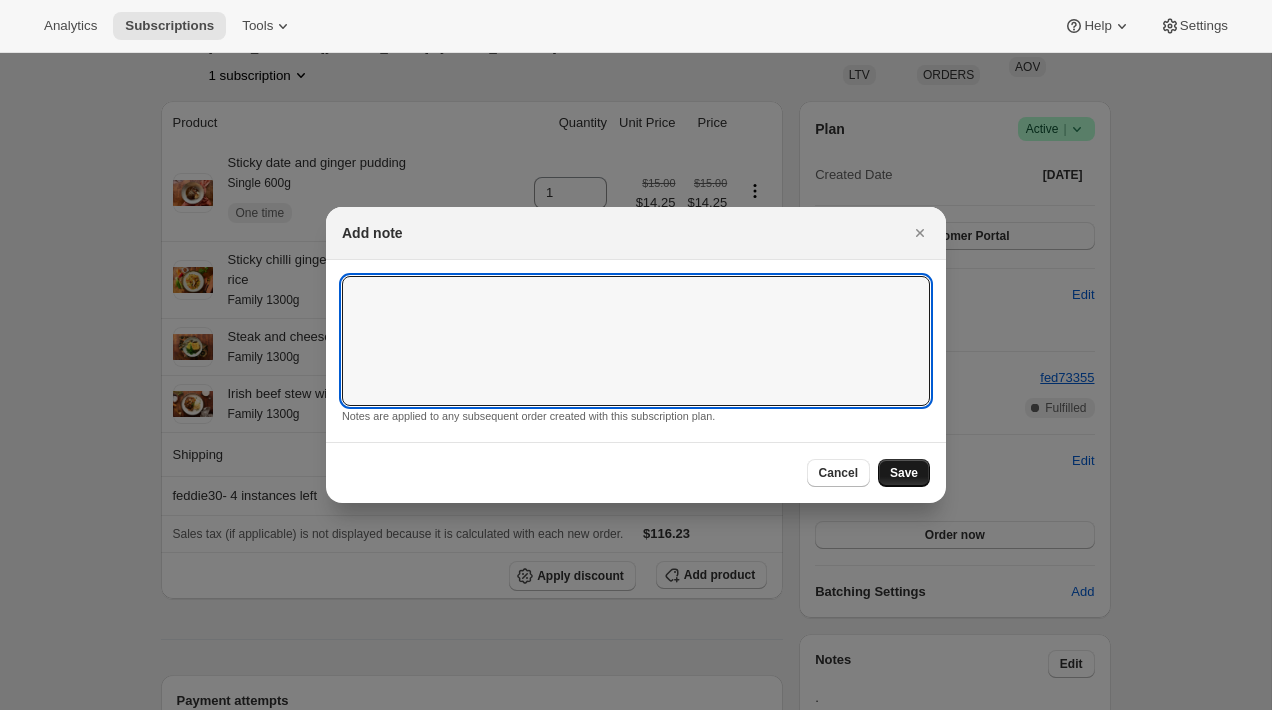 type 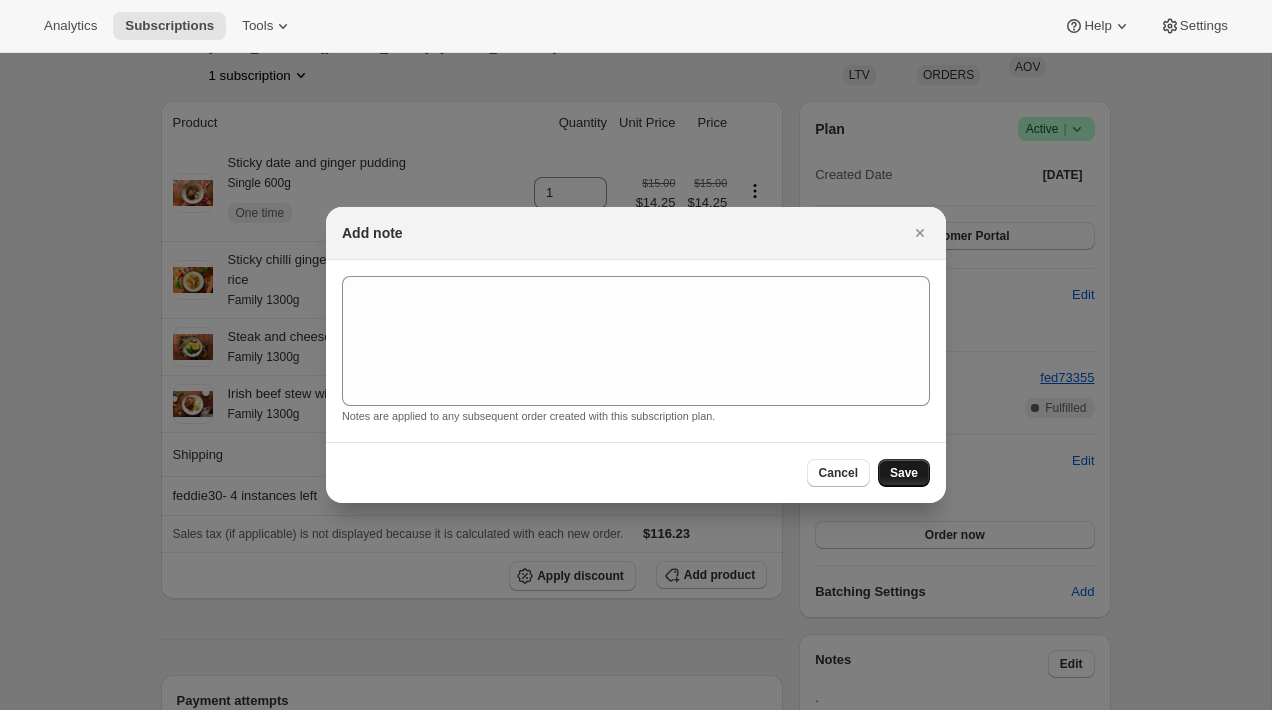 click on "Save" at bounding box center [904, 473] 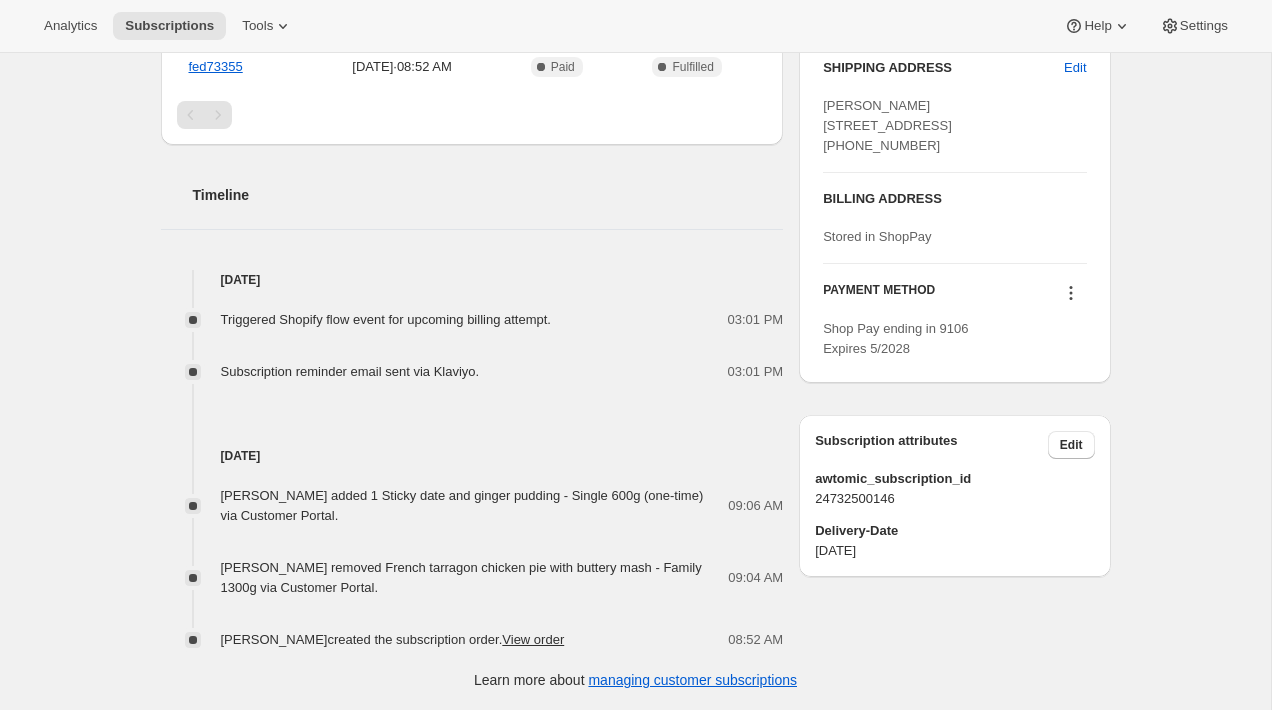 scroll, scrollTop: 0, scrollLeft: 0, axis: both 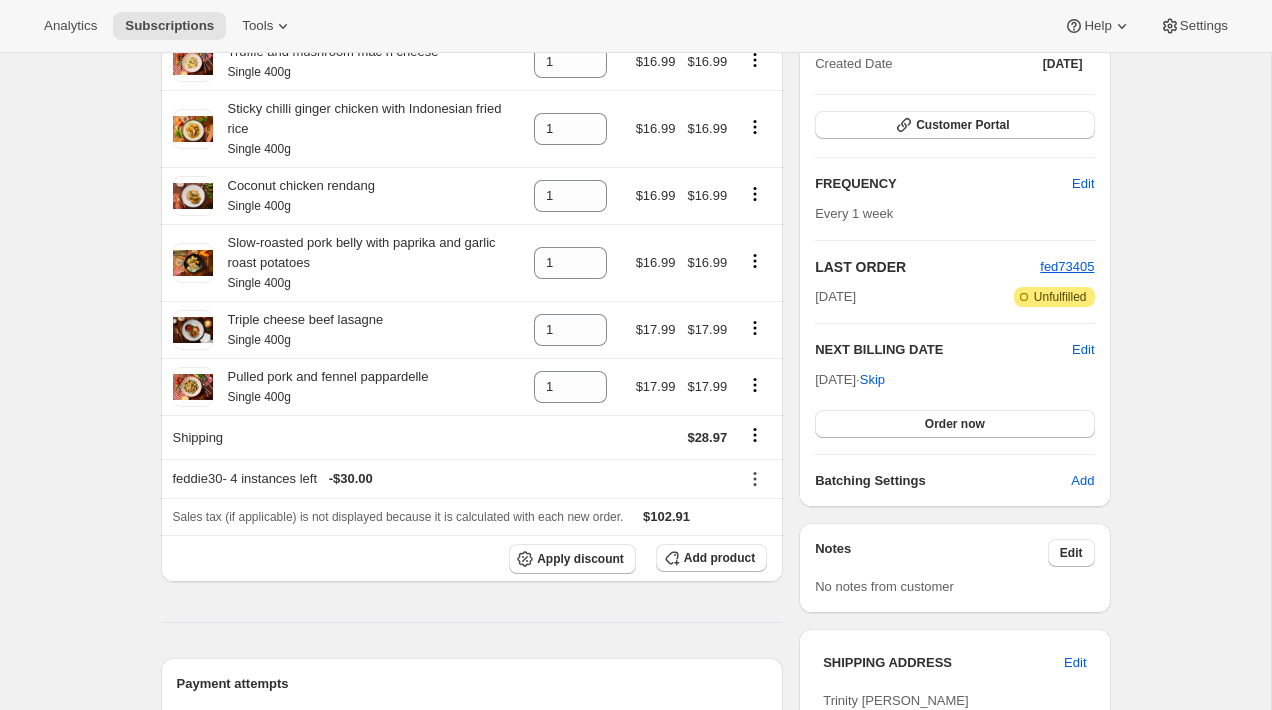click on "Notes Edit No notes from customer" at bounding box center (954, 568) 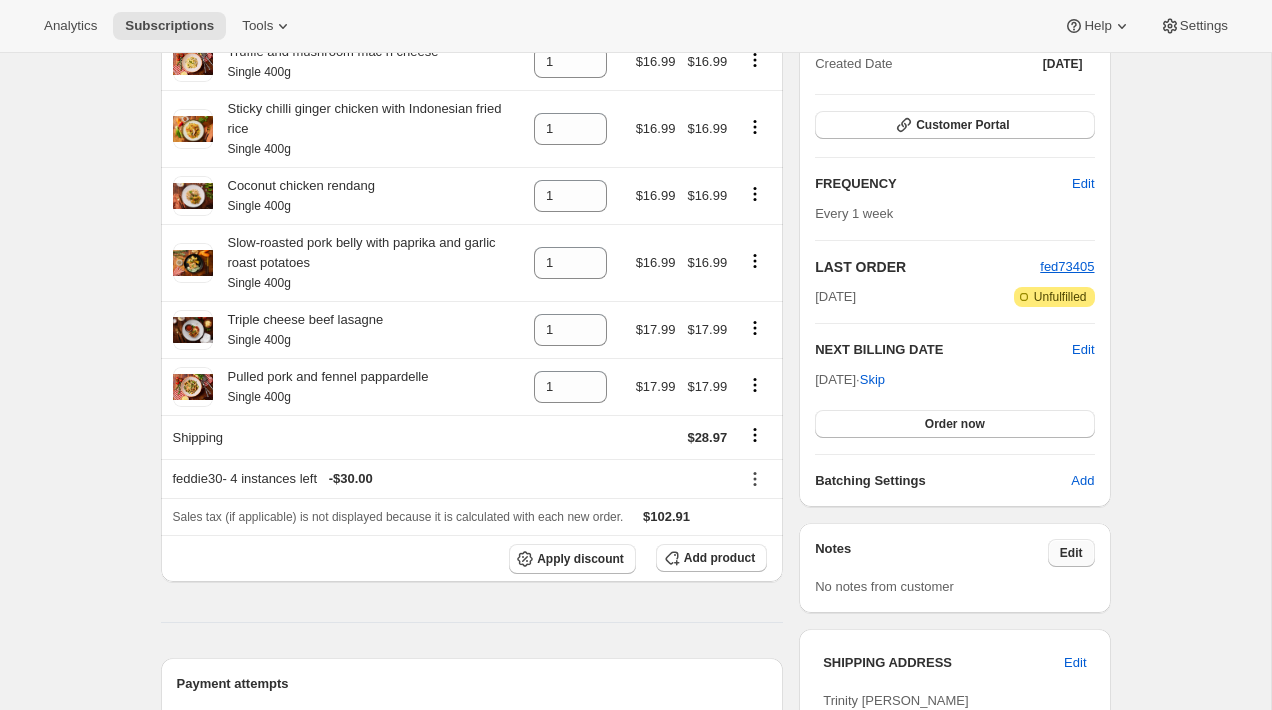 click on "Edit" at bounding box center (1071, 553) 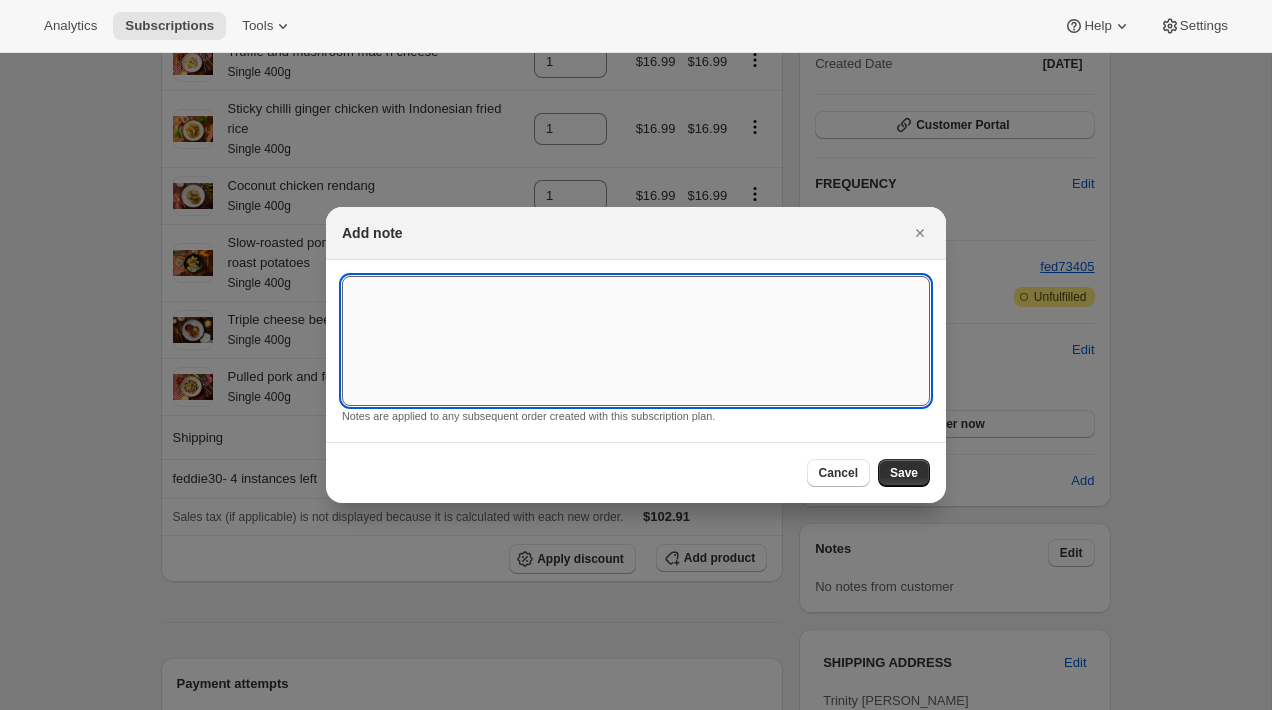 click at bounding box center (636, 341) 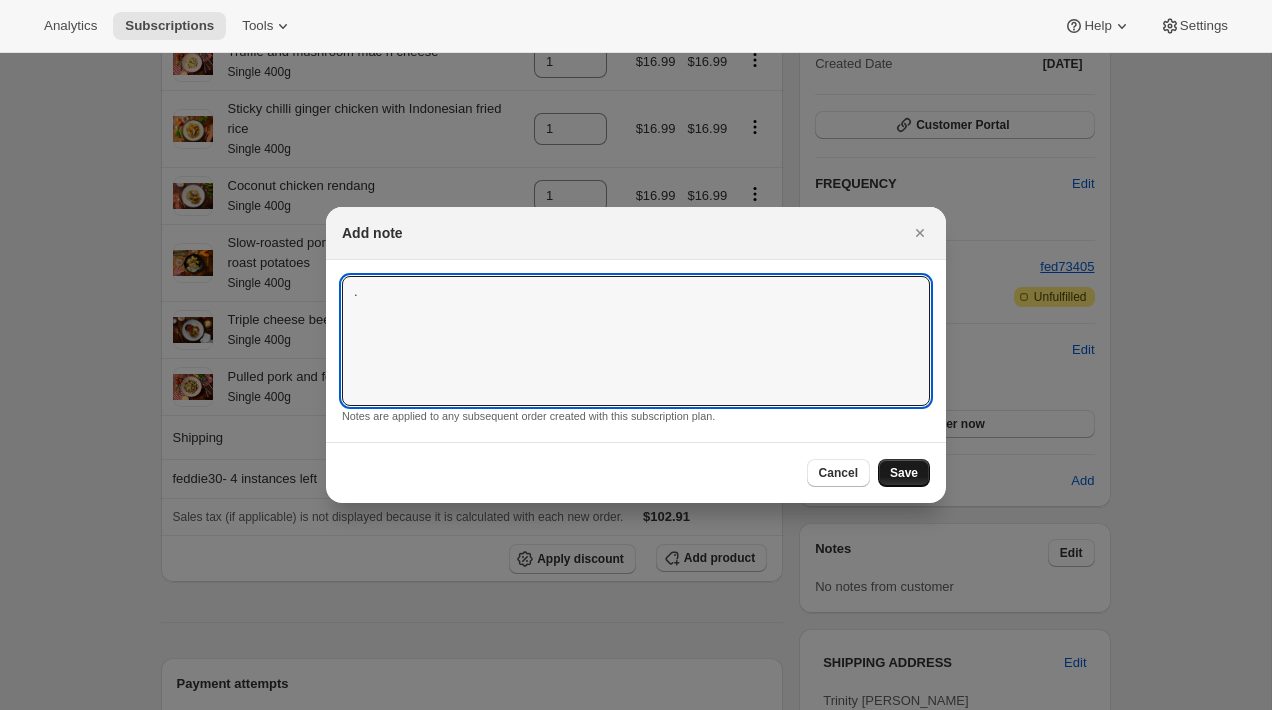 type on "." 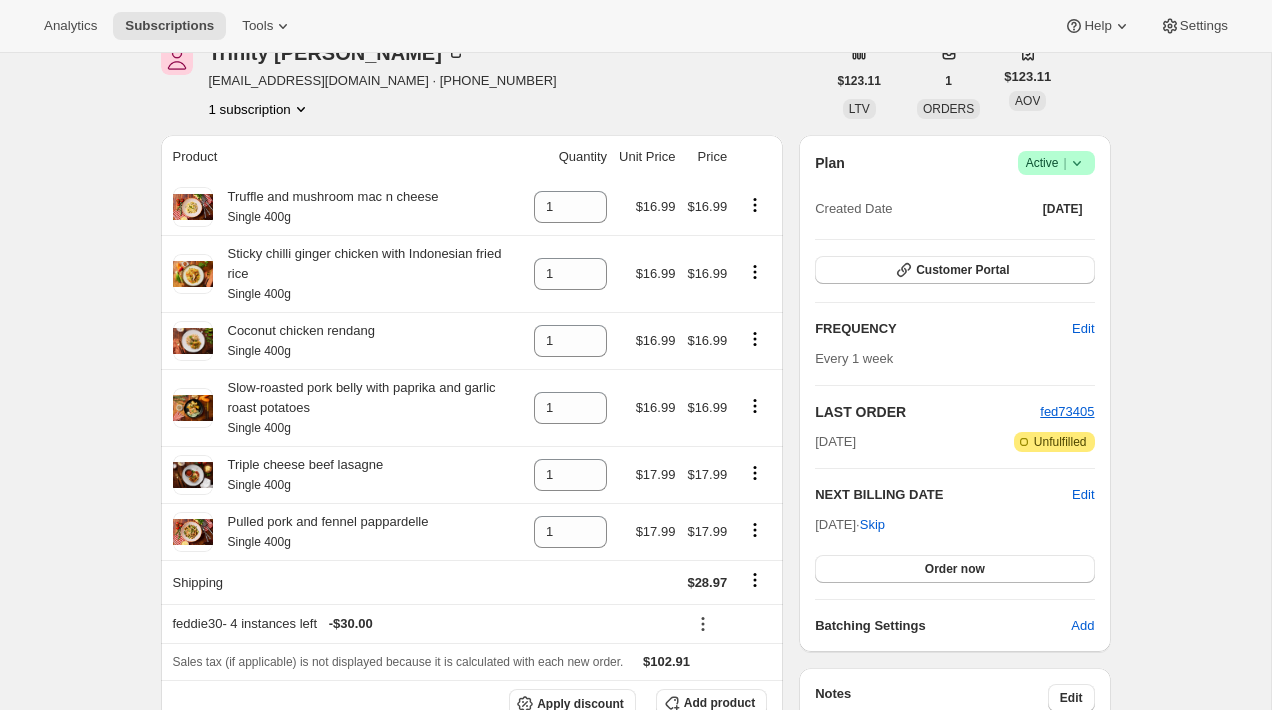 scroll, scrollTop: 247, scrollLeft: 0, axis: vertical 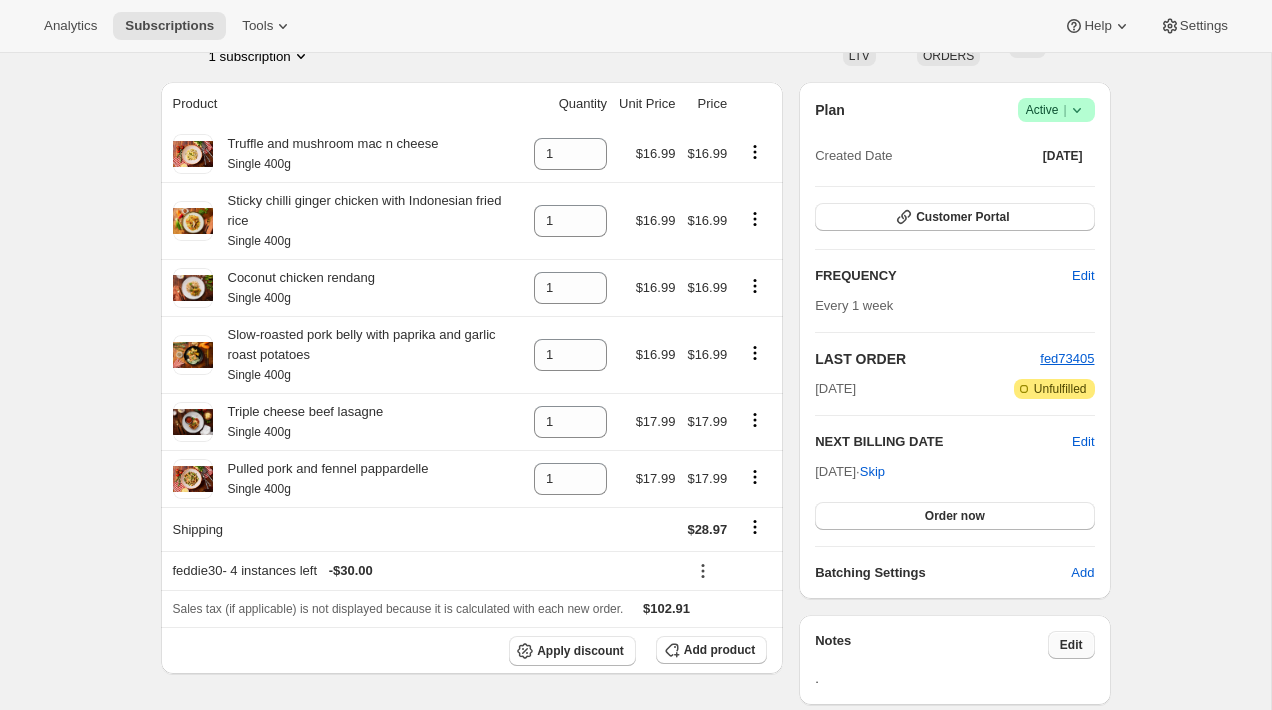 click on "Edit" at bounding box center [1071, 645] 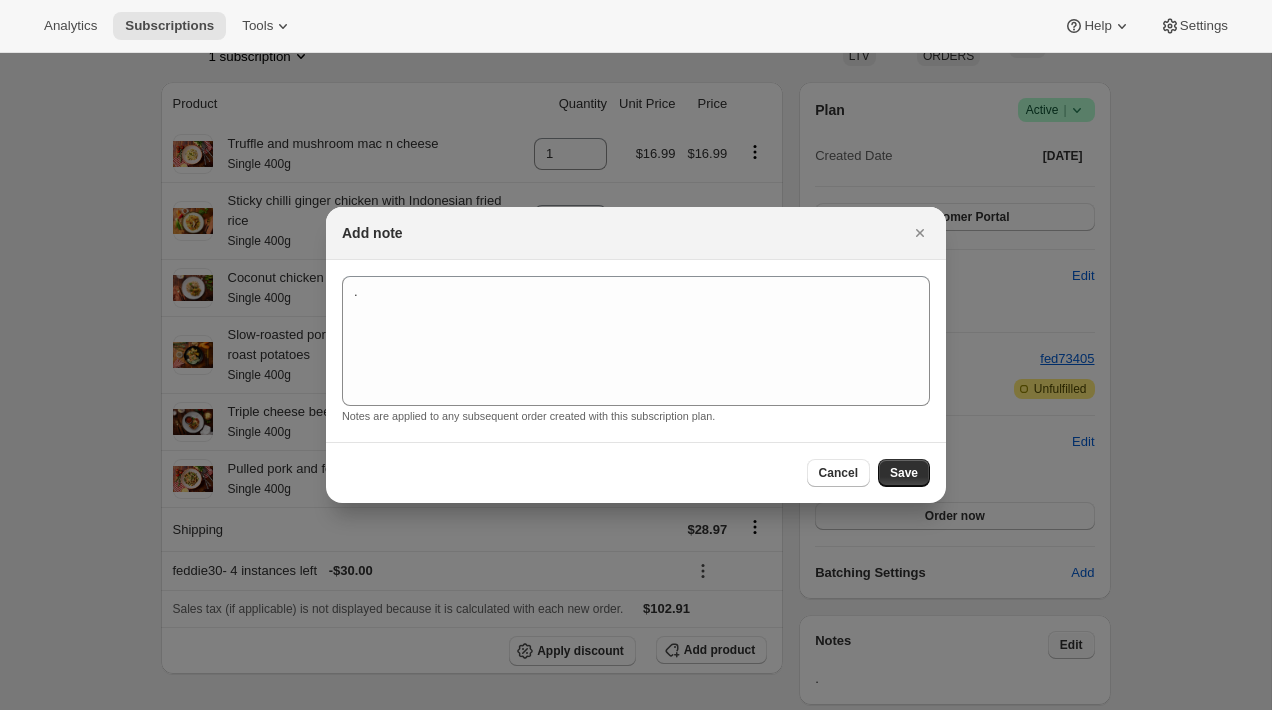 scroll, scrollTop: 0, scrollLeft: 0, axis: both 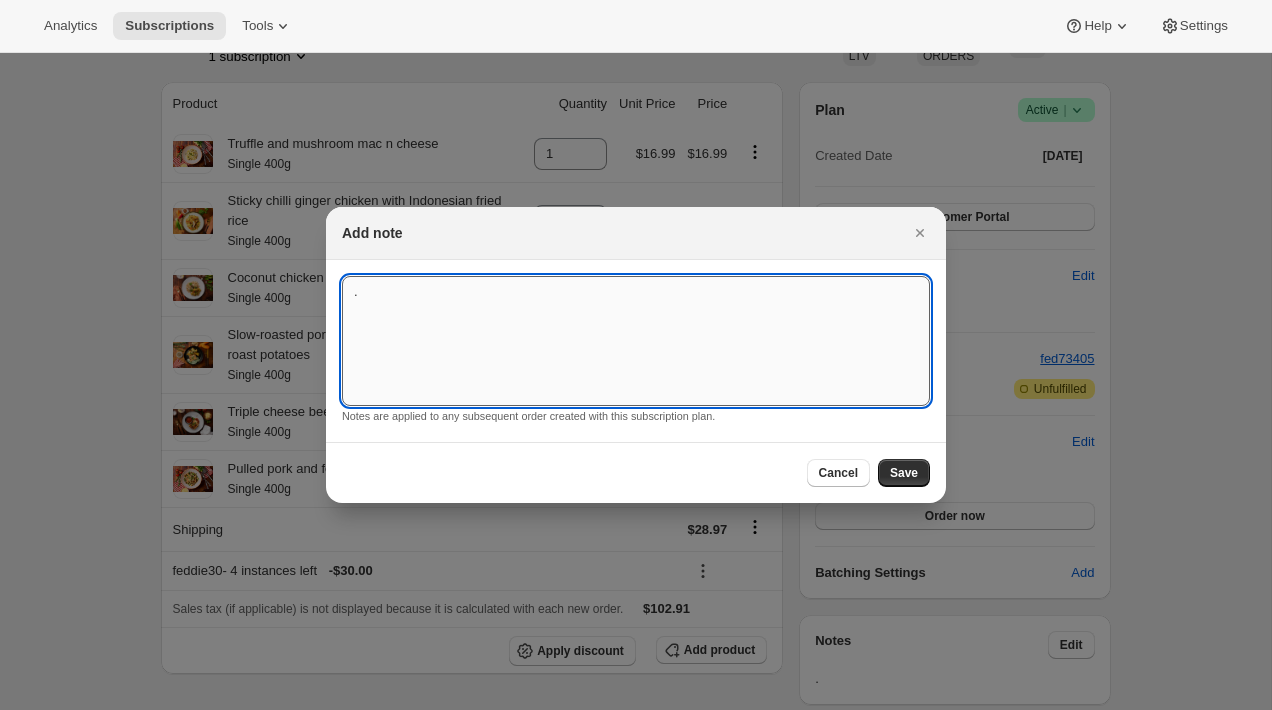 click on "." at bounding box center (636, 341) 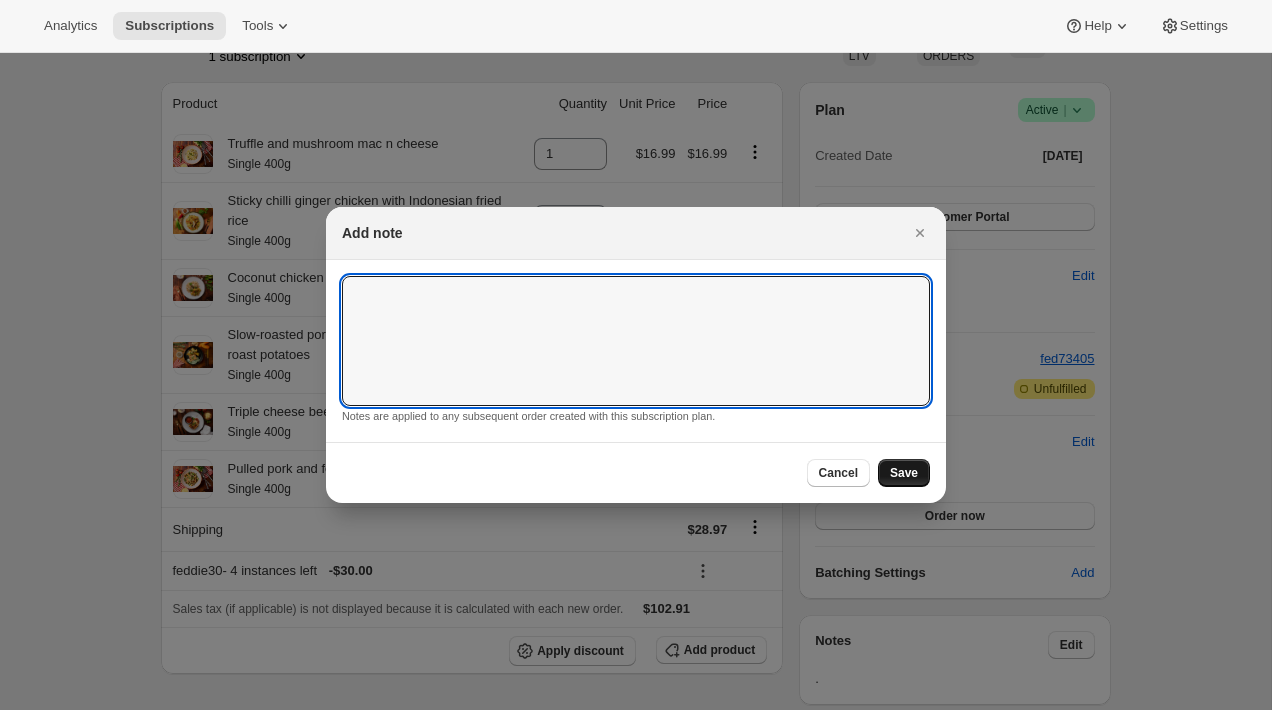 type 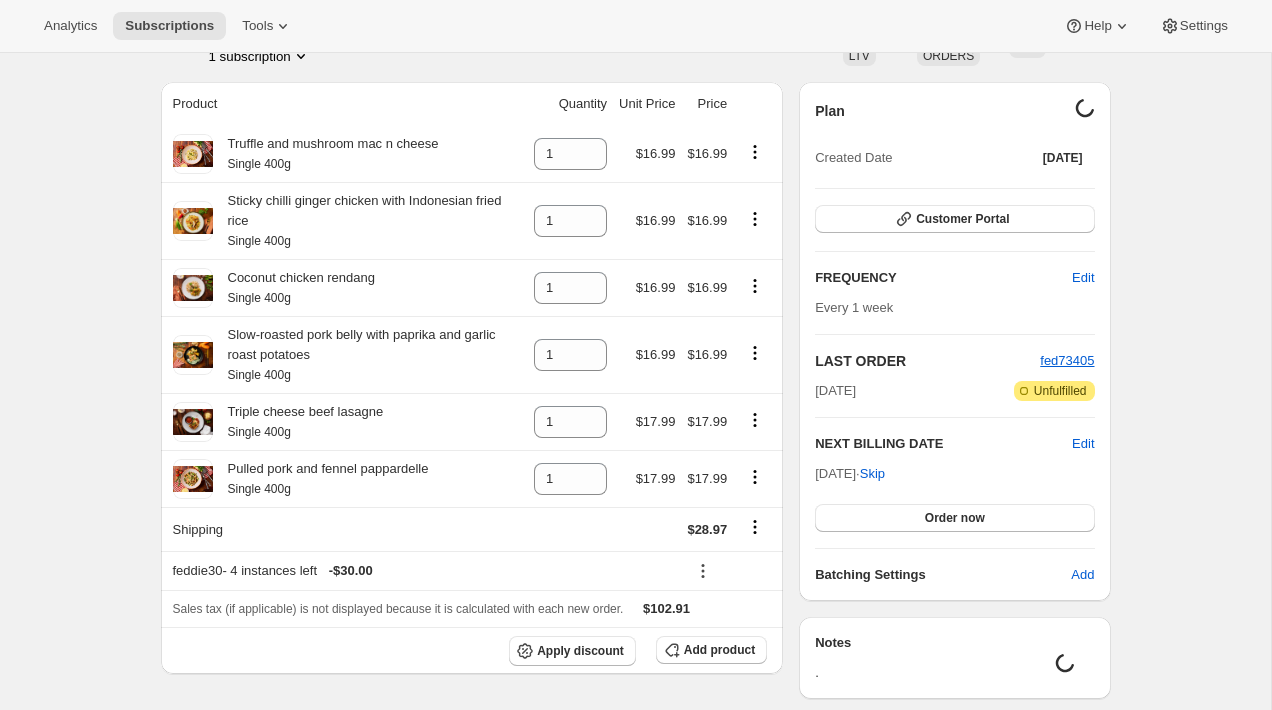 click on "Subscription #24799019186. This page is ready Subscription #24799019186 Success Recurring Success Active Successfully updated subscription. Trinity   McMahon trinityleemennell@gmail.com · +6421843225 1 subscription $123.11 LTV 1 ORDERS $123.11 AOV Product Quantity Unit Price Price Truffle and mushroom mac n cheese Single 400g 1 $16.99 $16.99 Sticky chilli ginger chicken with Indonesian fried rice Single 400g 1 $16.99 $16.99 Coconut chicken rendang Single 400g 1 $16.99 $16.99 Slow-roasted pork belly with paprika and garlic roast potatoes Single 400g 1 $16.99 $16.99 Triple cheese beef lasagne Single 400g 1 $17.99 $17.99 Pulled pork and fennel pappardelle Single 400g 1 $17.99 $17.99 Shipping $28.97 feddie30  - 4 instances left   - $30.00 Sales tax (if applicable) is not displayed because it is calculated with each new order.   $102.91 Apply discount Add product Payment attempts Order Billing date Status Fulfillment fed73405 Jul 9, 2025  ·  07:53 PM  Complete Paid Attention Incomplete Unfulfilled Timeline Add" at bounding box center (635, 532) 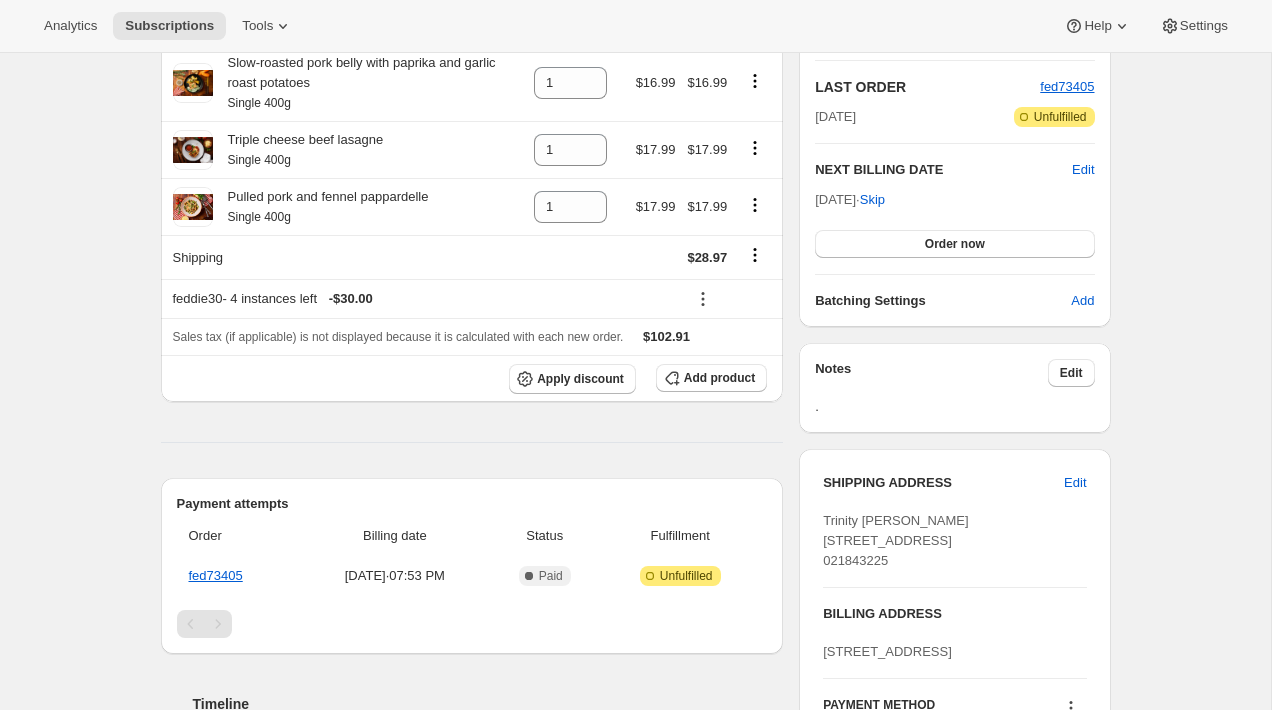 scroll, scrollTop: 1019, scrollLeft: 0, axis: vertical 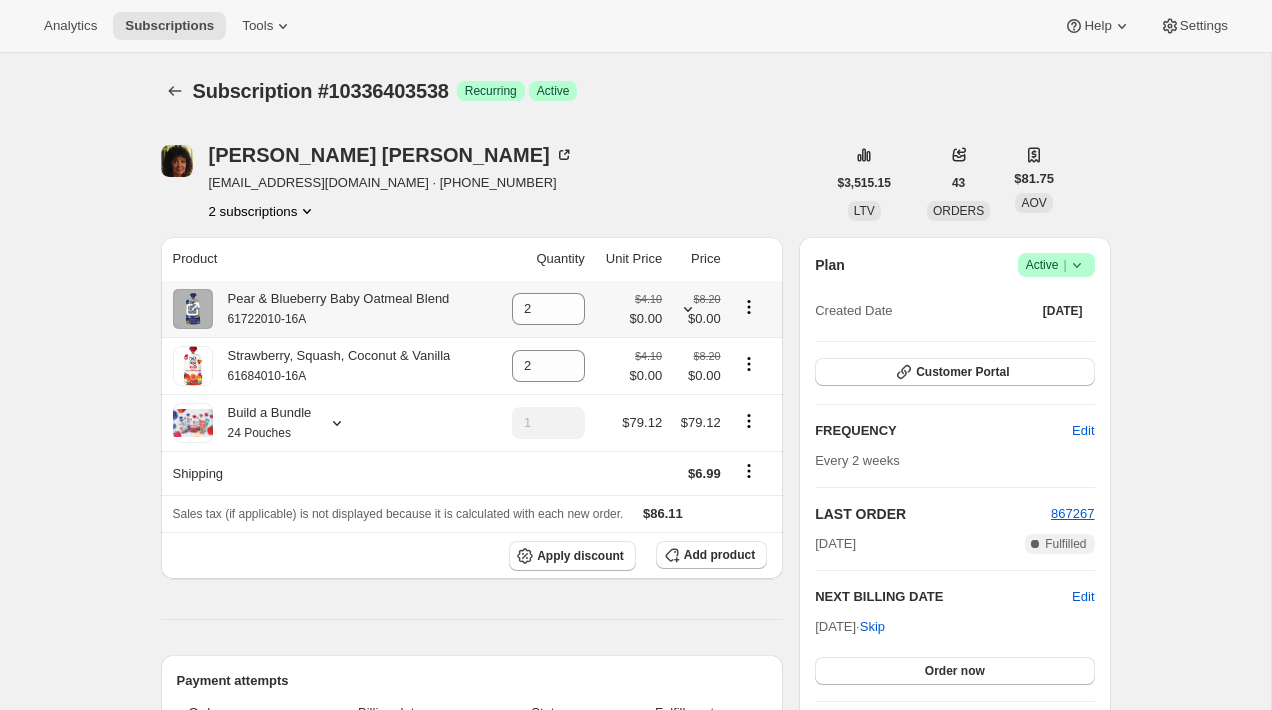 click on "$4.10 $0.00" at bounding box center [646, 309] 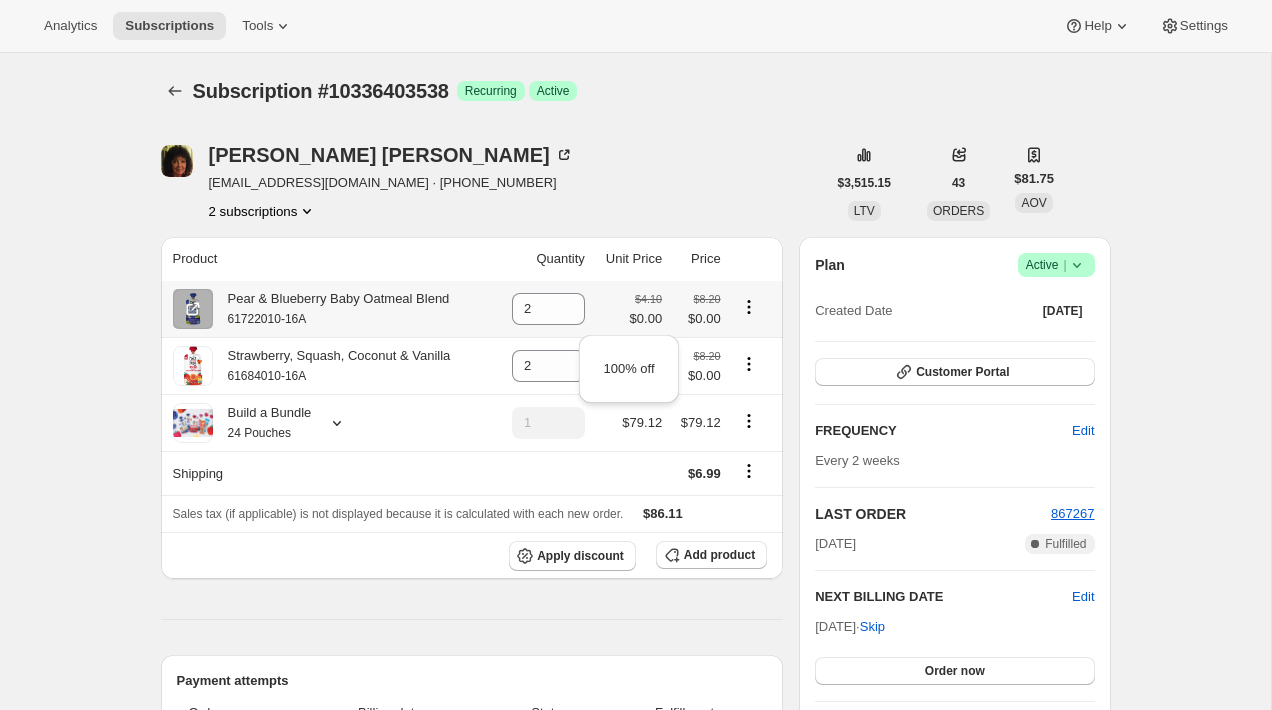 click on "[PERSON_NAME] [EMAIL_ADDRESS][DOMAIN_NAME] · [PHONE_NUMBER] 2 subscriptions $3,515.15 LTV 43 ORDERS $81.75 AOV Product Quantity Unit Price Price Pear & Blueberry Baby Oatmeal Blend 61722010-16A 2 $4.10 $0.00 $8.20 $0.00 Strawberry, Squash, Coconut & Vanilla 61684010-16A 2 $4.10 $0.00 $8.20 $0.00 Build a Bundle 24 Pouches 1 $79.12 $79.12 Shipping $6.99 Sales tax (if applicable) is not displayed because it is calculated with each new order.   $86.11 Apply discount Add product Payment attempts Order Billing date Status Fulfillment 867267 [DATE]  ·  09:04 AM  Complete Paid  Complete Fulfilled 859408 [DATE]  ·  09:04 AM  Complete Paid  Complete Fulfilled 850972 [DATE]  ·  09:01 AM  Complete Paid  Complete Fulfilled Timeline [DATE] Shipping rate updated from  5.99 USD  to  6.99 USD  via  Awtomic application .  View bulk process 08:05 AM [DATE] Order processed successfully.  View order 09:04 AM 09:10 AM [DATE]  added to subscription via  Awtomic application .  View bulk process Plan |" at bounding box center [628, 1002] 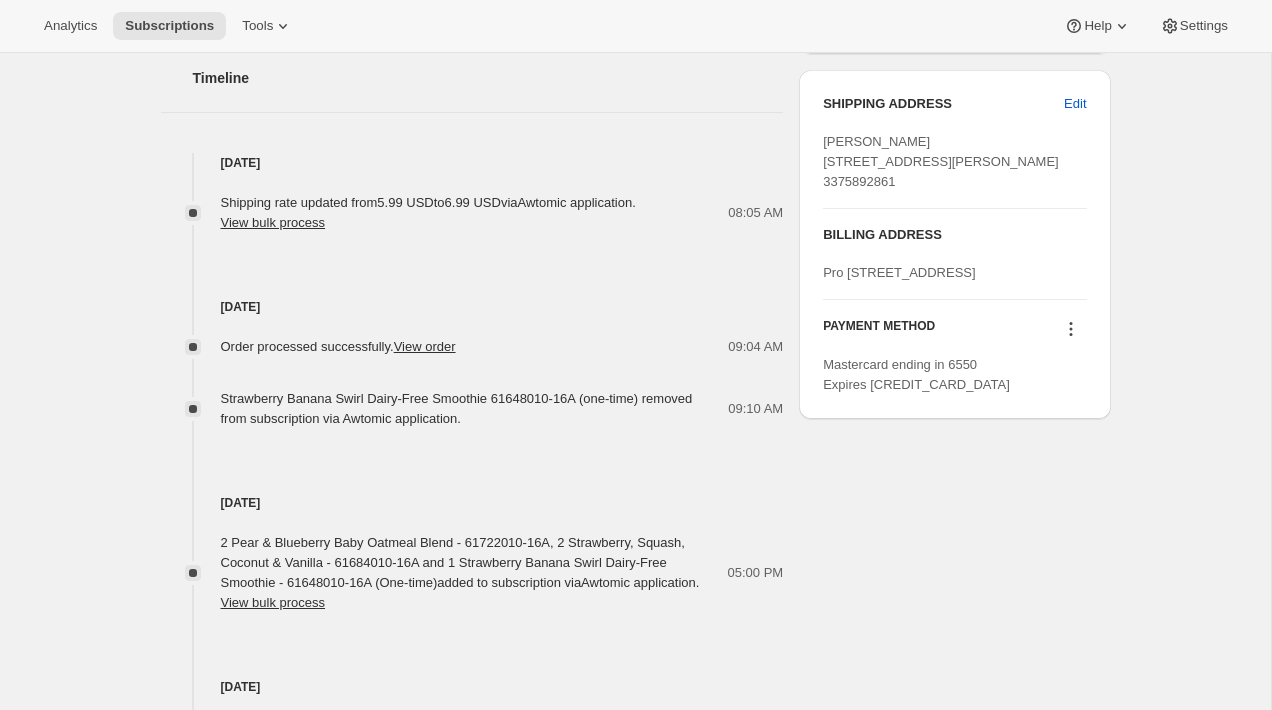 scroll, scrollTop: 881, scrollLeft: 0, axis: vertical 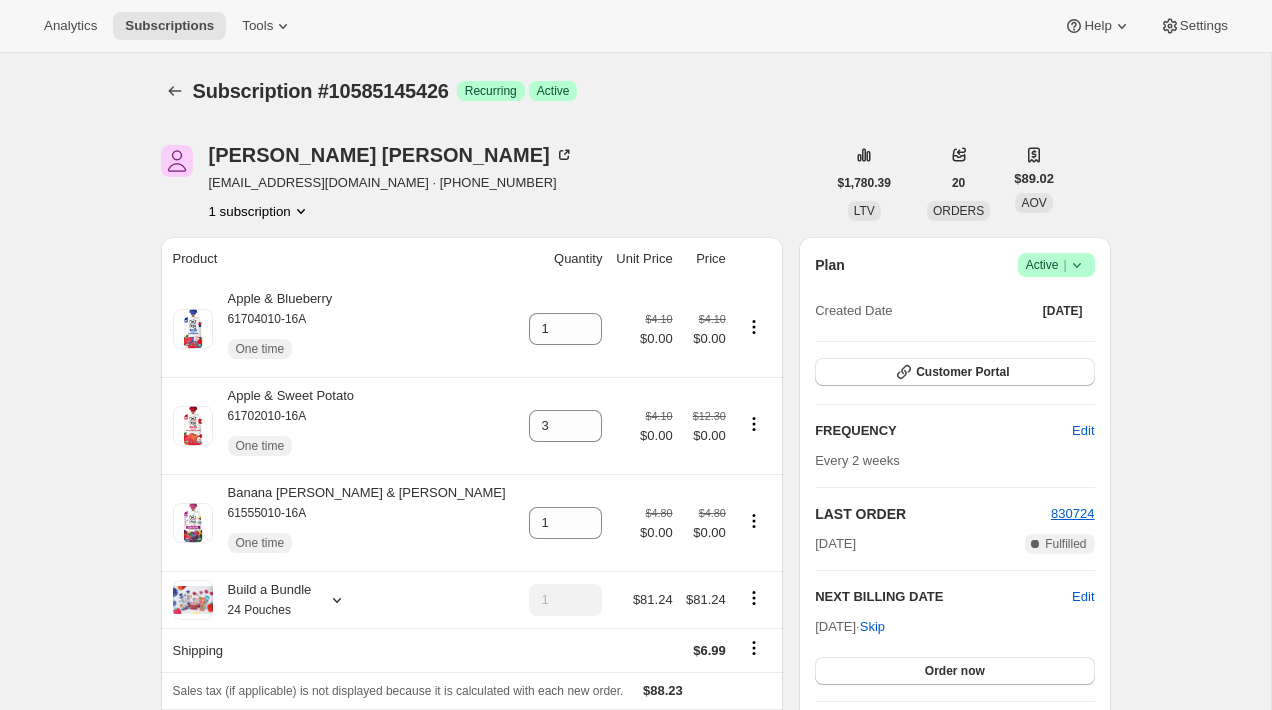 click on "Kelly    Pressburger kellypressburger@gmail.com · +19089076605 1 subscription" at bounding box center [493, 183] 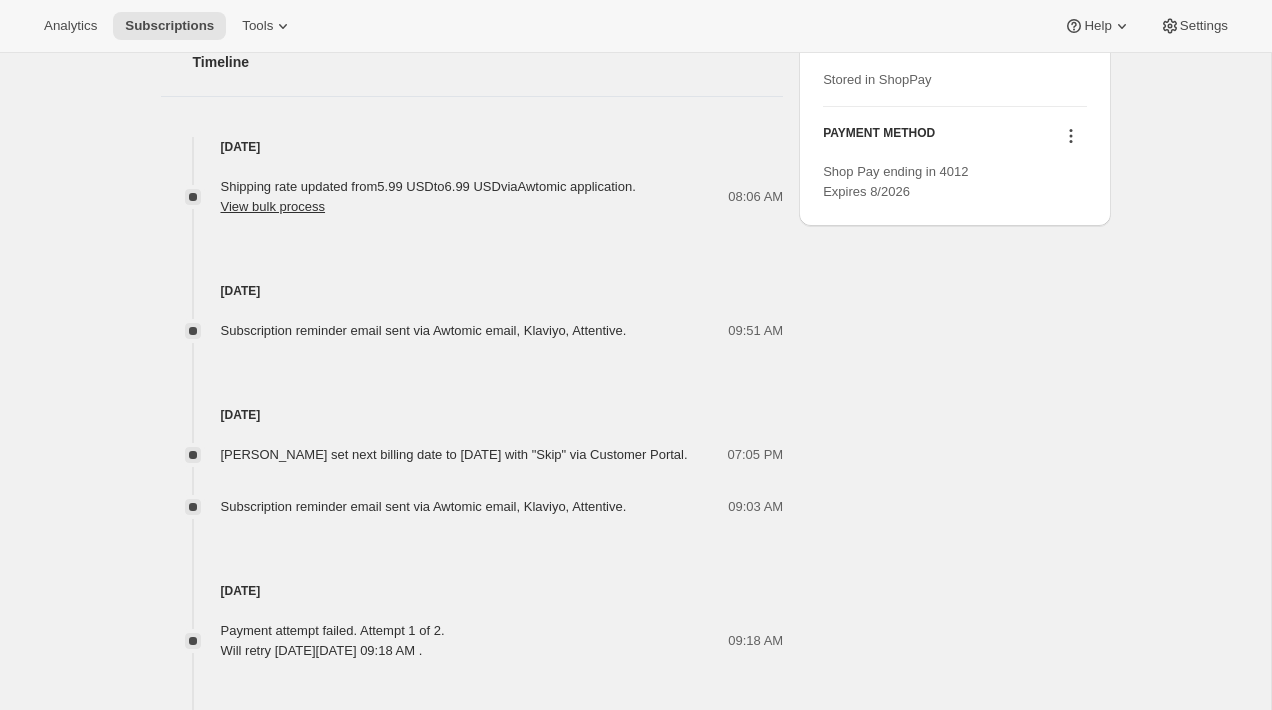scroll, scrollTop: 1205, scrollLeft: 0, axis: vertical 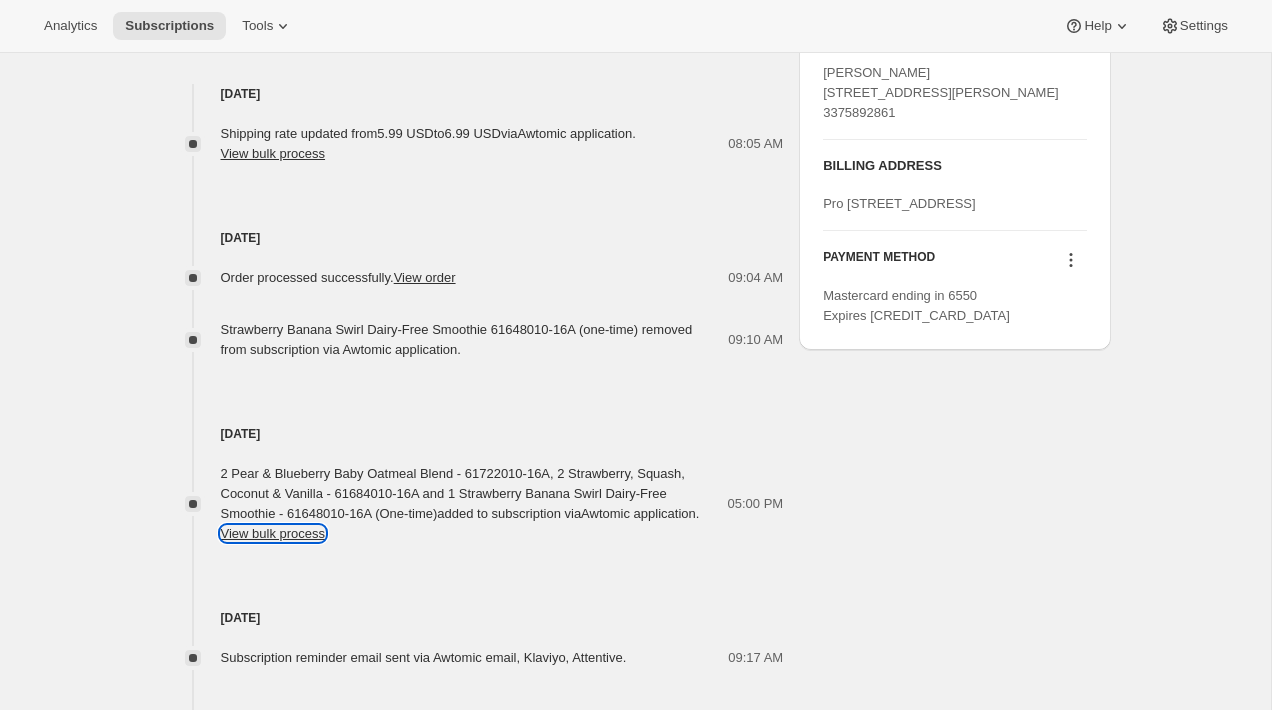 click on "View bulk process" at bounding box center [273, 533] 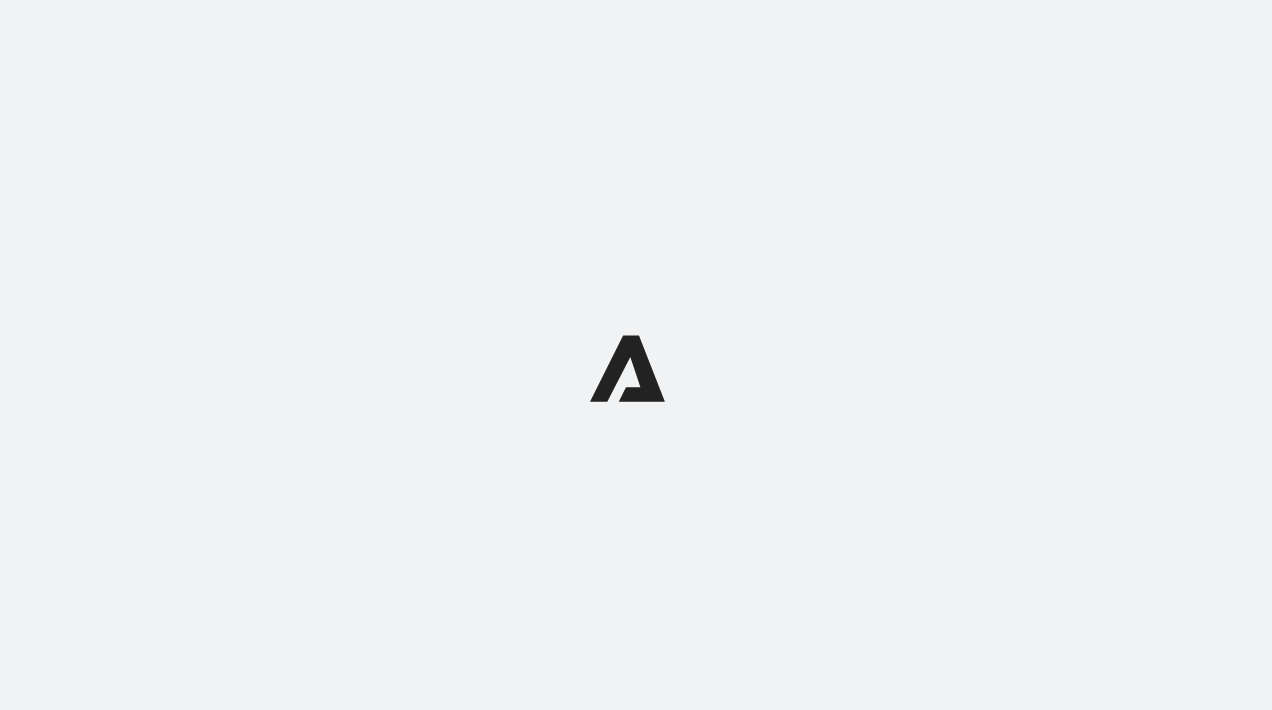 scroll, scrollTop: 0, scrollLeft: 0, axis: both 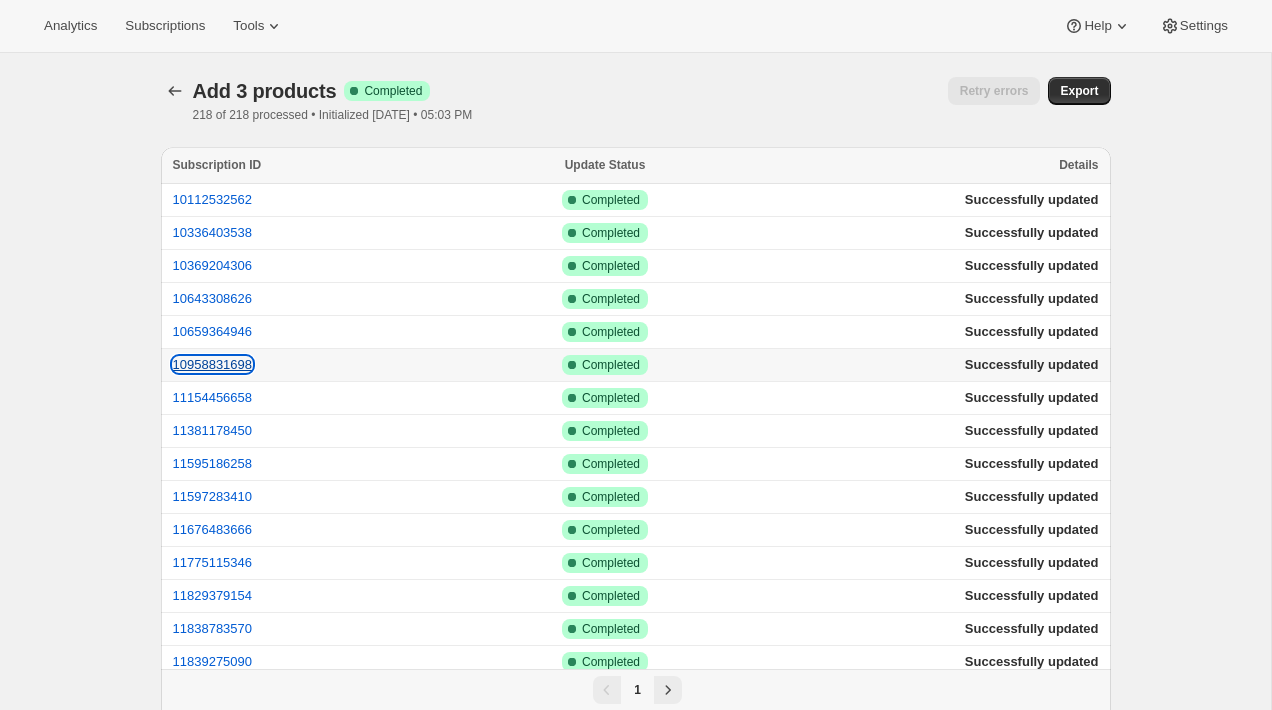 click on "10958831698" at bounding box center (213, 364) 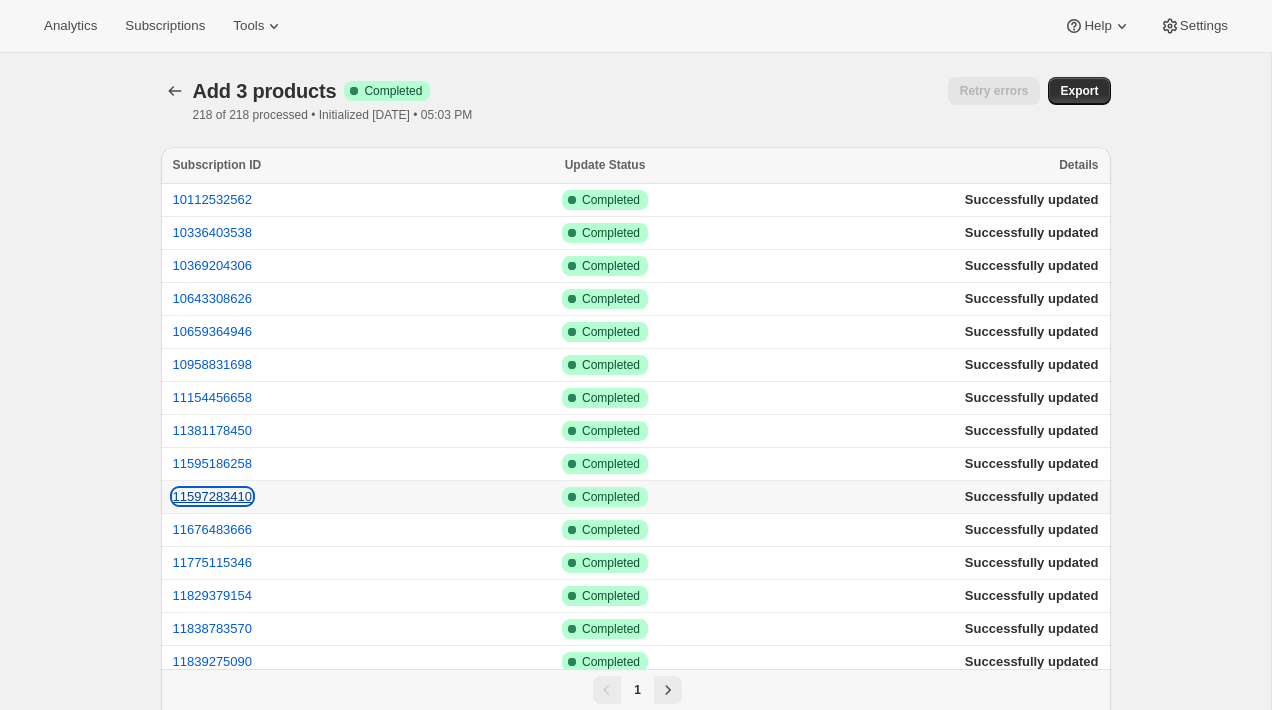 click on "11597283410" at bounding box center (213, 496) 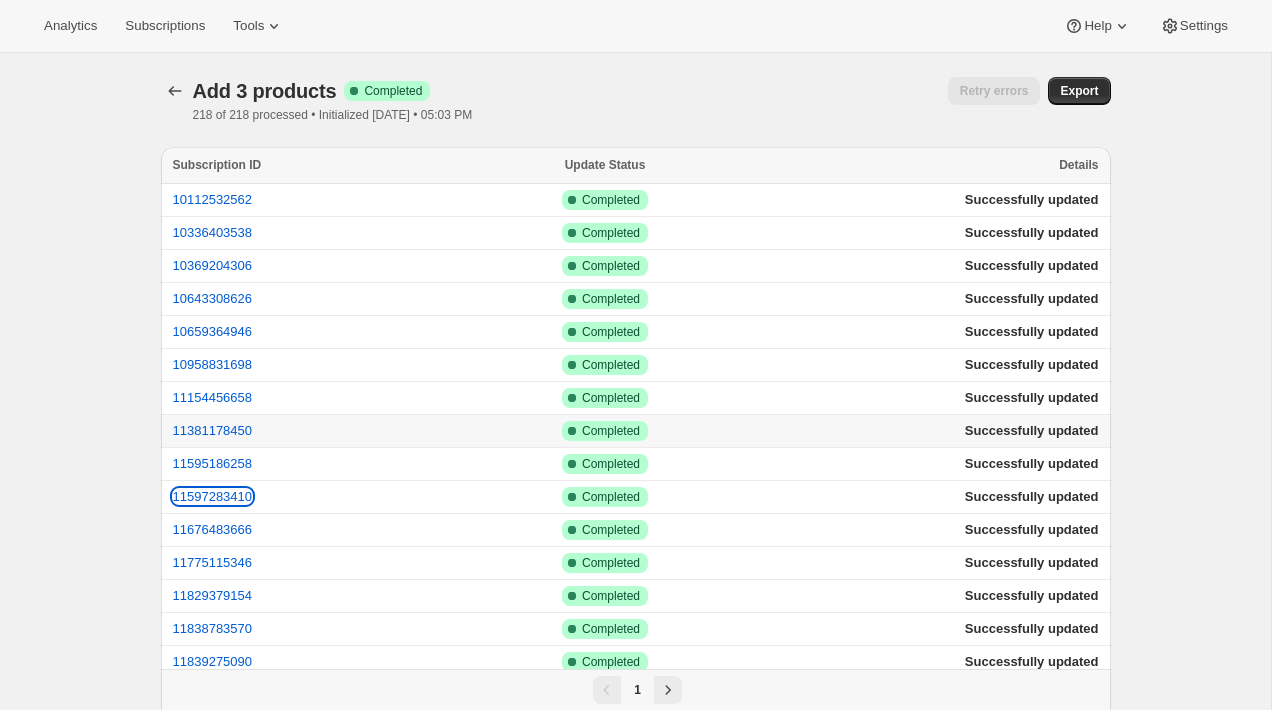 type 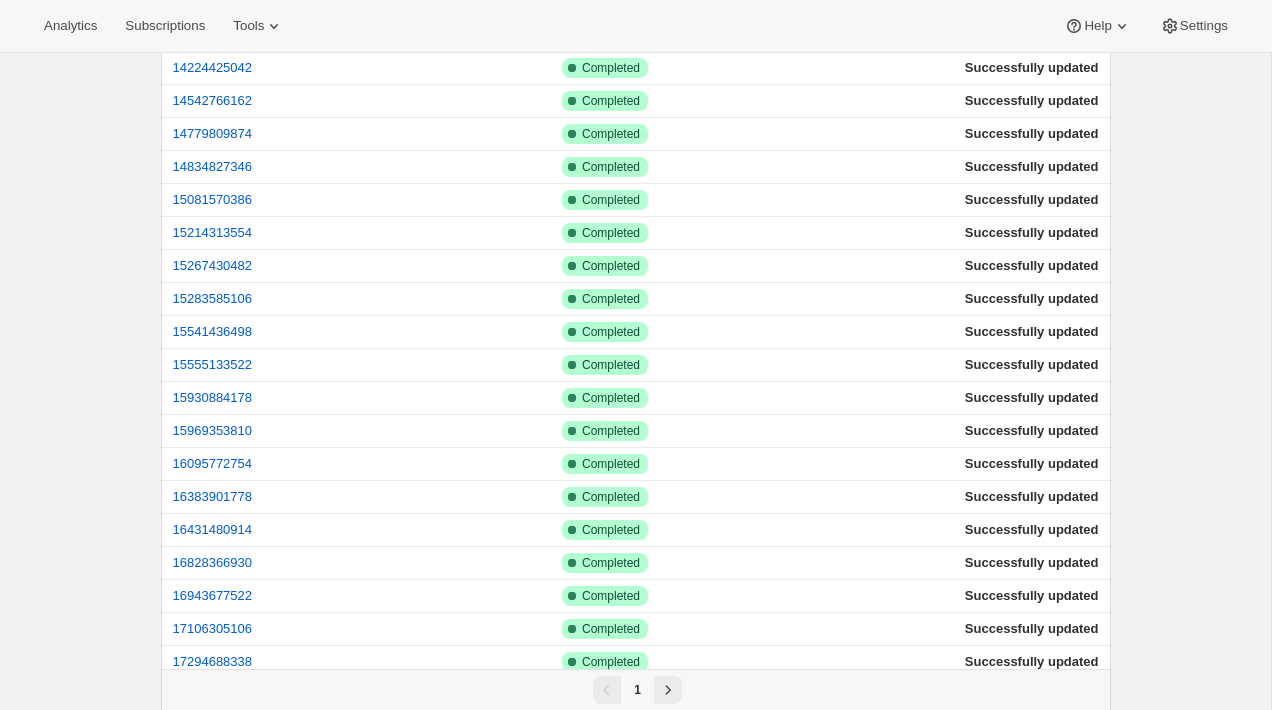 scroll, scrollTop: 1228, scrollLeft: 0, axis: vertical 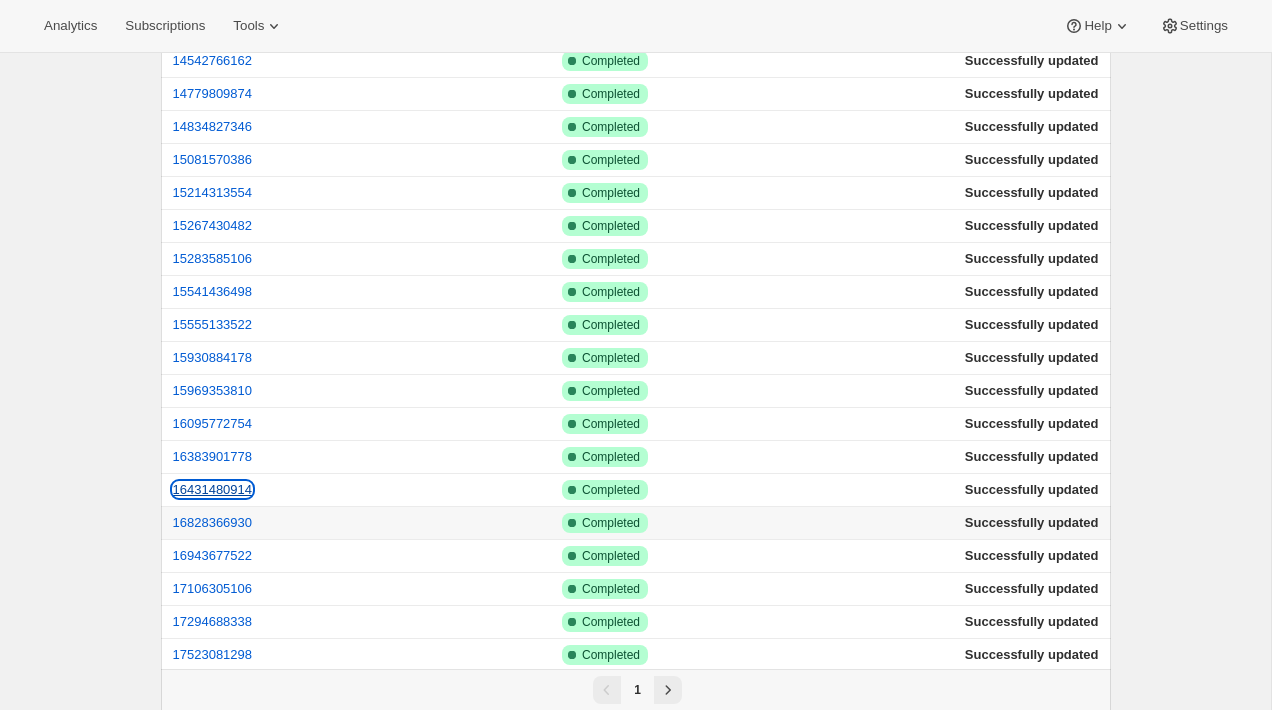click on "16431480914" at bounding box center [213, 489] 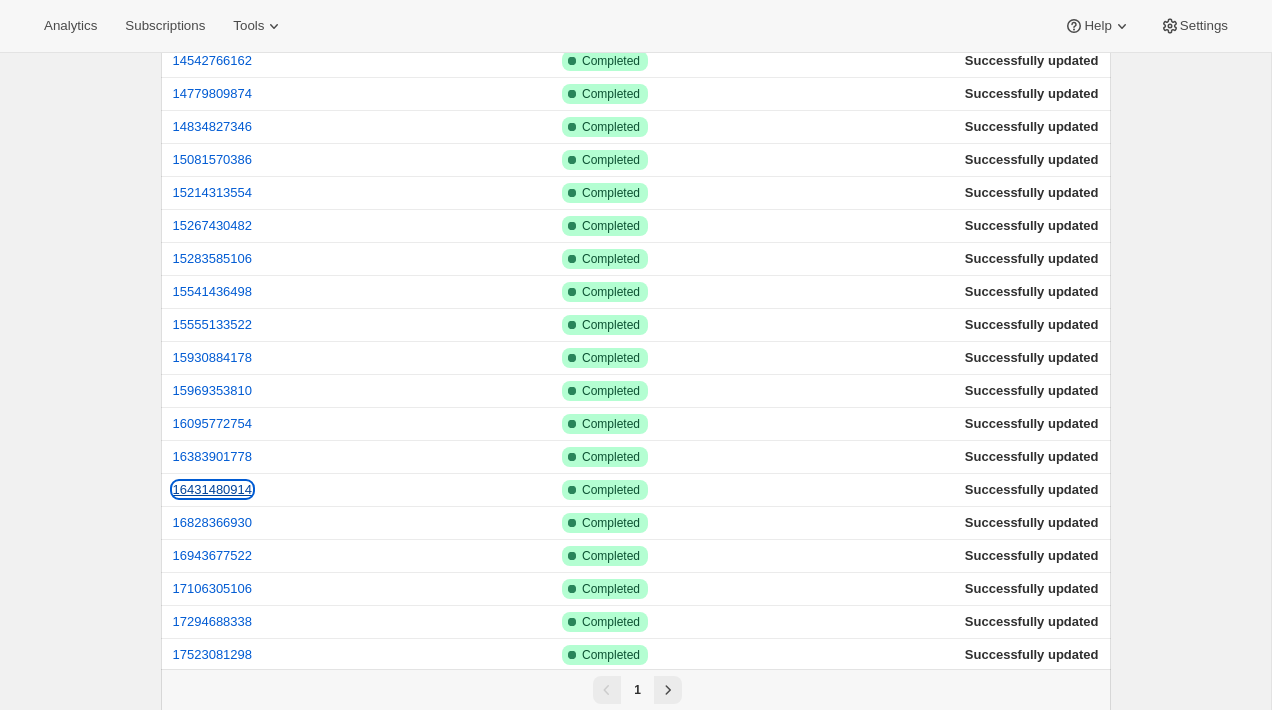 type 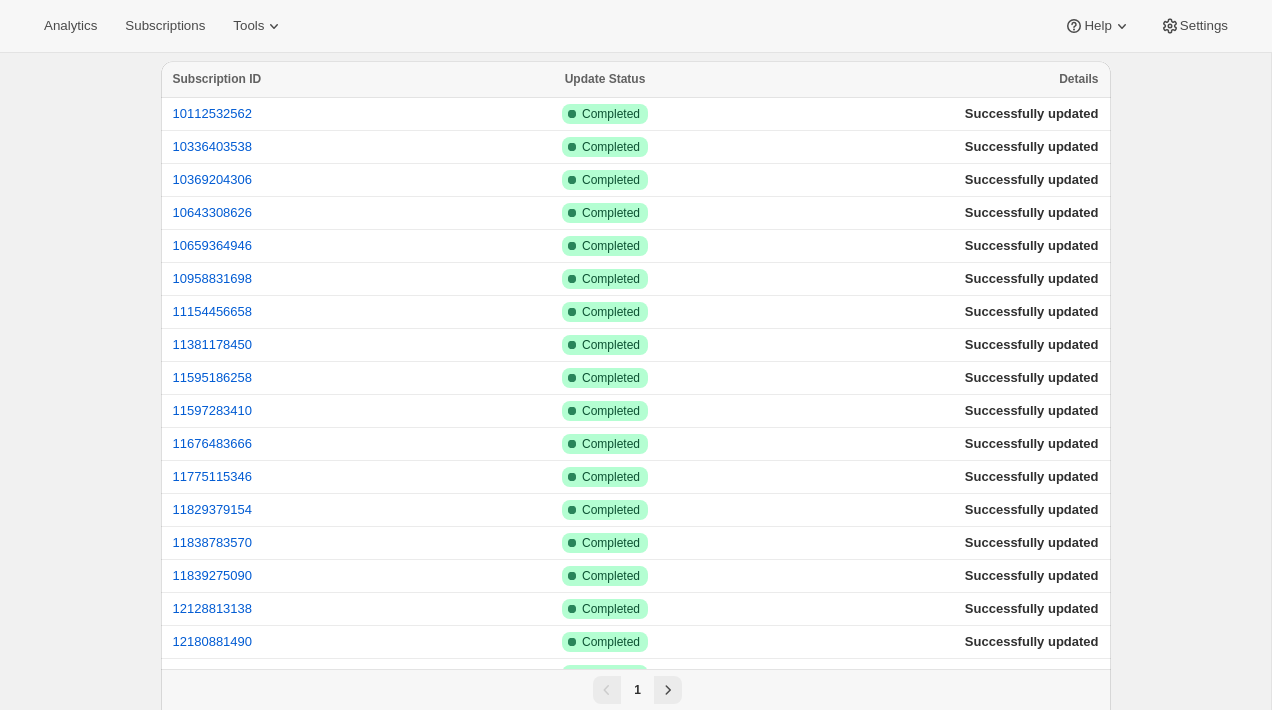 scroll, scrollTop: 0, scrollLeft: 0, axis: both 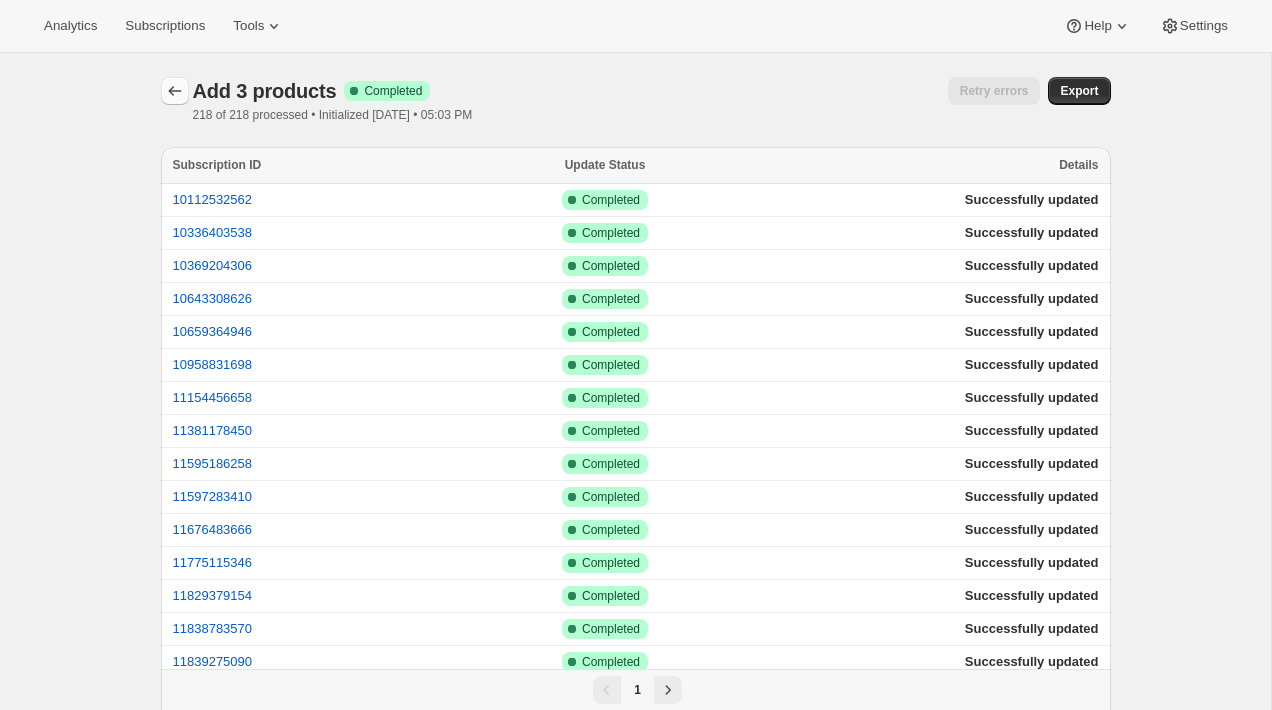click 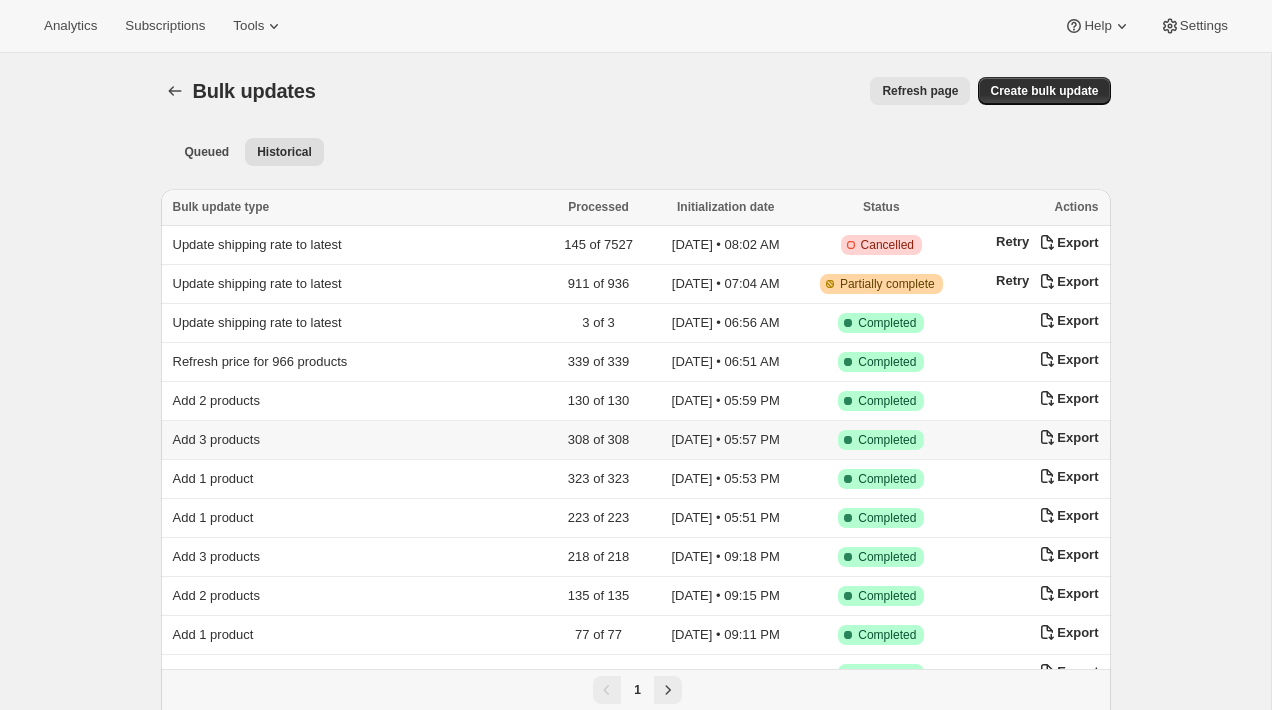 click on "Add 3 products" at bounding box center [353, 440] 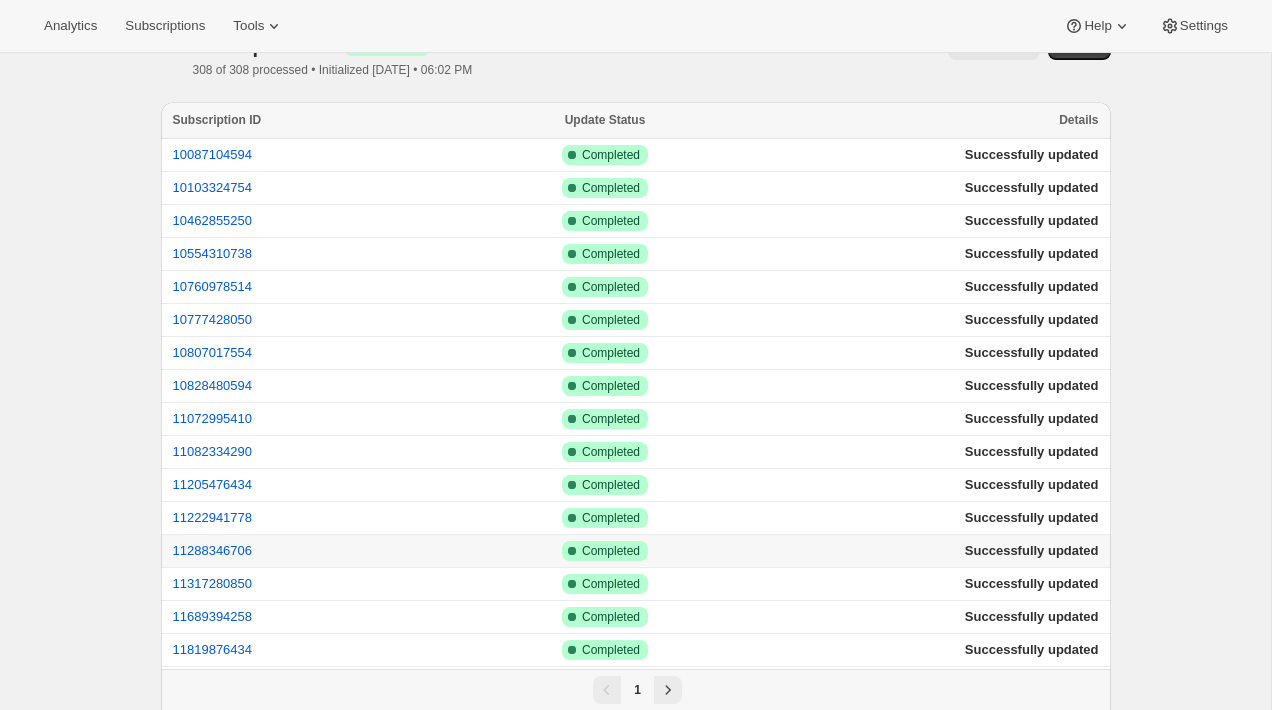 scroll, scrollTop: 49, scrollLeft: 0, axis: vertical 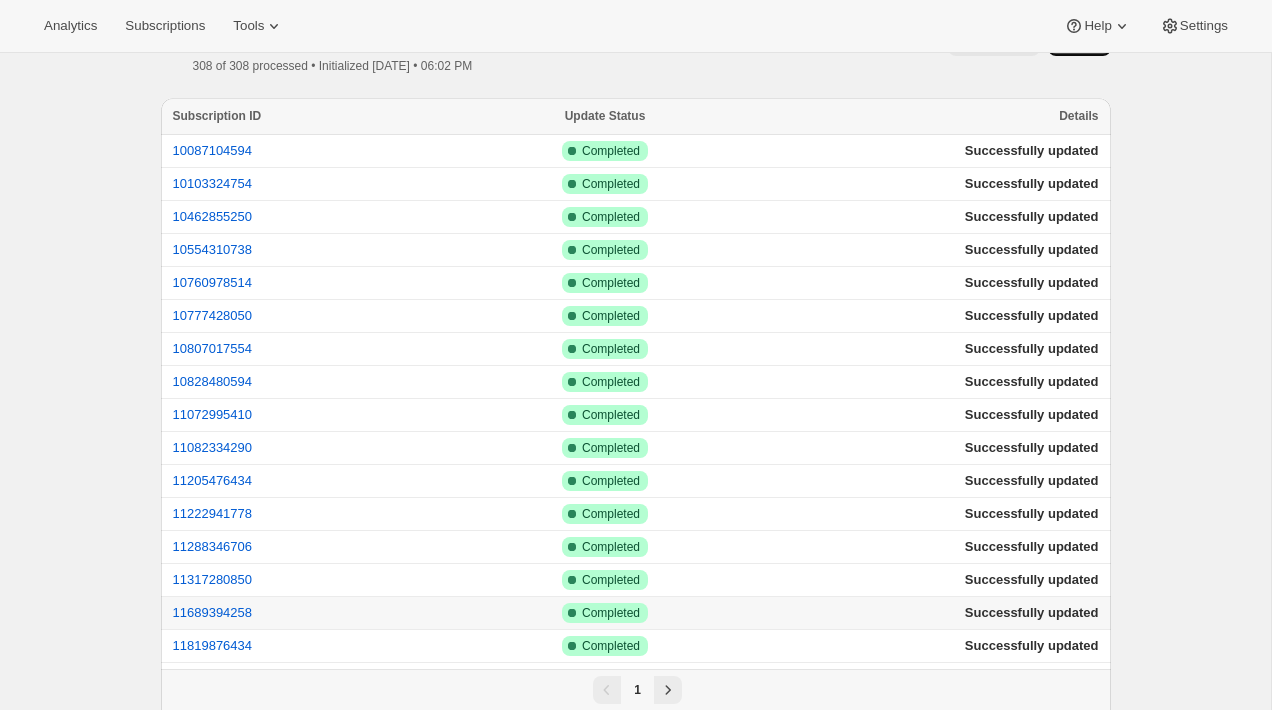 click on "11689394258" at bounding box center (313, 613) 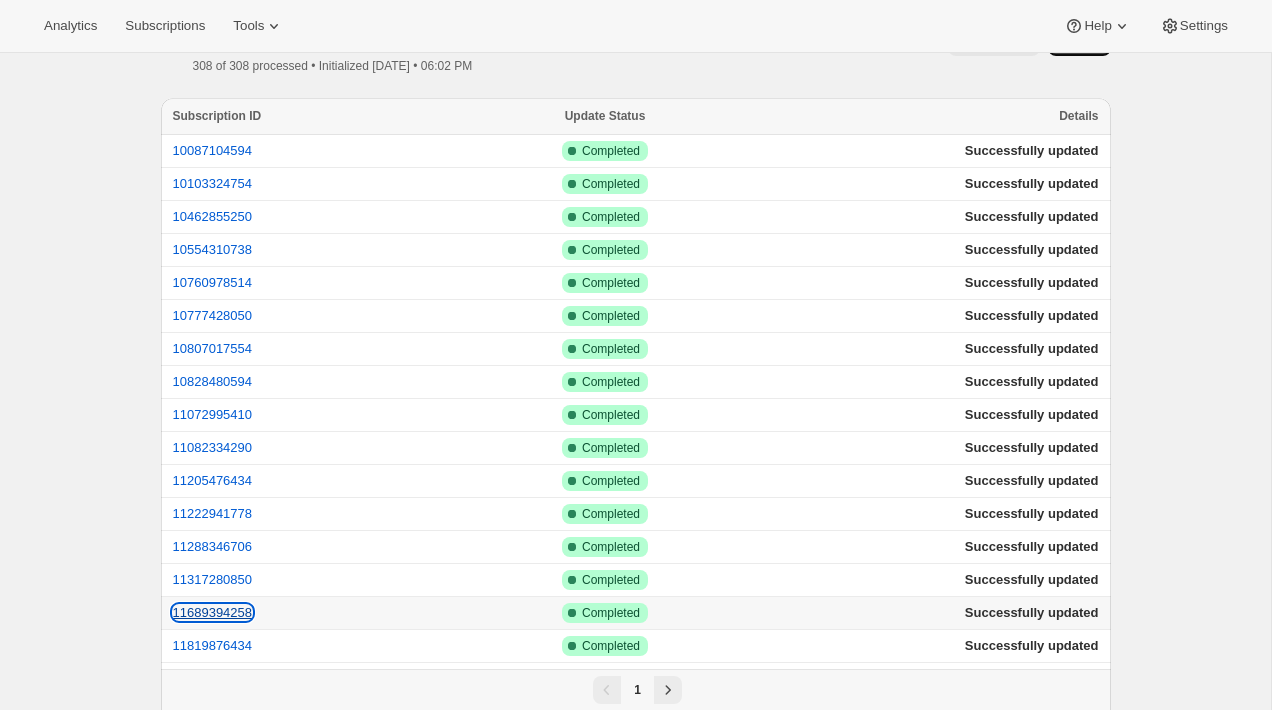click on "11689394258" at bounding box center (213, 612) 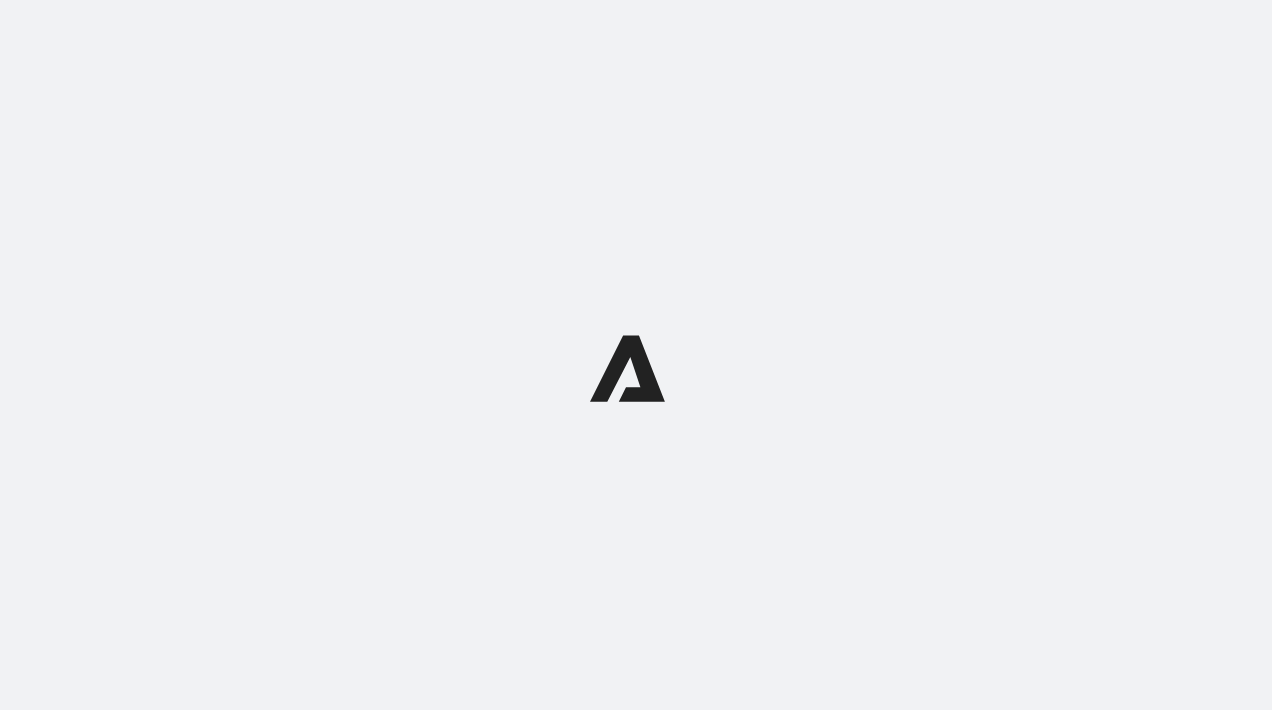 scroll, scrollTop: 0, scrollLeft: 0, axis: both 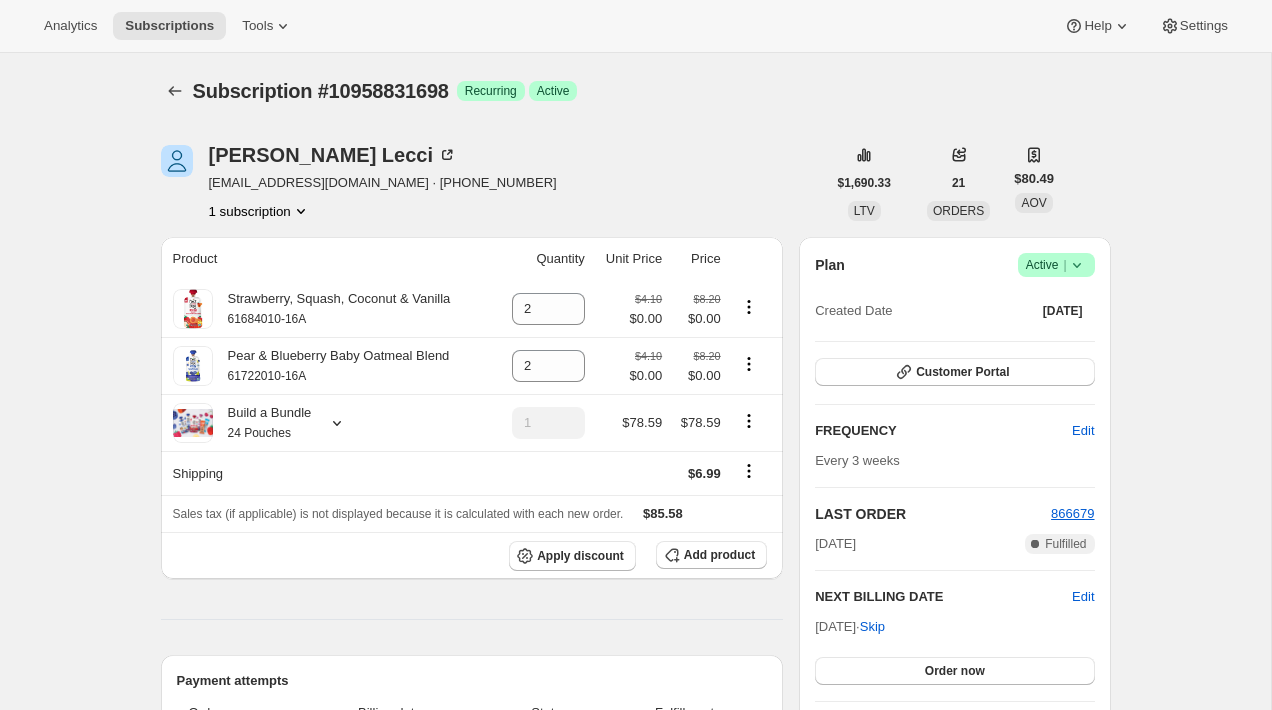 click on "[PERSON_NAME] [EMAIL_ADDRESS][DOMAIN_NAME] · [PHONE_NUMBER] 1 subscription" at bounding box center (493, 183) 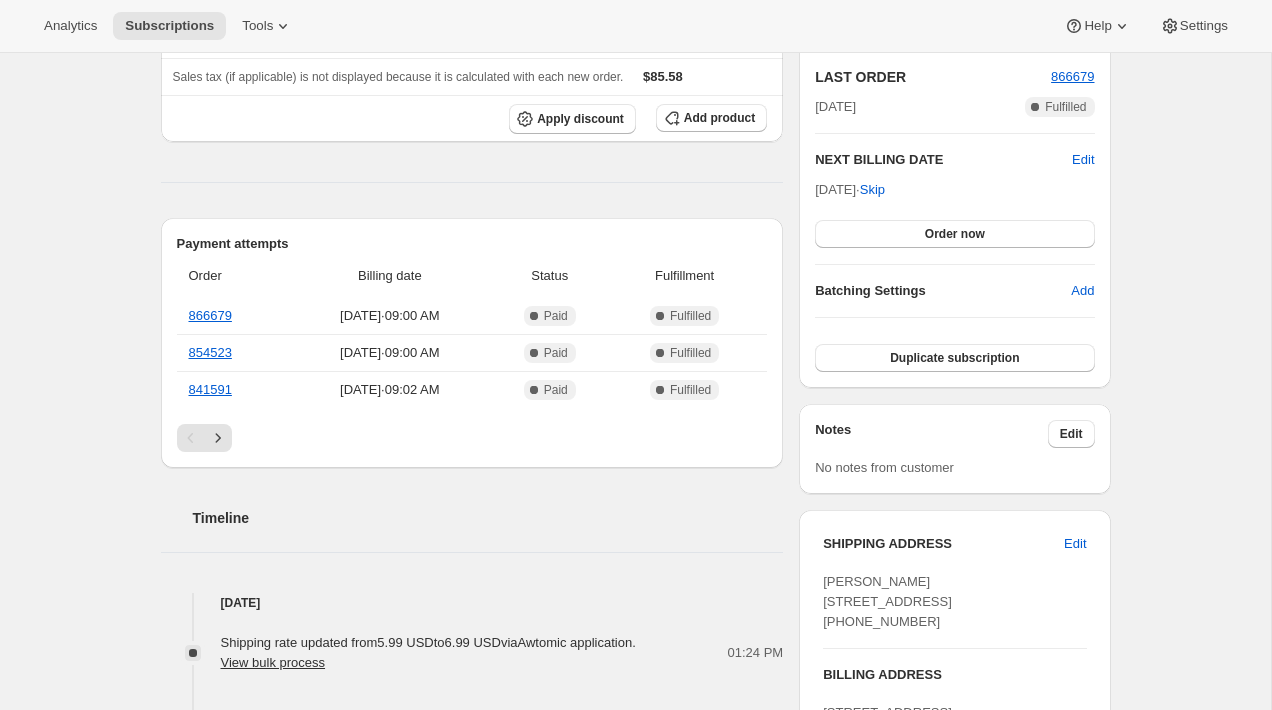 scroll, scrollTop: 481, scrollLeft: 0, axis: vertical 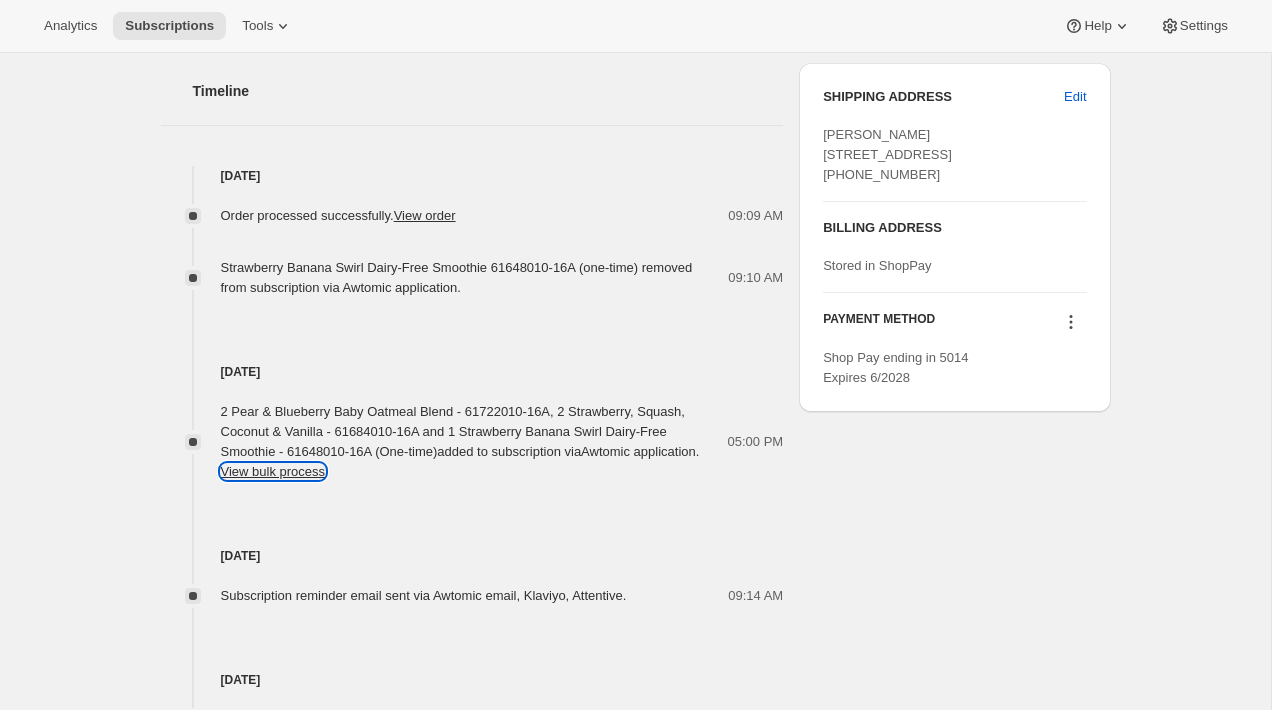 click on "View bulk process" at bounding box center [273, 471] 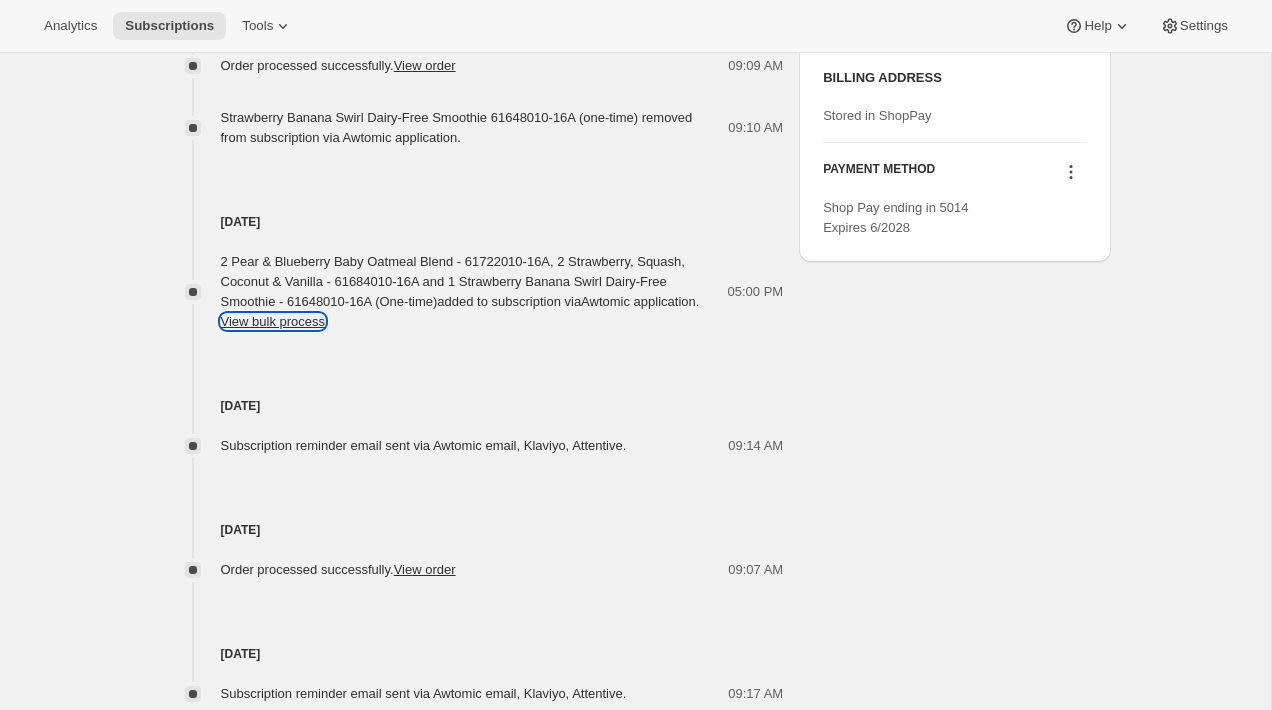 scroll, scrollTop: 1151, scrollLeft: 0, axis: vertical 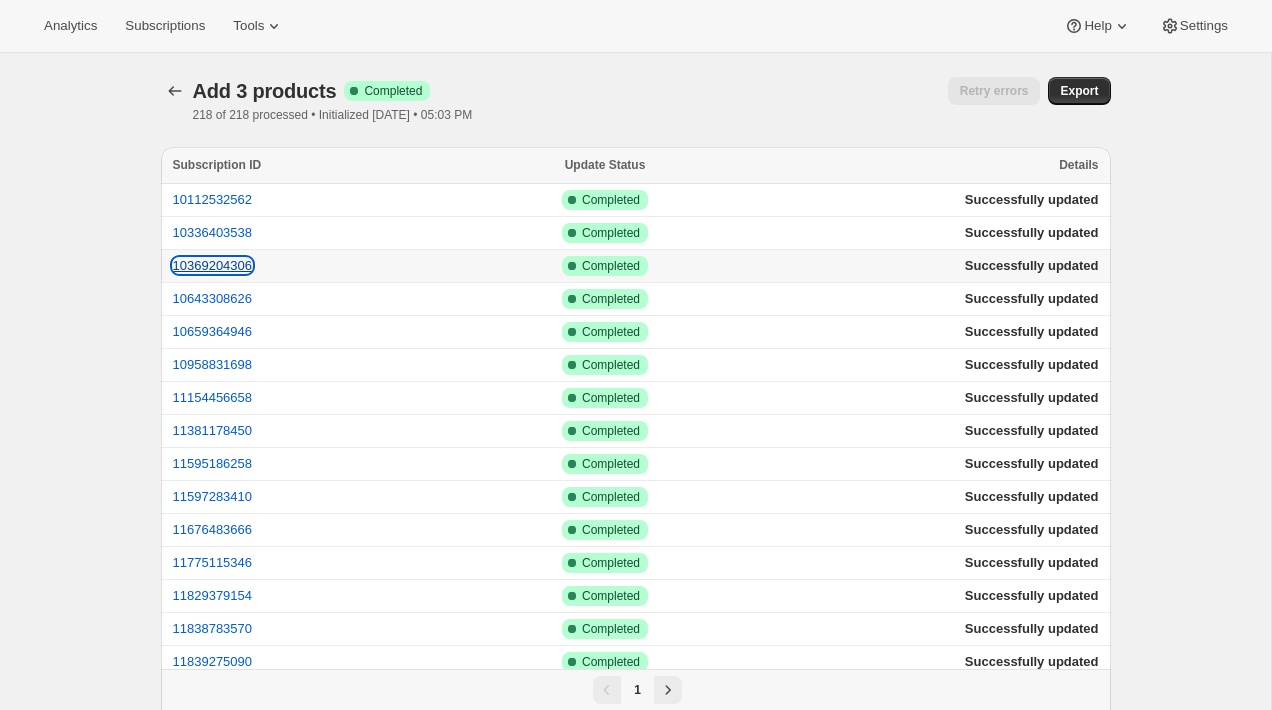 click on "10369204306" at bounding box center [213, 265] 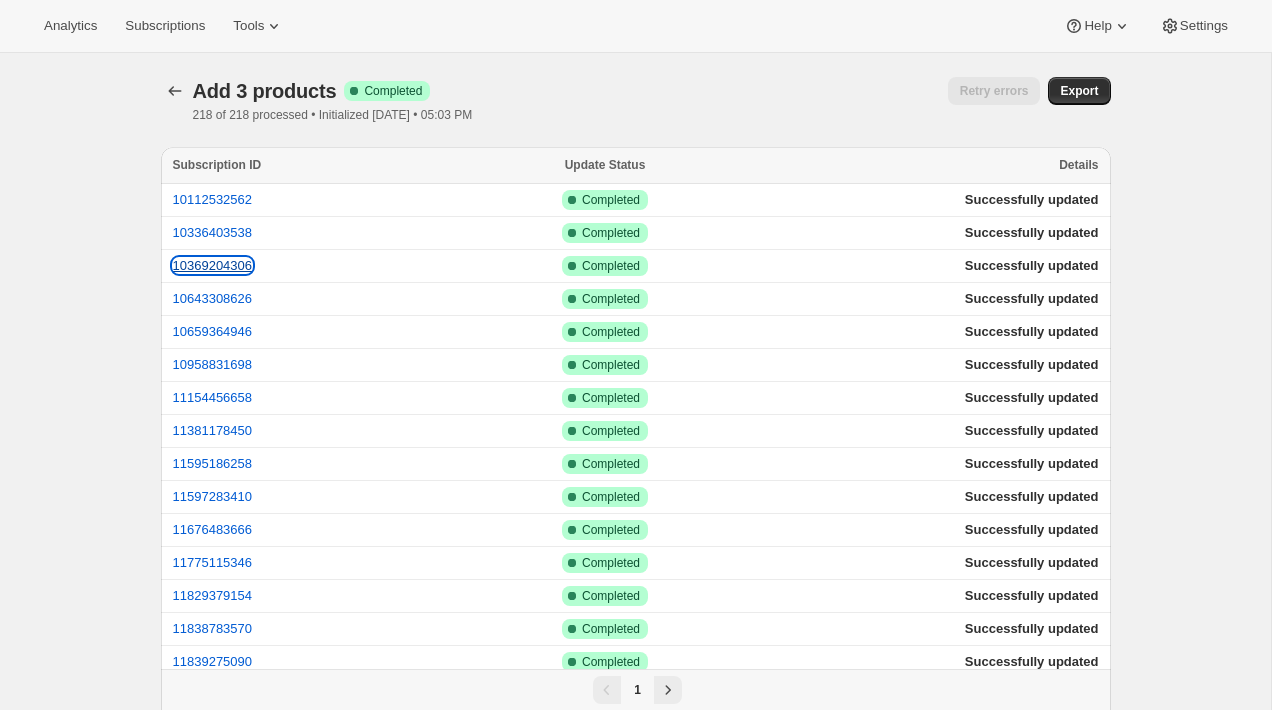 type 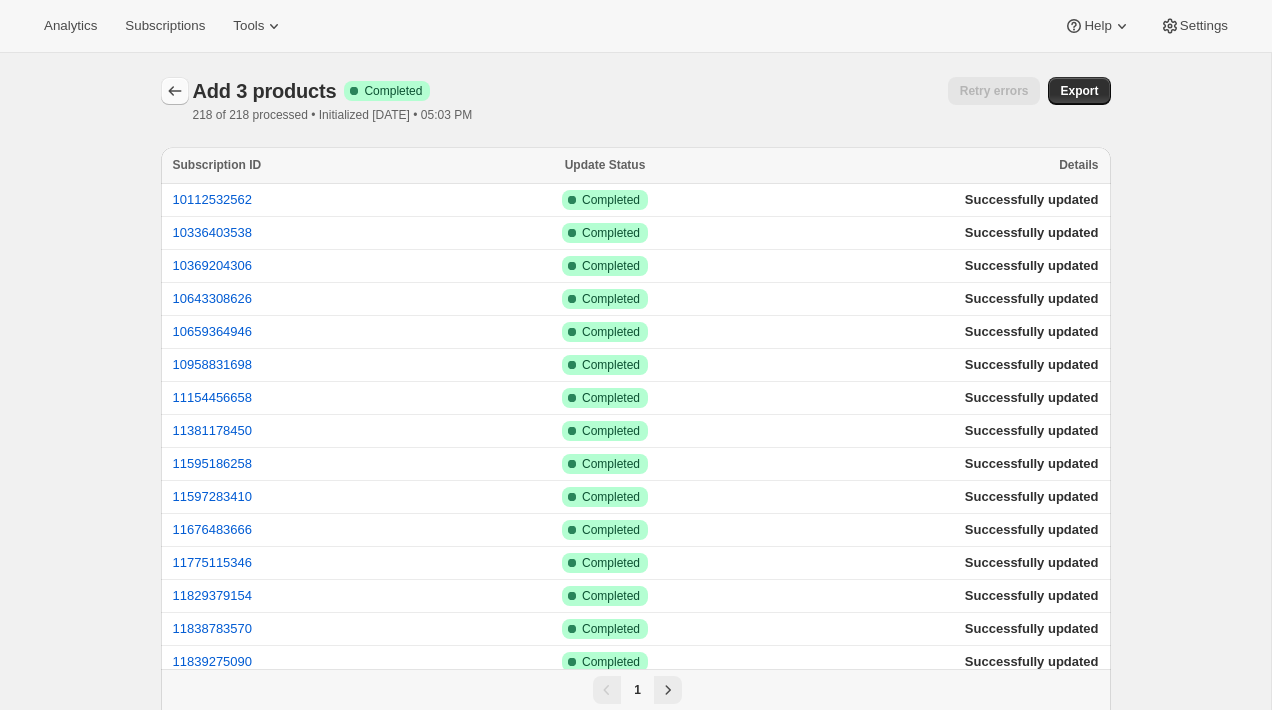 click 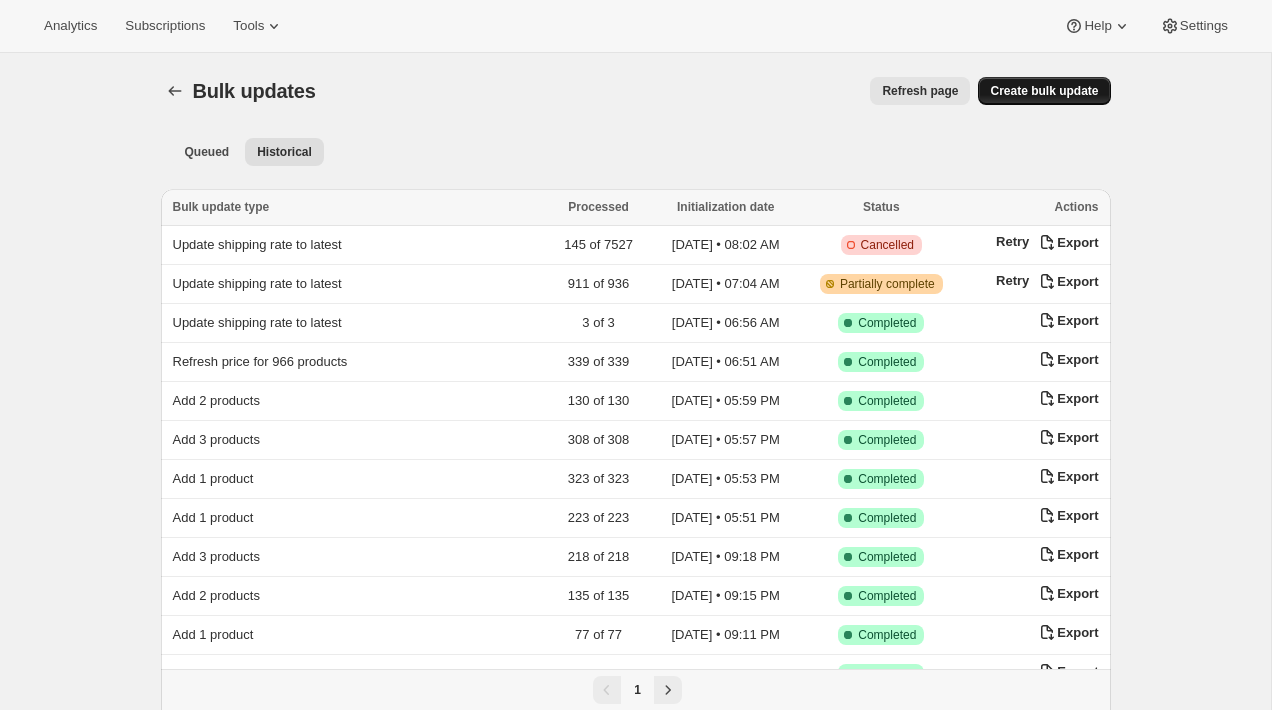 click on "Create bulk update" at bounding box center [1044, 91] 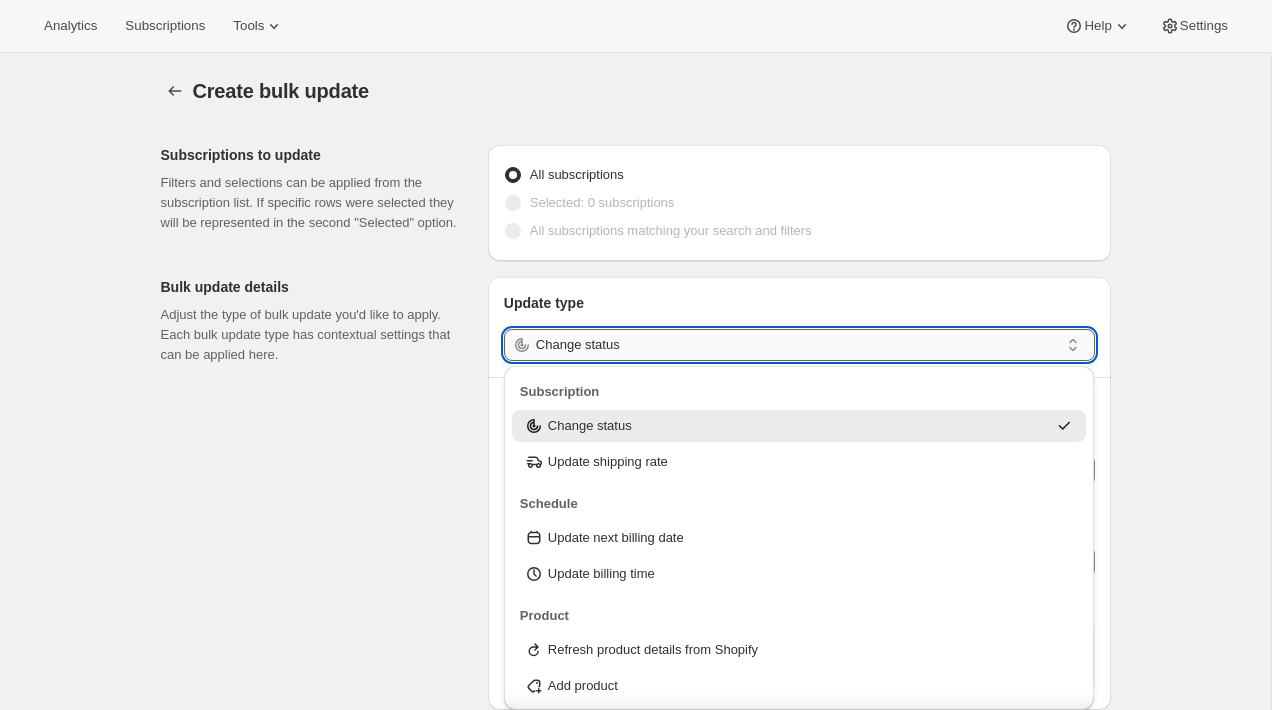 click on "Change status" at bounding box center (797, 345) 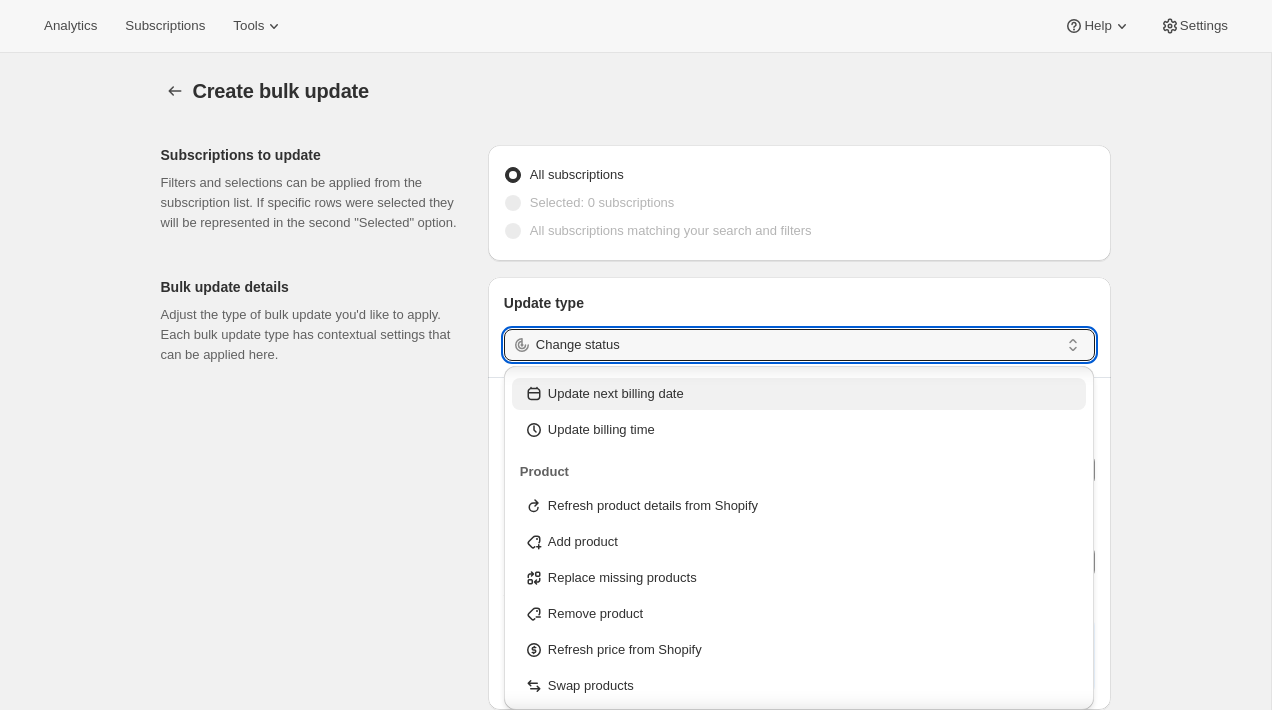 scroll, scrollTop: 153, scrollLeft: 0, axis: vertical 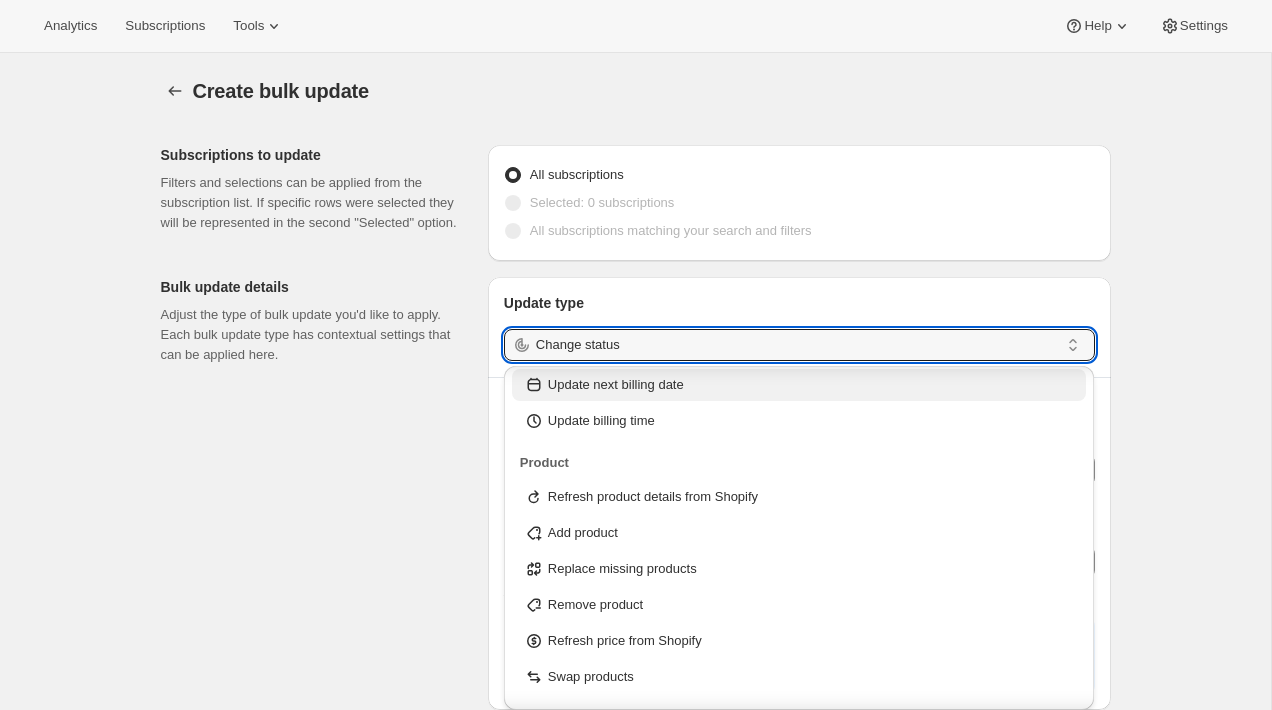 click on "Add product" at bounding box center [799, 533] 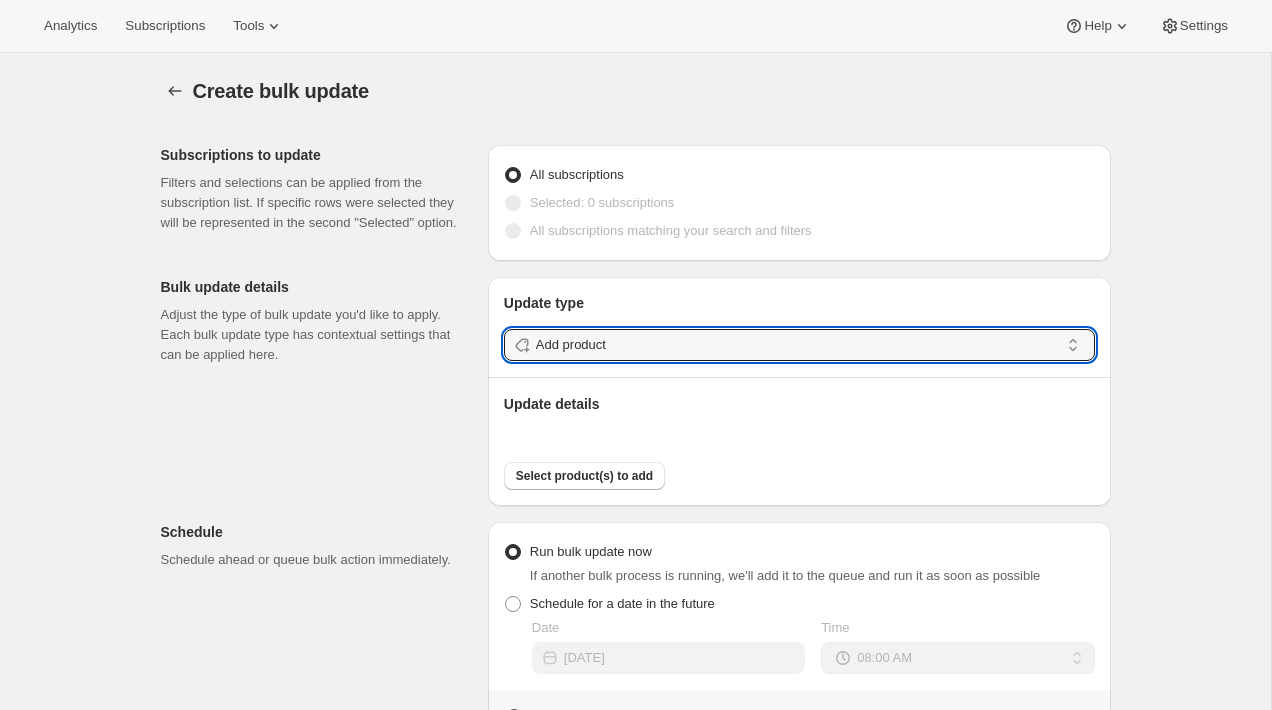 click on "Update type Add product Update details Select product(s) to add" at bounding box center [799, 391] 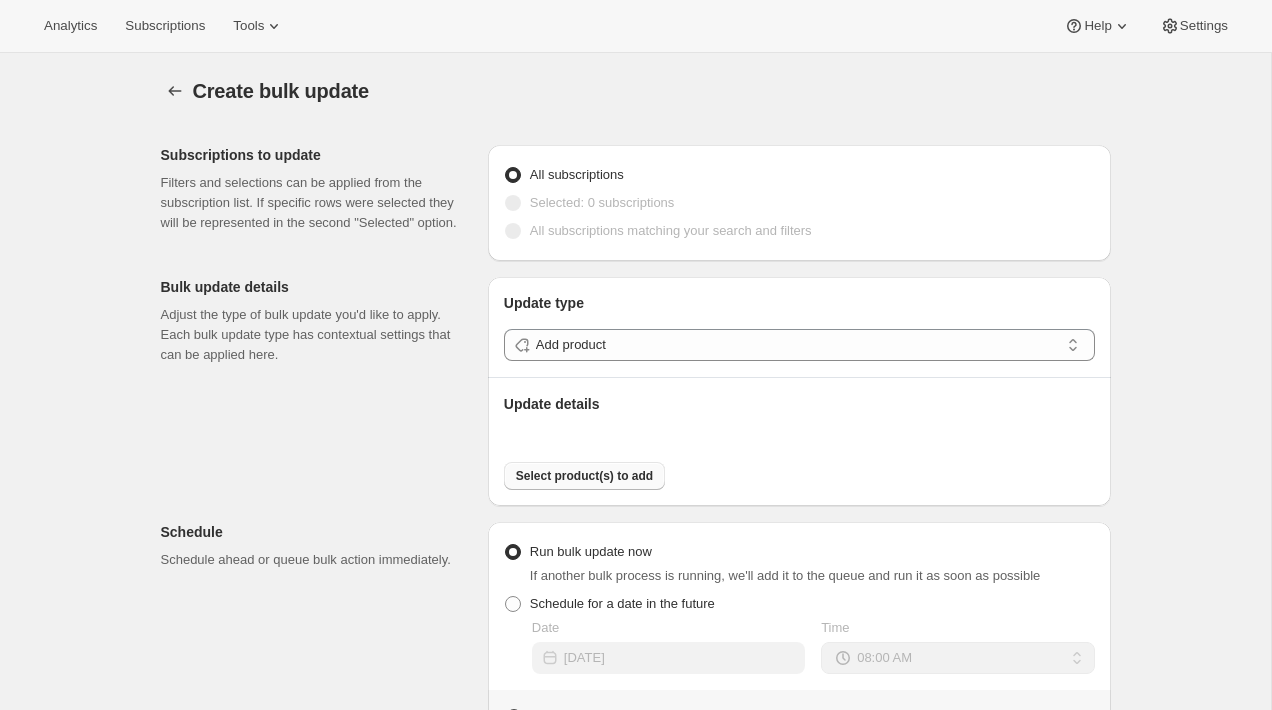 click on "Select product(s) to add" at bounding box center [584, 476] 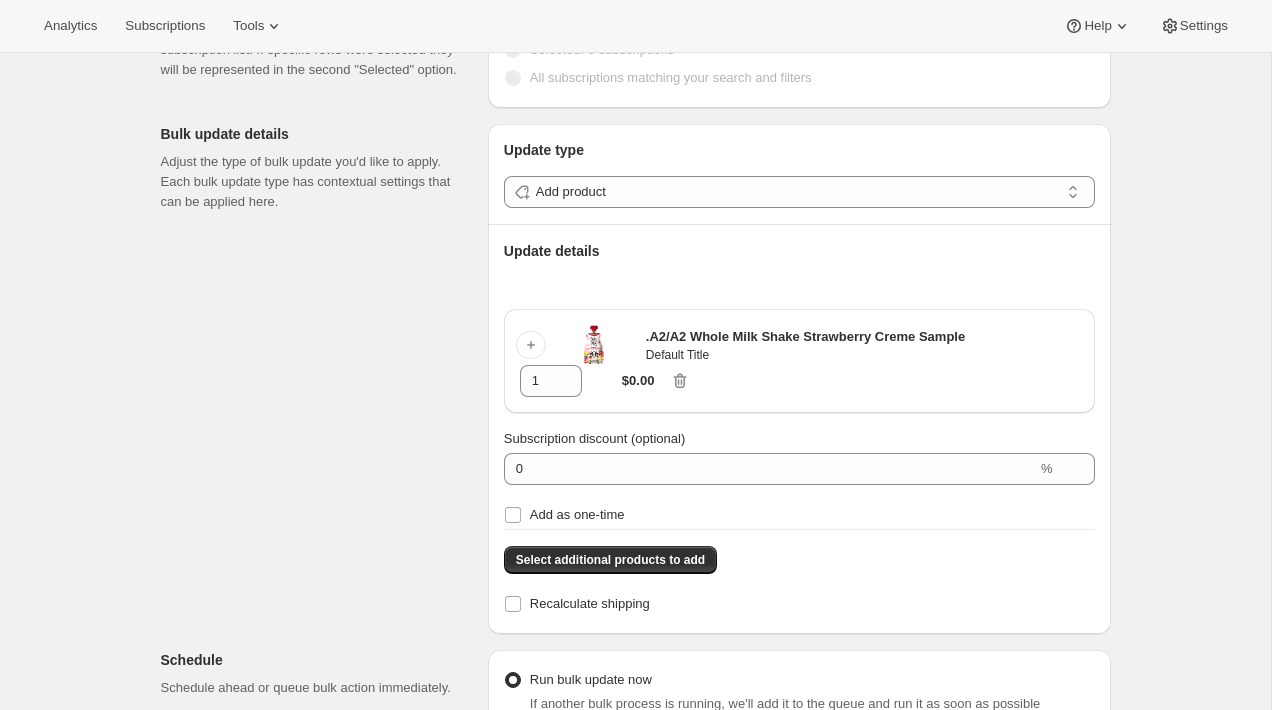 scroll, scrollTop: 183, scrollLeft: 0, axis: vertical 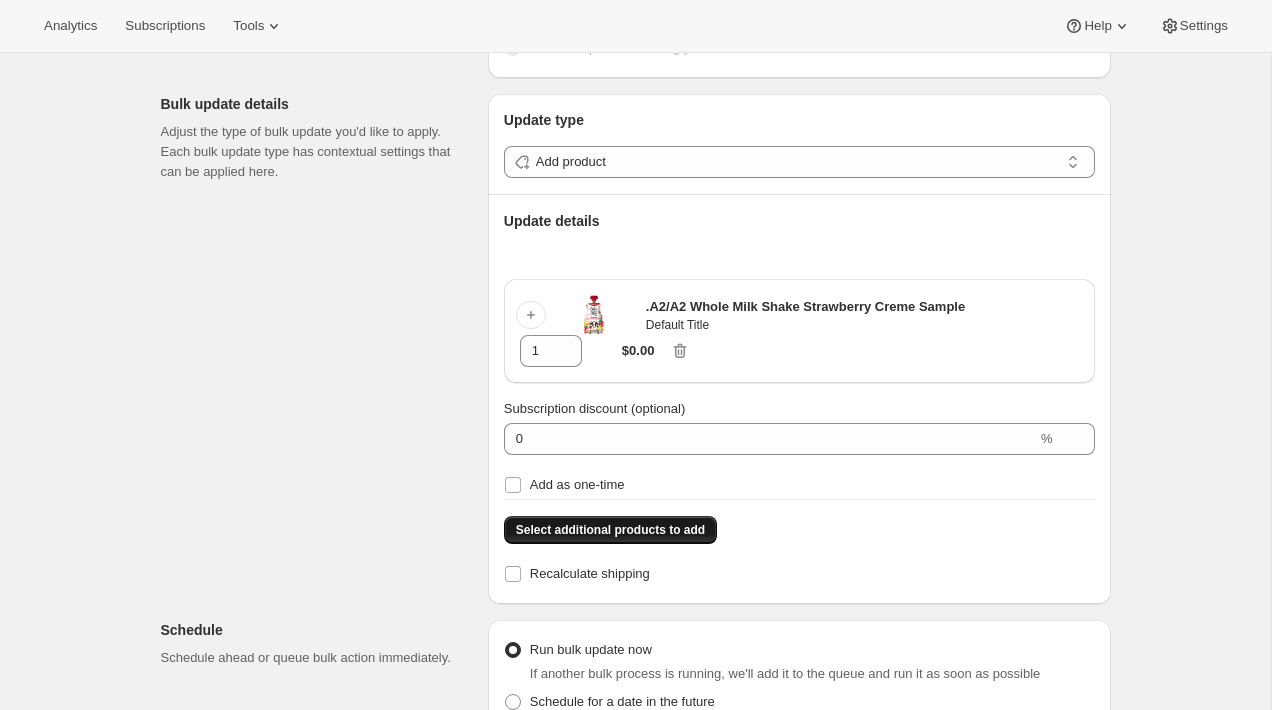 click on "Select additional products to add" at bounding box center [610, 530] 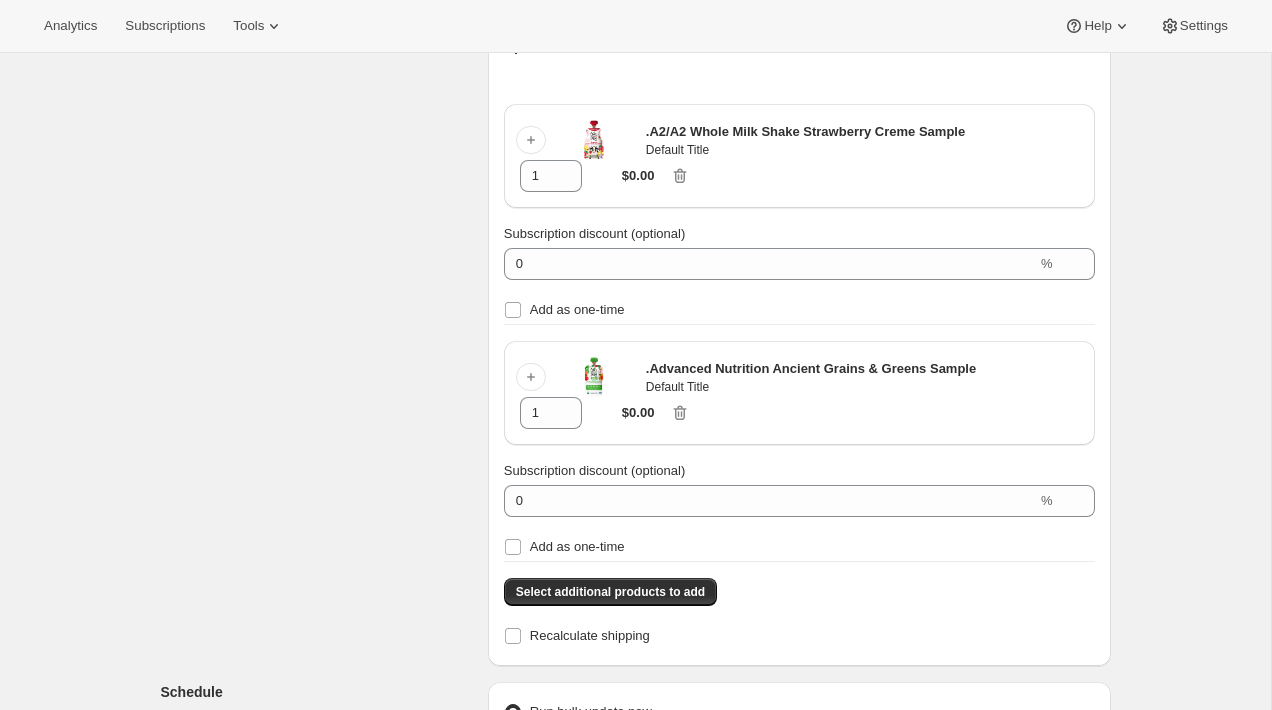 scroll, scrollTop: 334, scrollLeft: 0, axis: vertical 